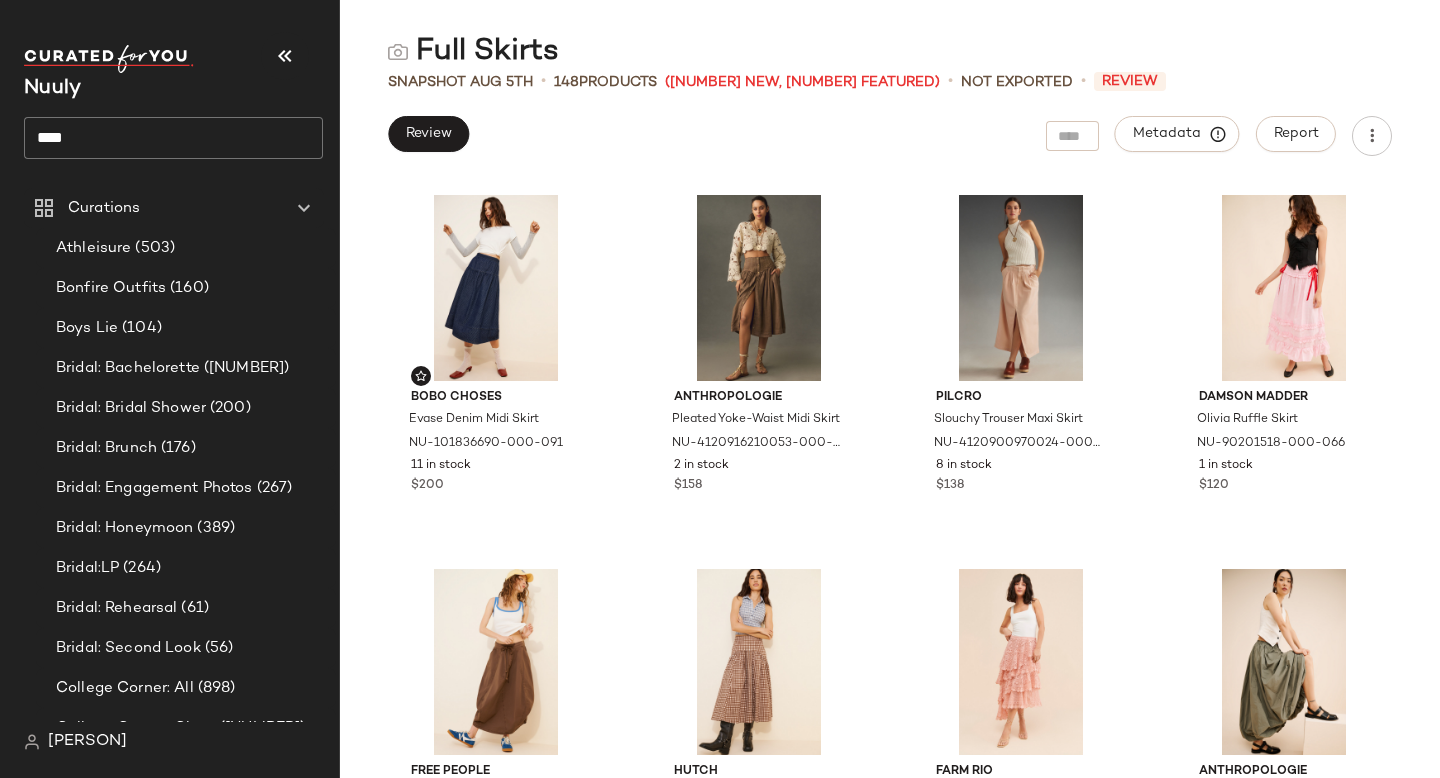 scroll, scrollTop: 0, scrollLeft: 0, axis: both 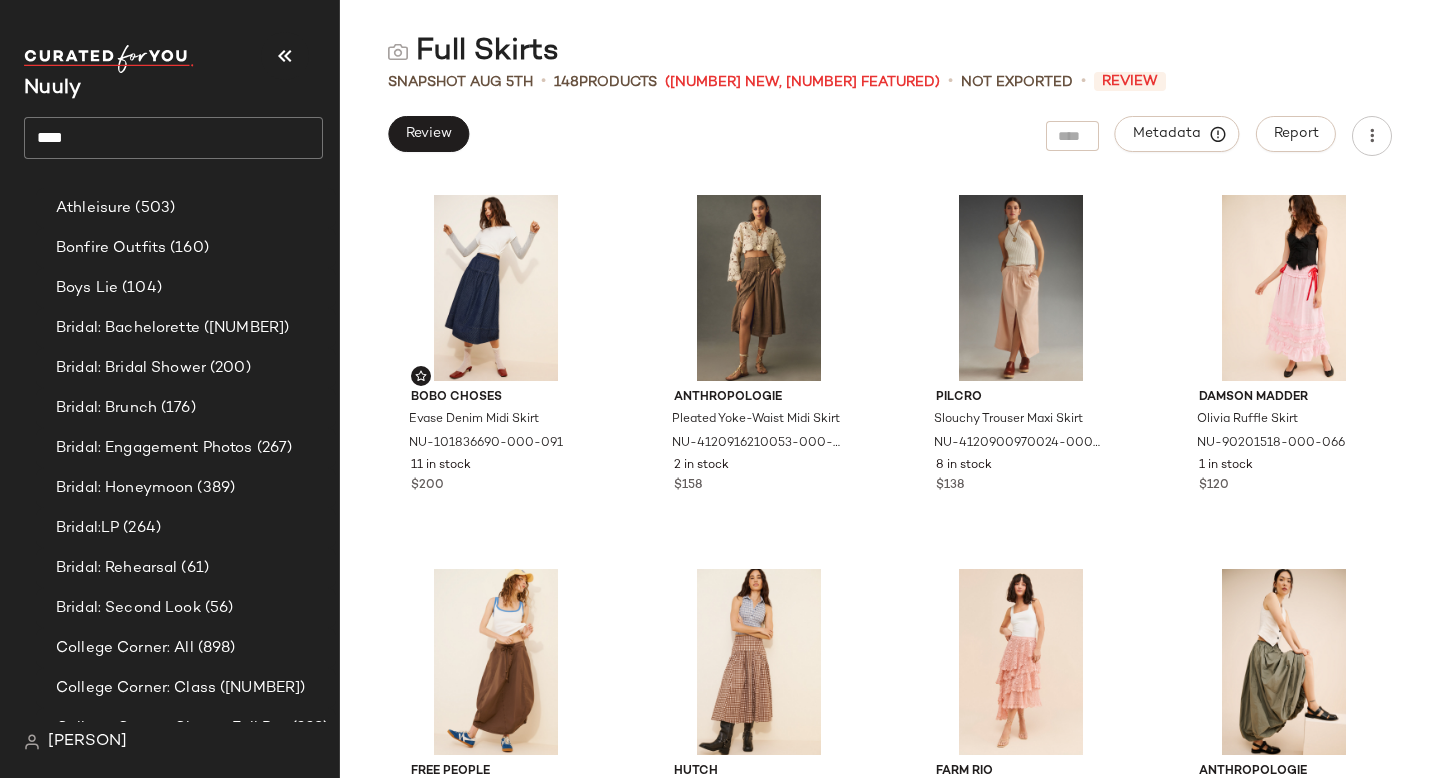click on "****" 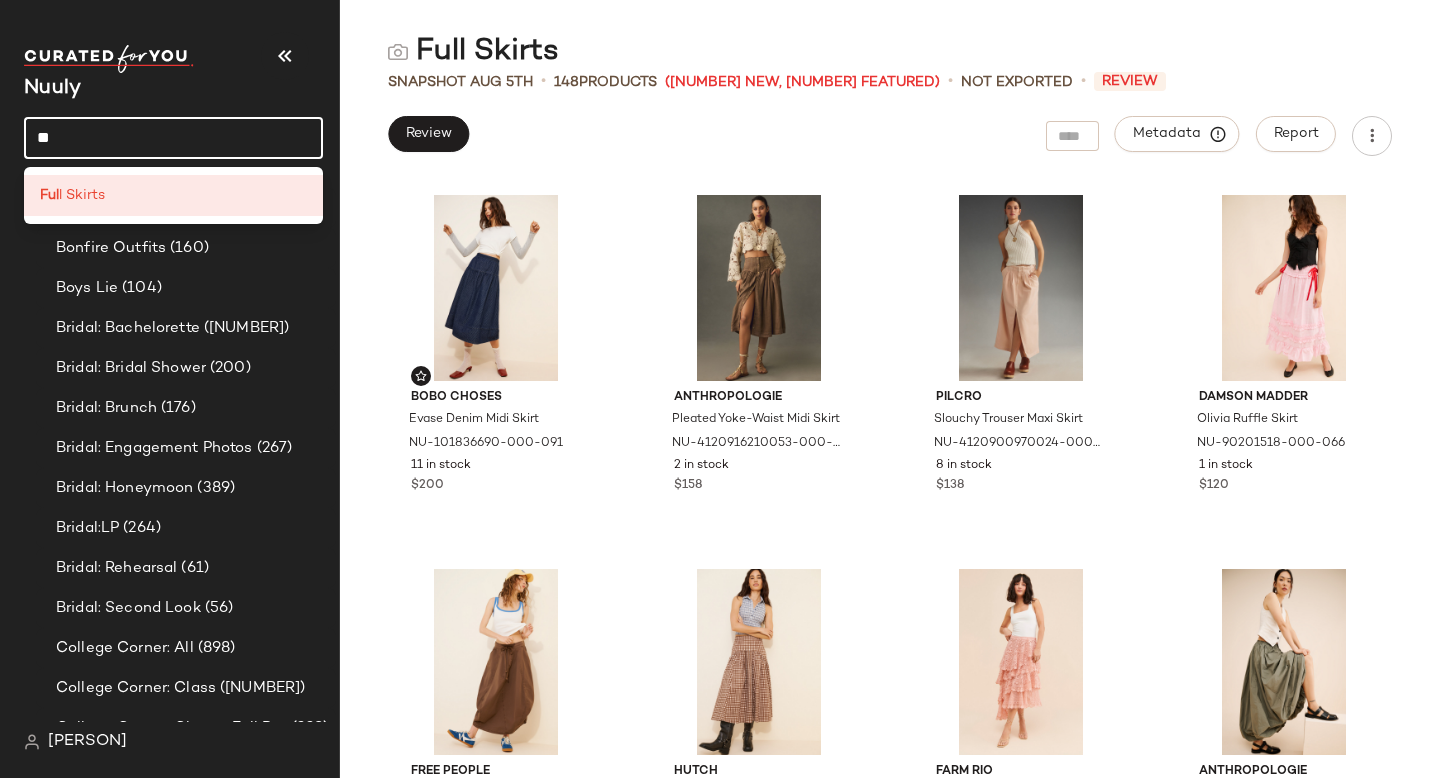 type on "*" 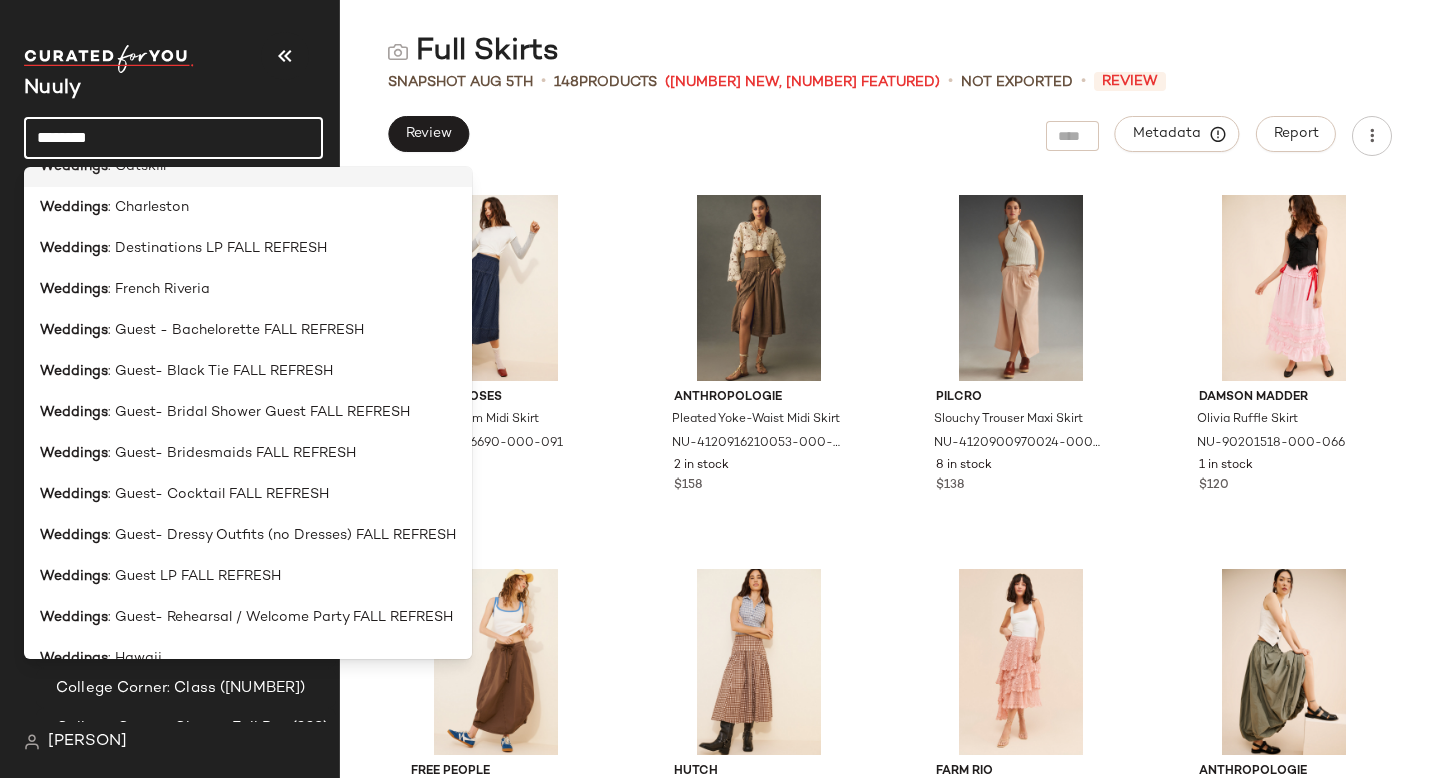 scroll, scrollTop: 0, scrollLeft: 0, axis: both 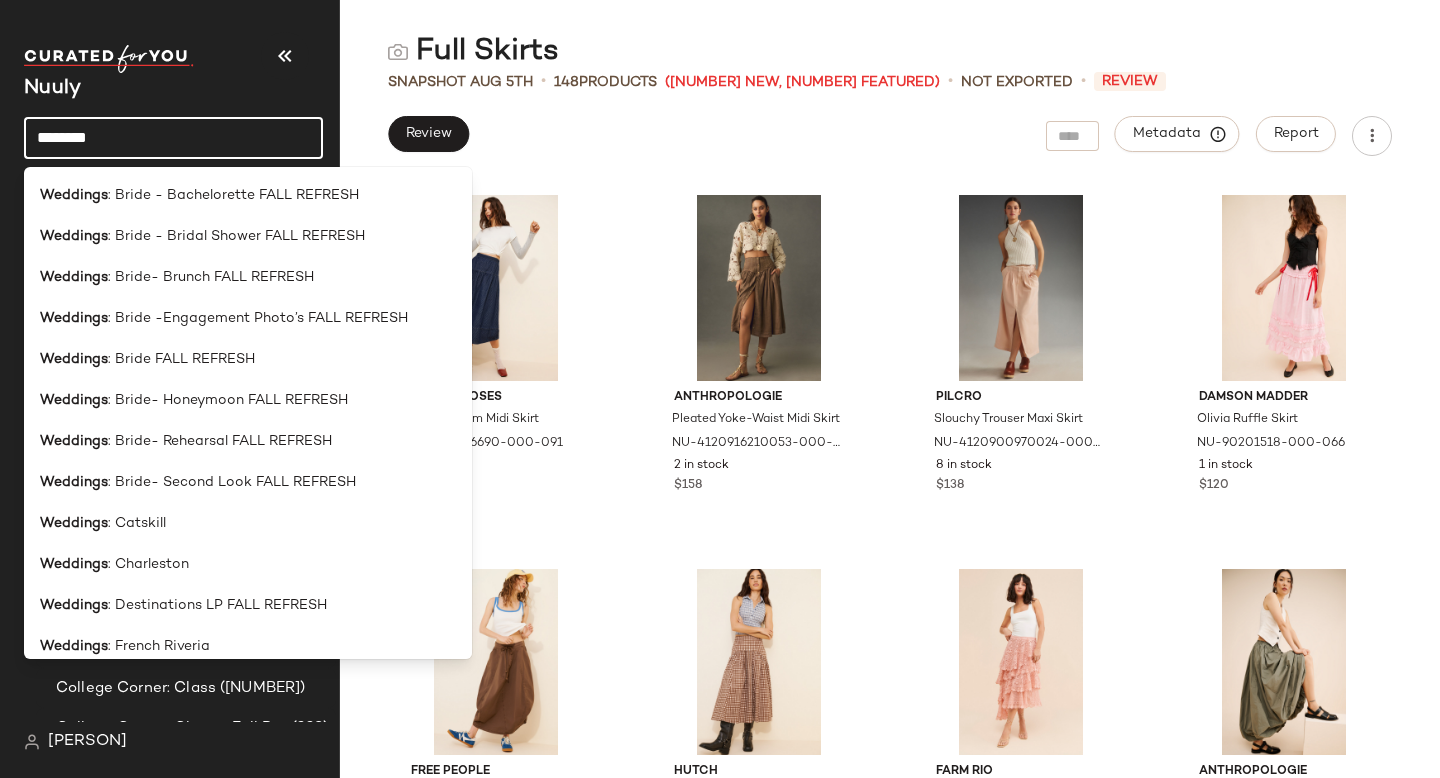 type on "********" 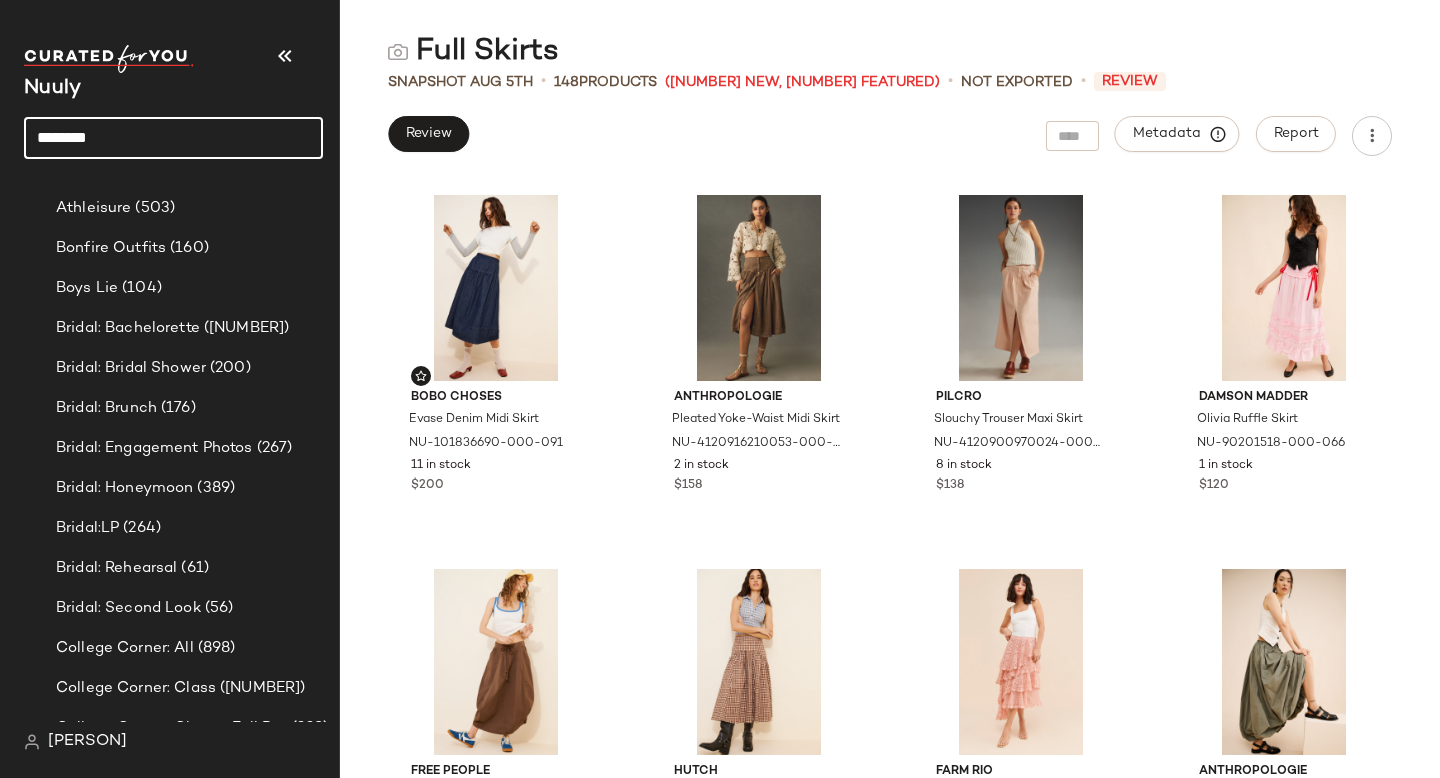 click on "********" 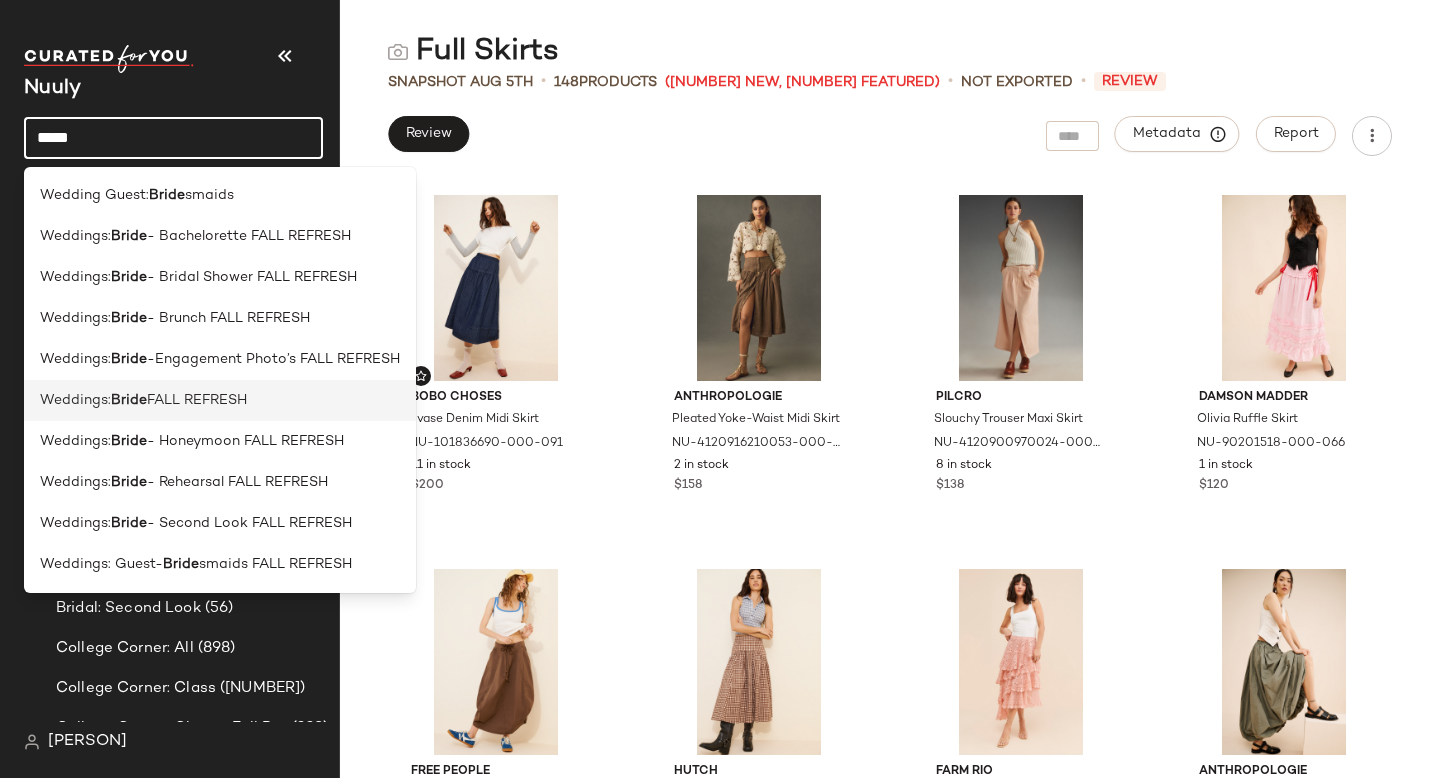 type on "*****" 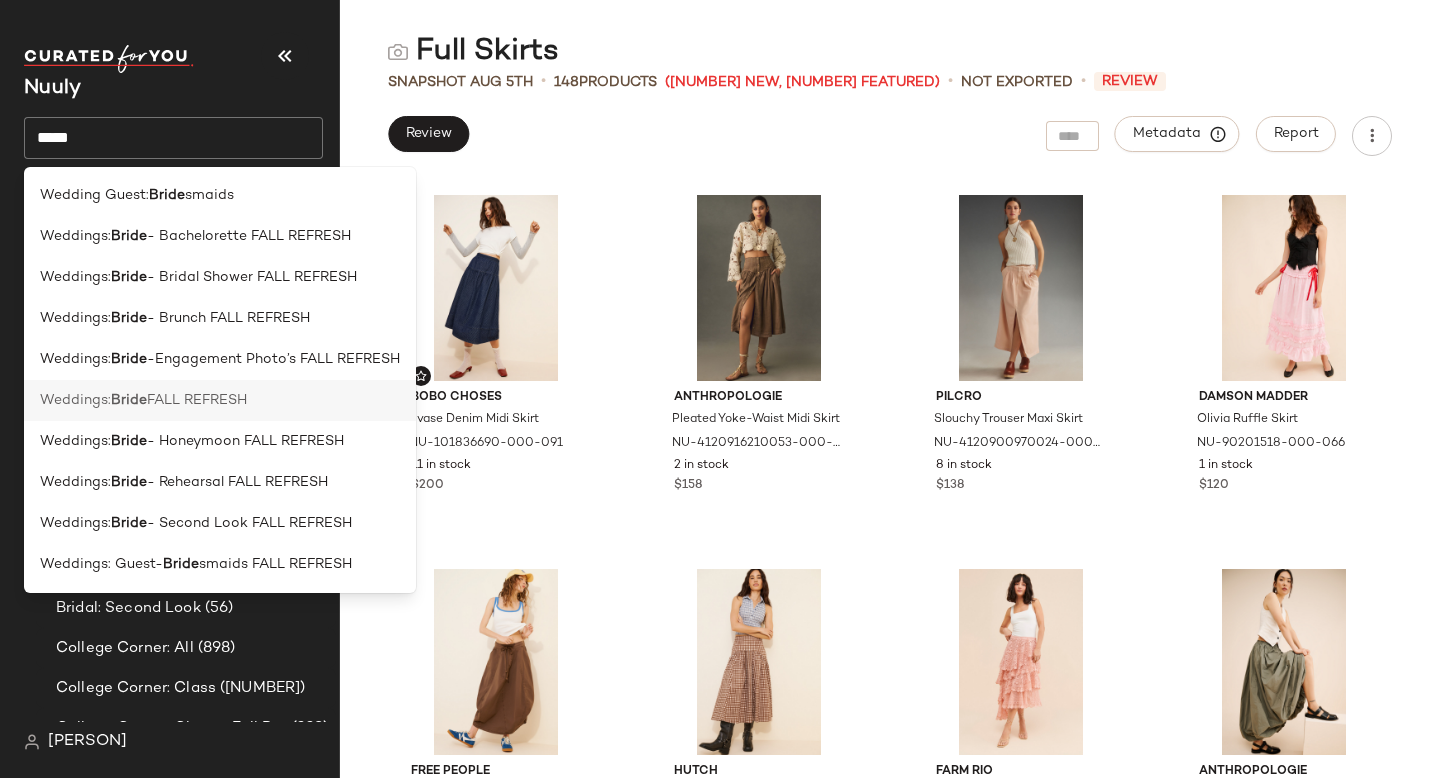 click on "FALL REFRESH" at bounding box center [197, 400] 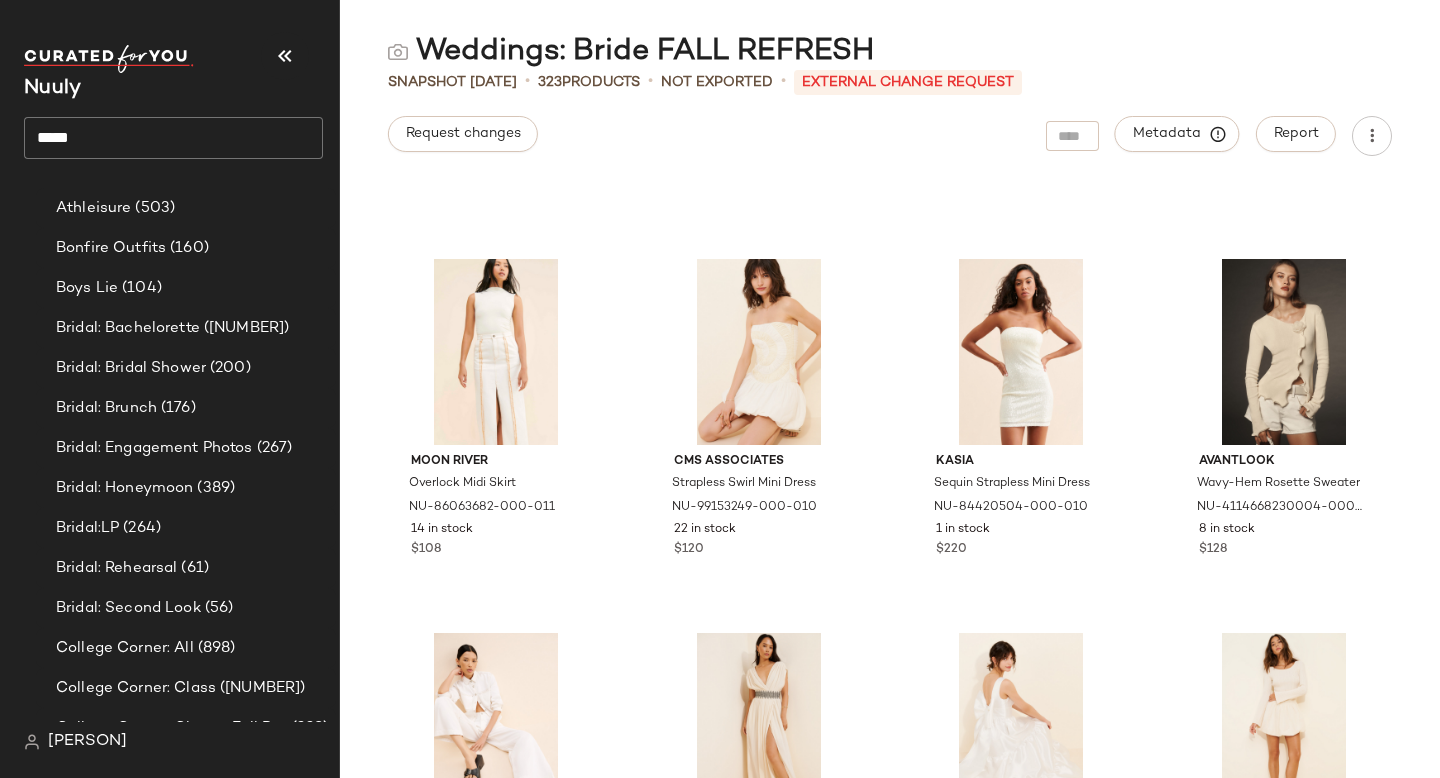 scroll, scrollTop: 5192, scrollLeft: 0, axis: vertical 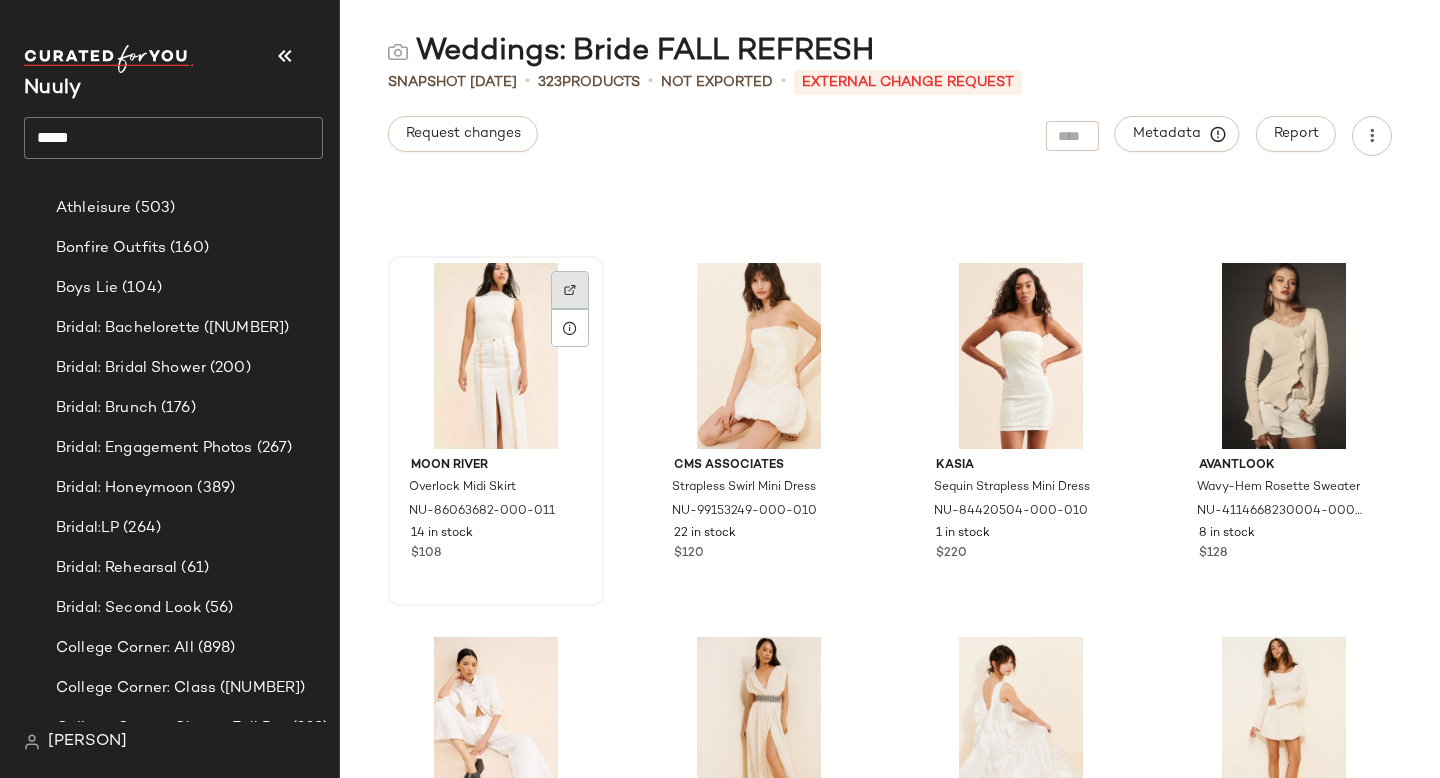 click 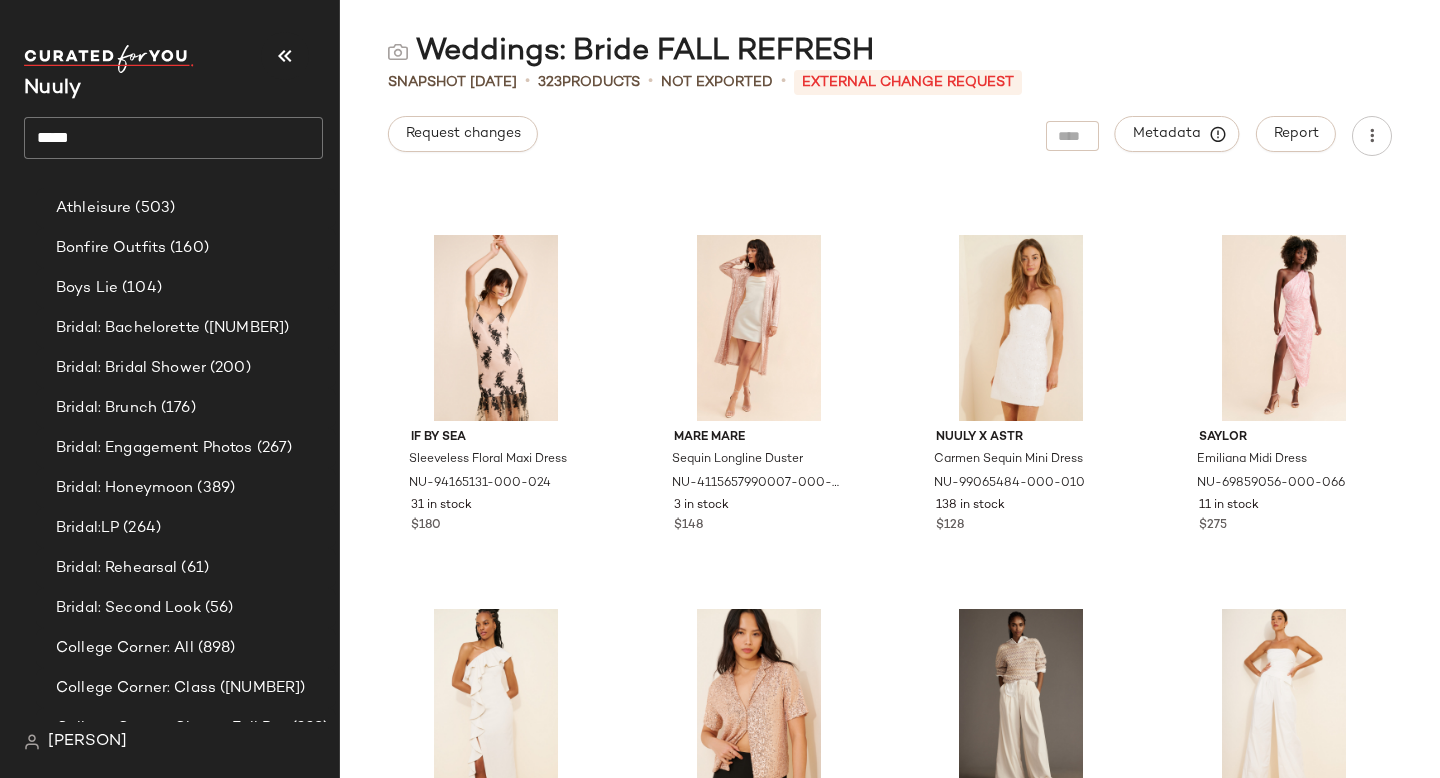 scroll, scrollTop: 11954, scrollLeft: 0, axis: vertical 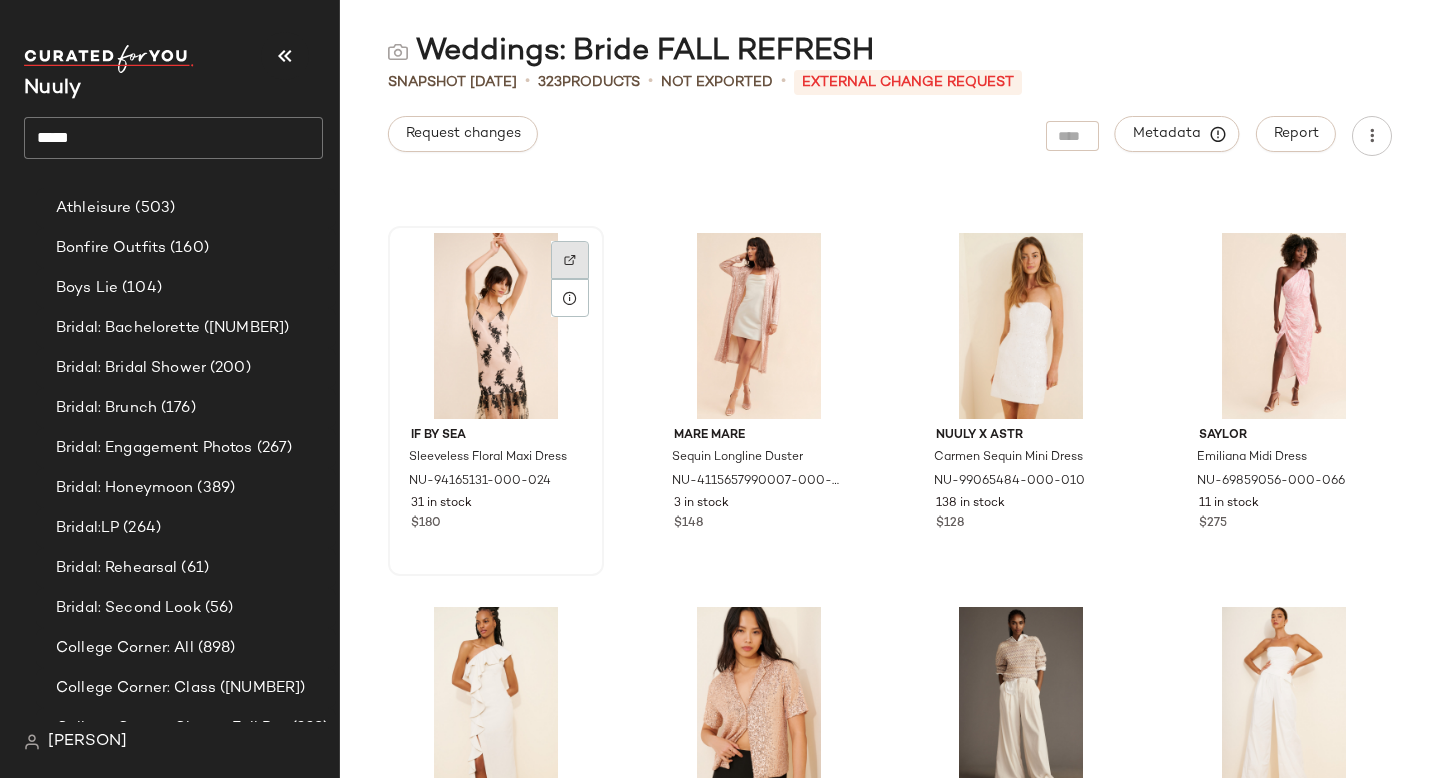 click 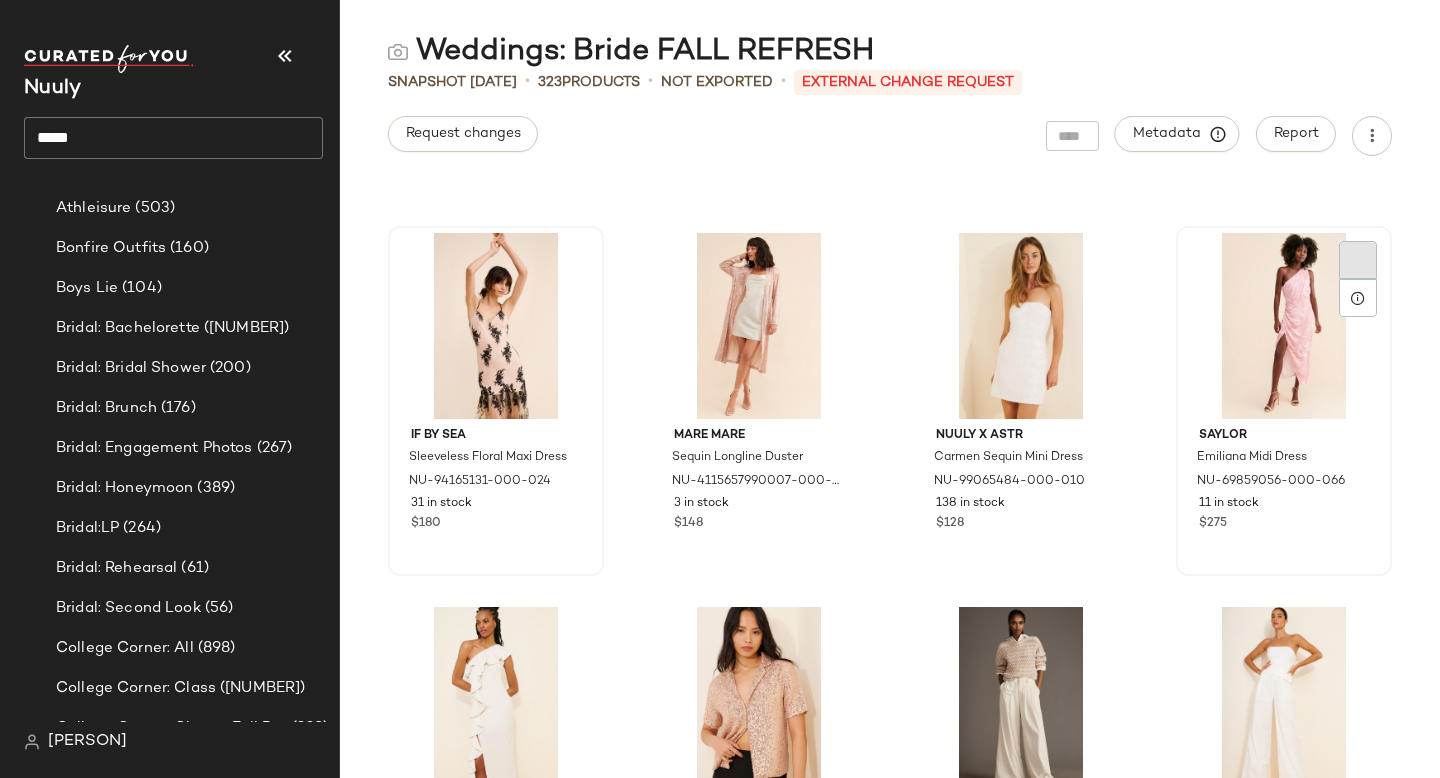click 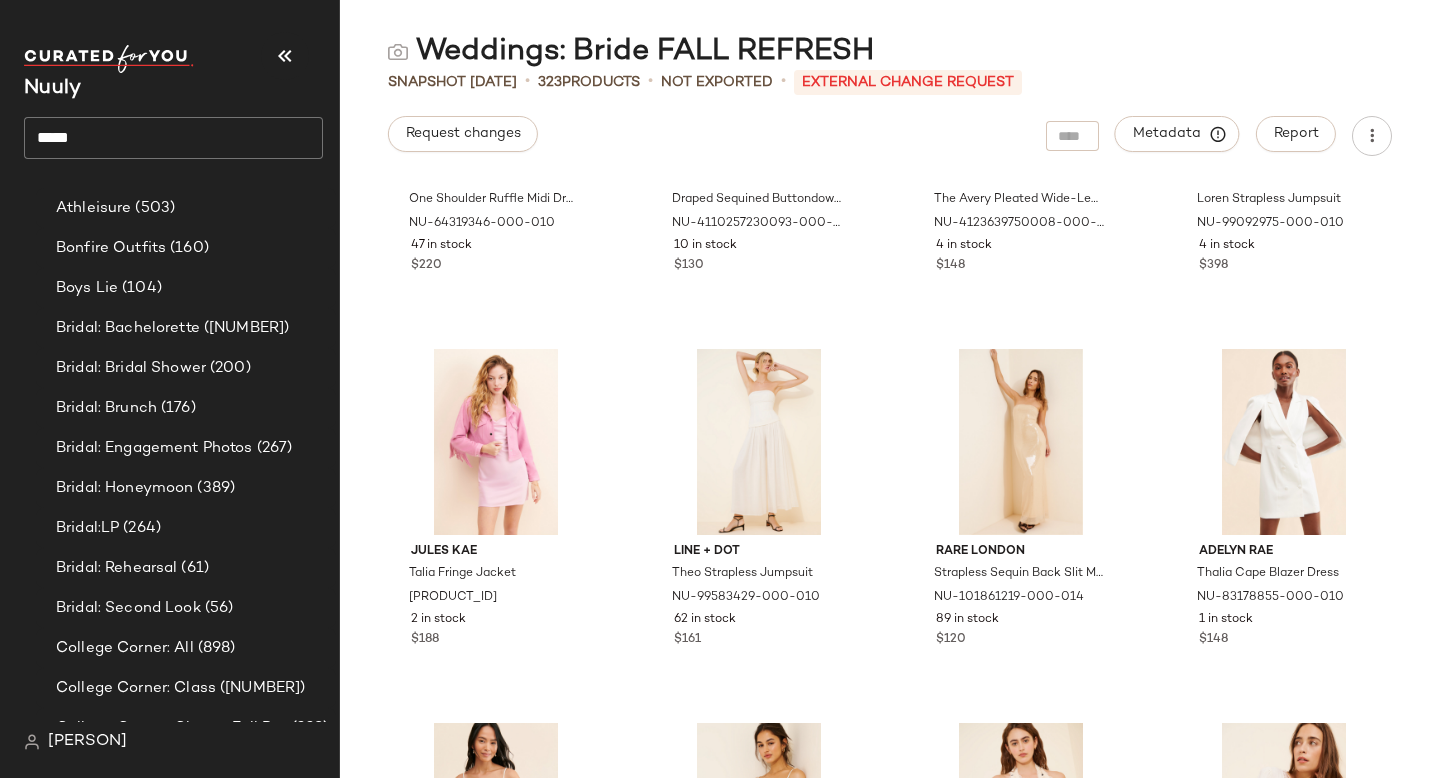scroll, scrollTop: 12588, scrollLeft: 0, axis: vertical 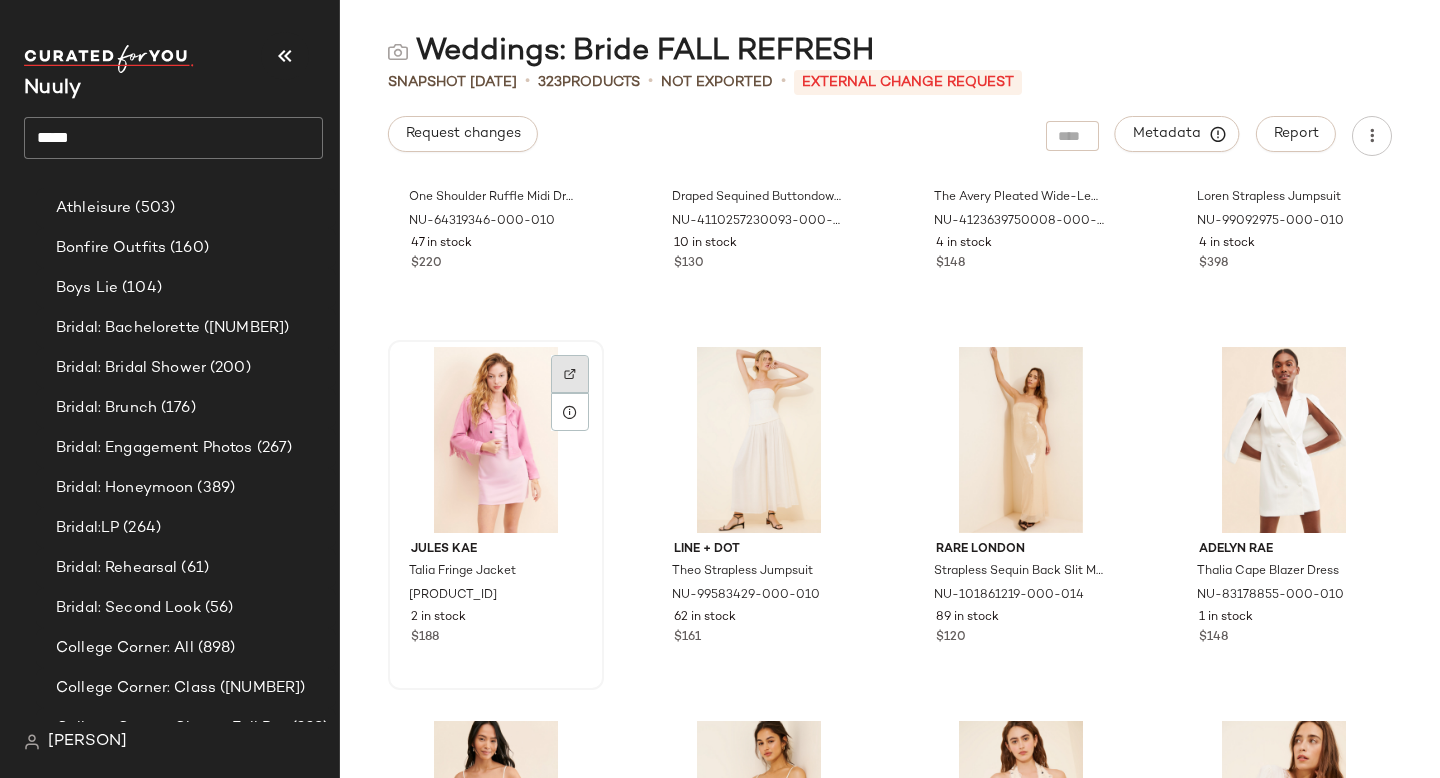 click 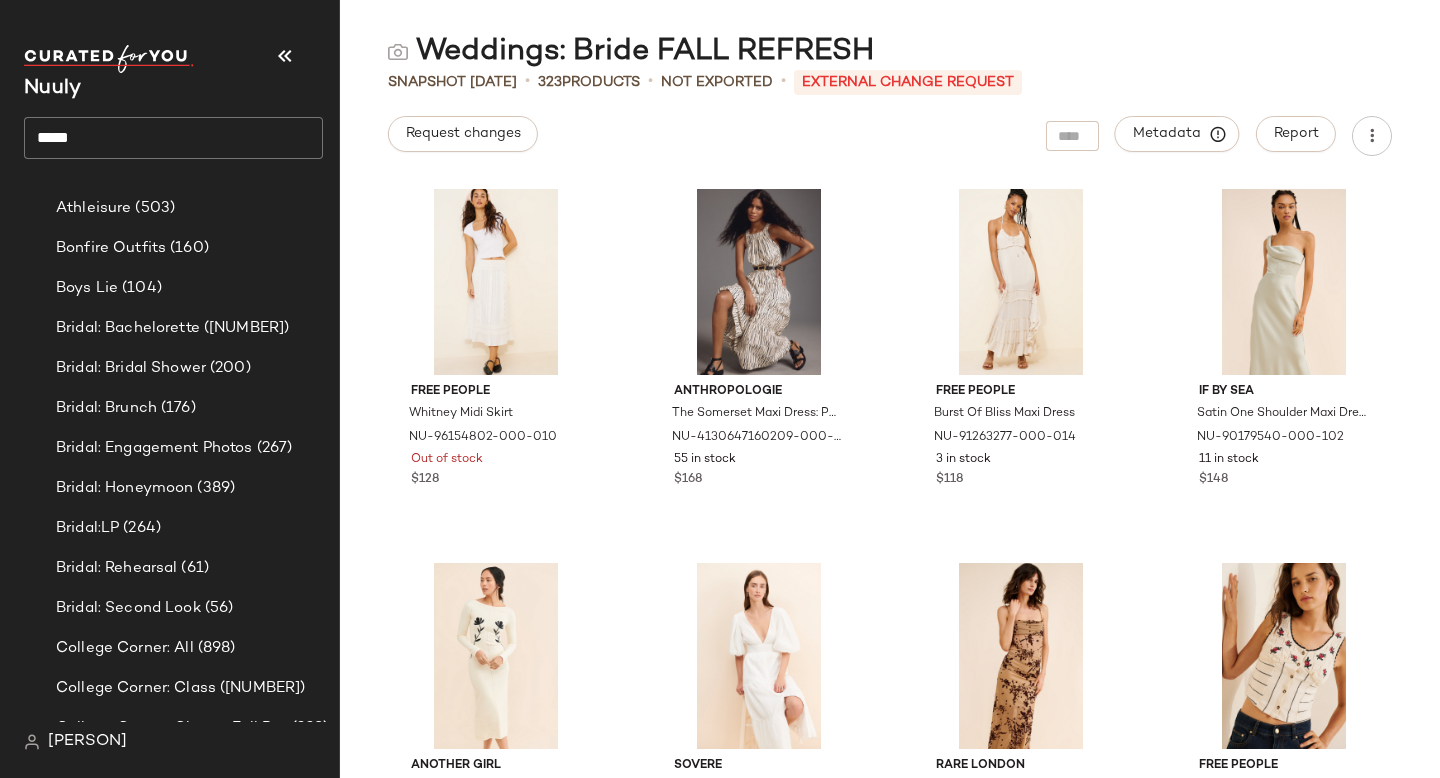 scroll, scrollTop: 13499, scrollLeft: 0, axis: vertical 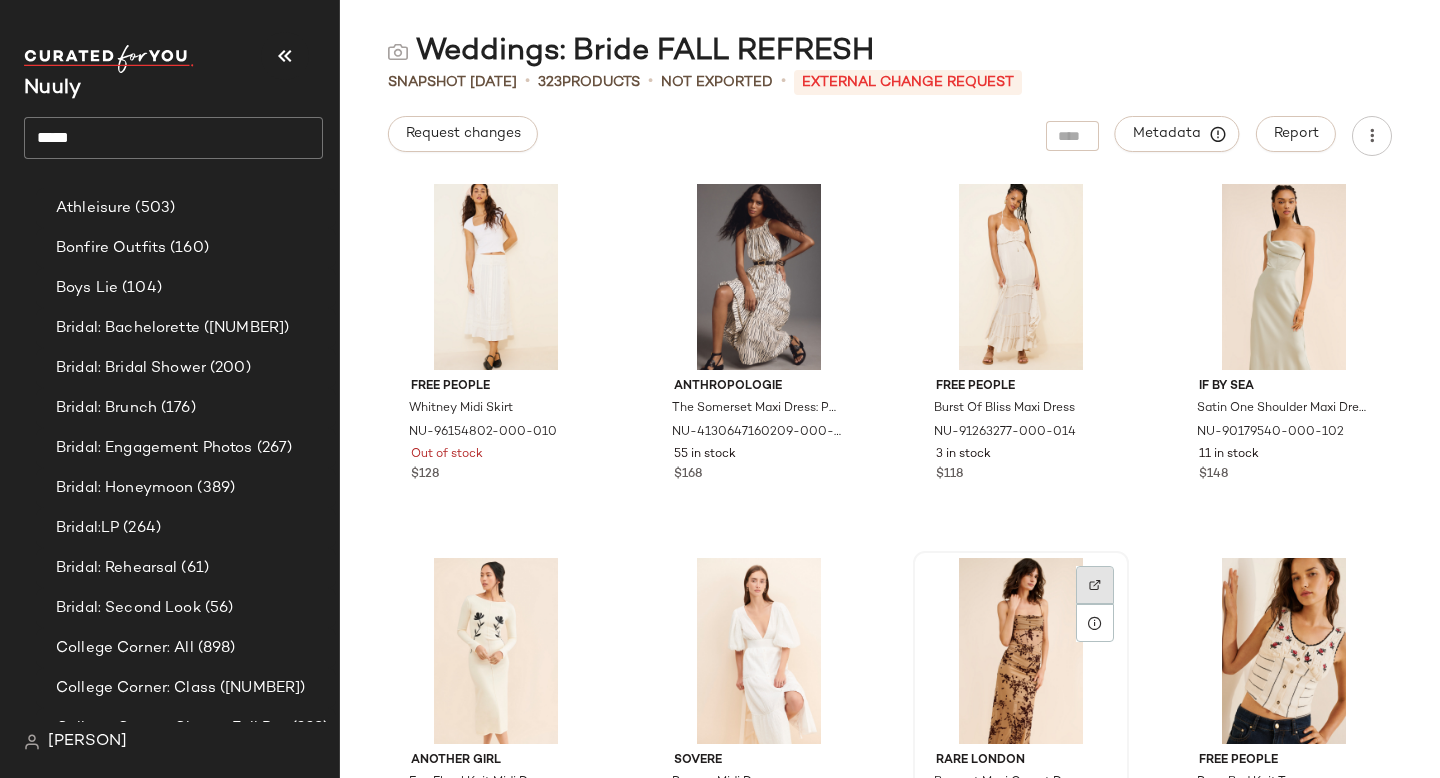 click 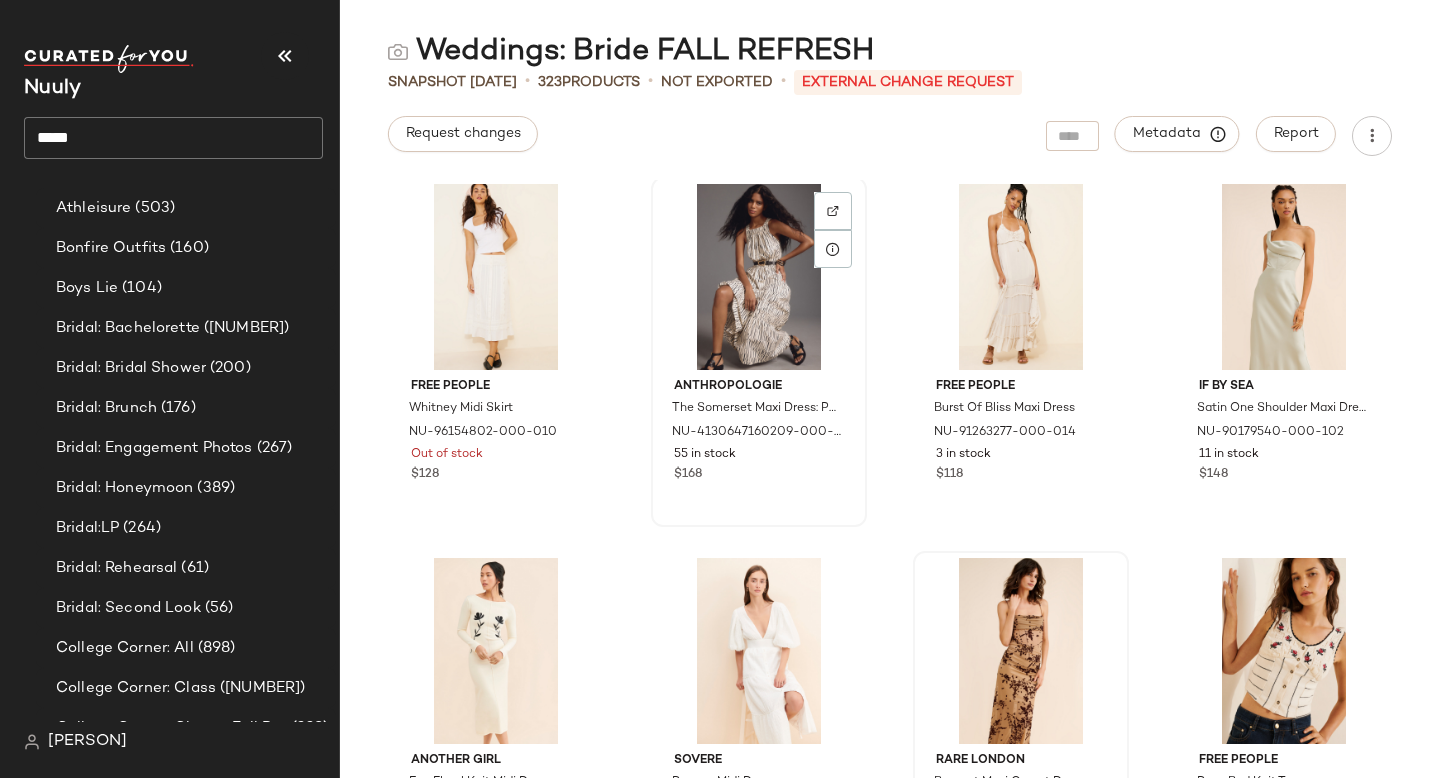 click 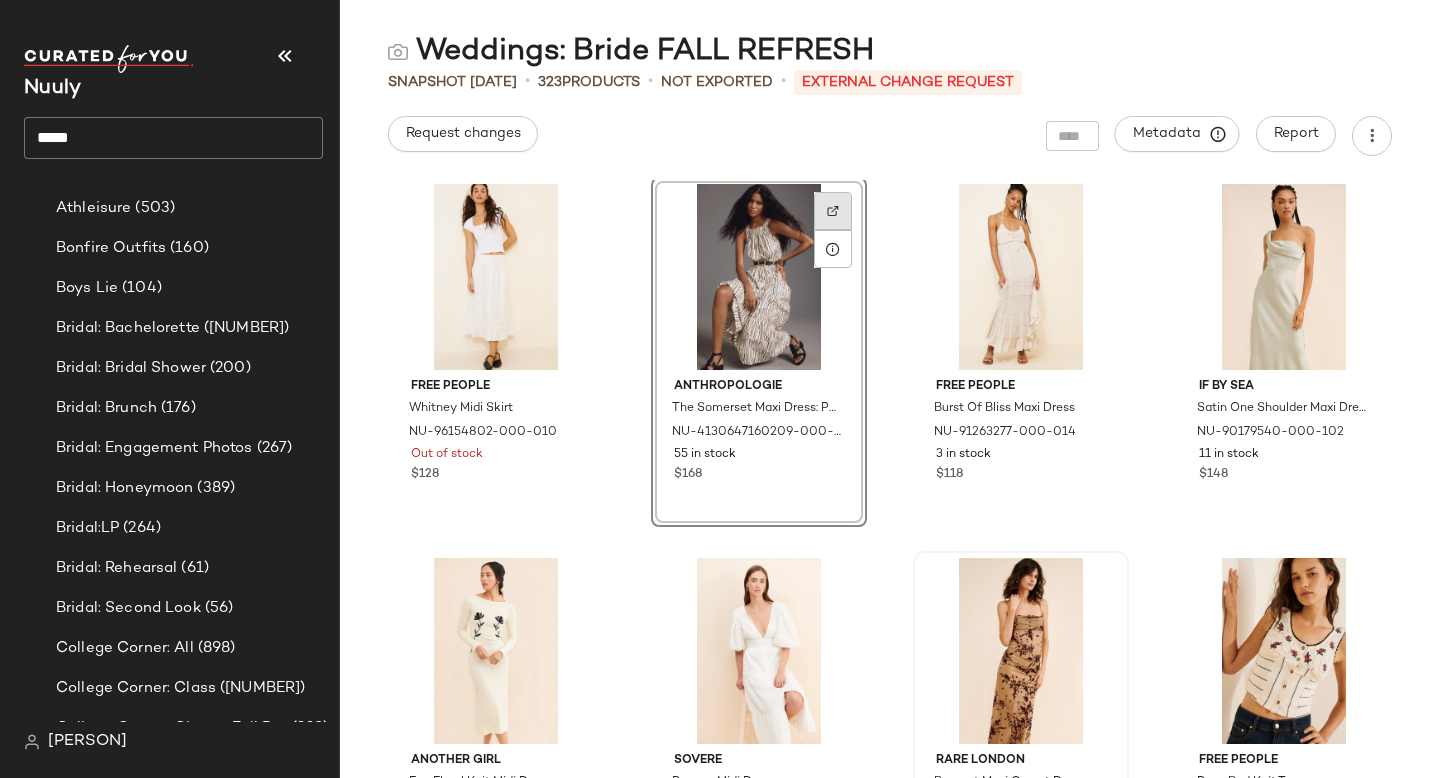 click 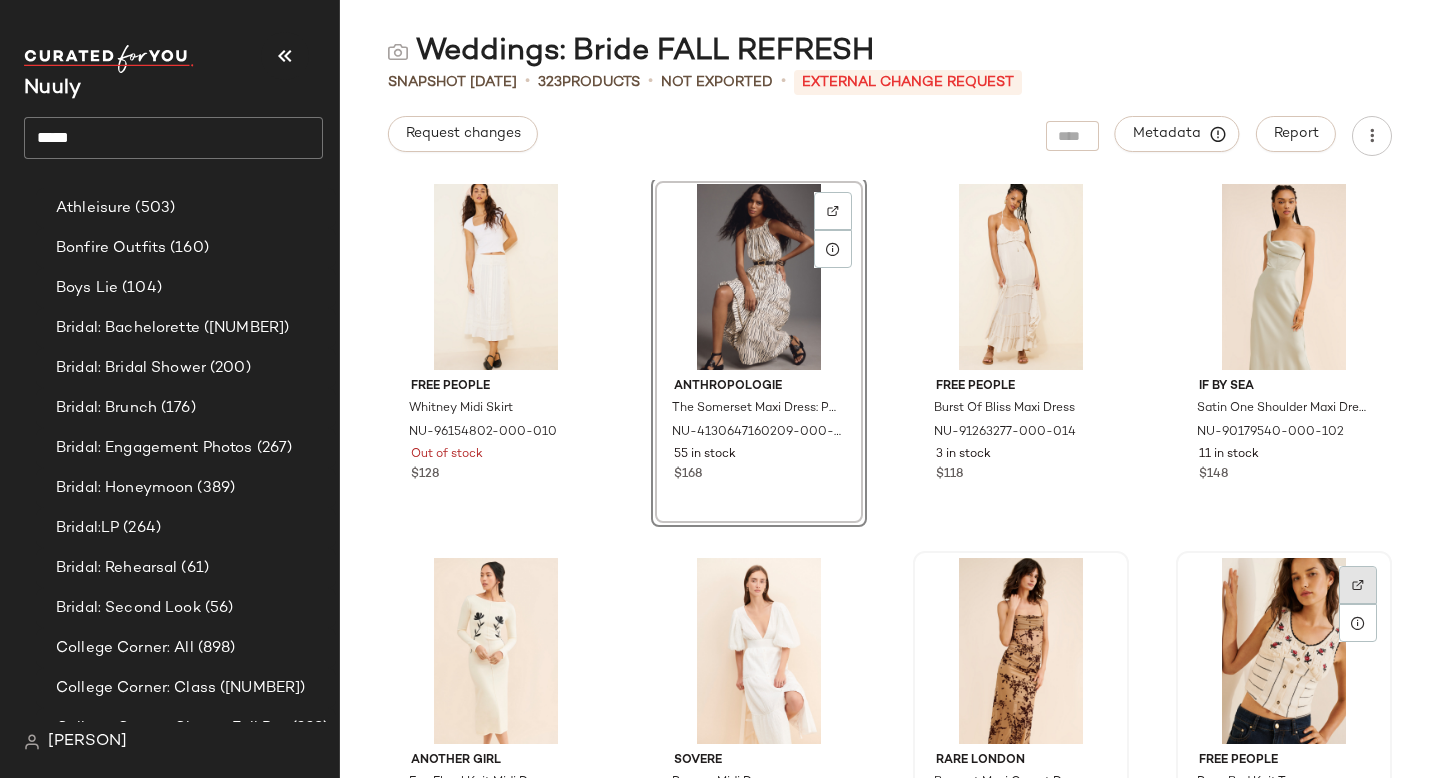 click 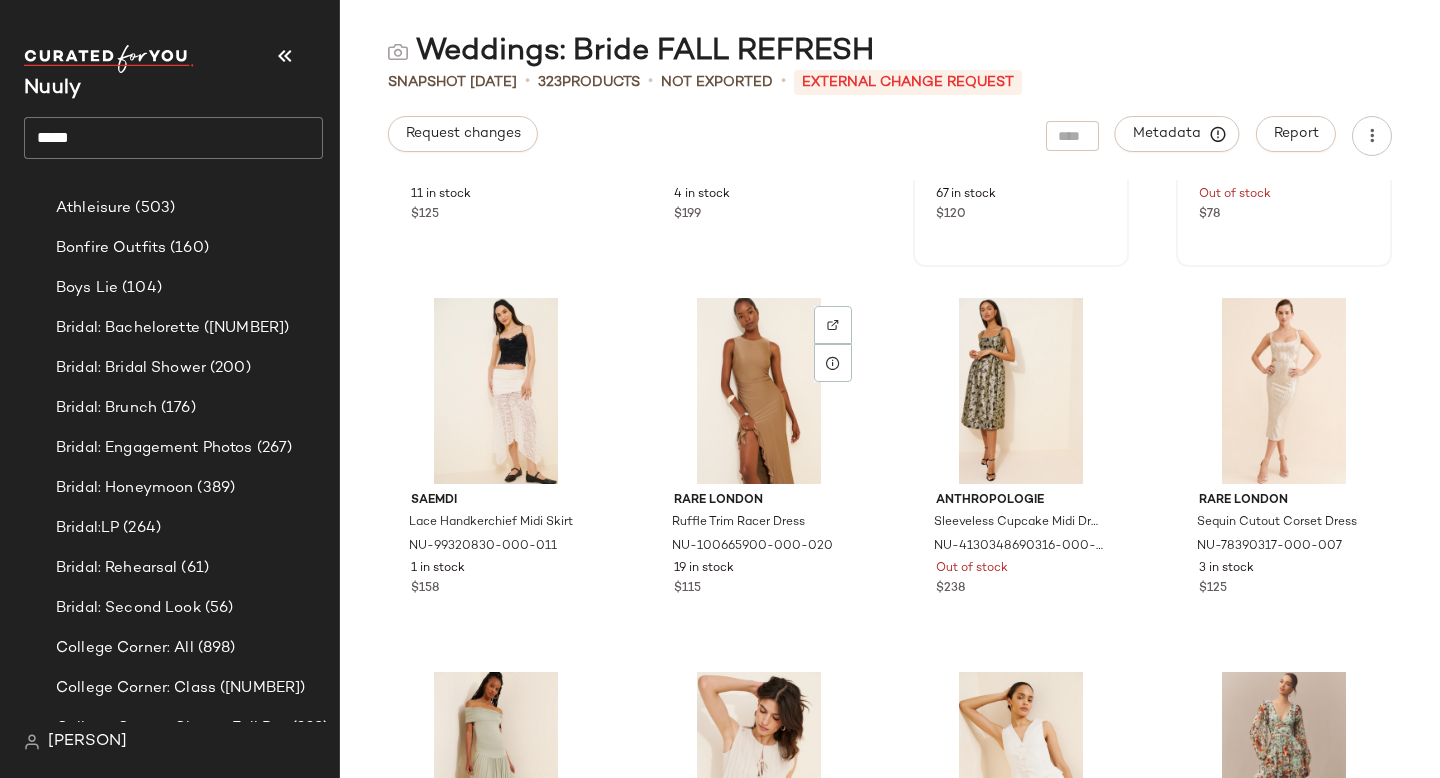 scroll, scrollTop: 14135, scrollLeft: 0, axis: vertical 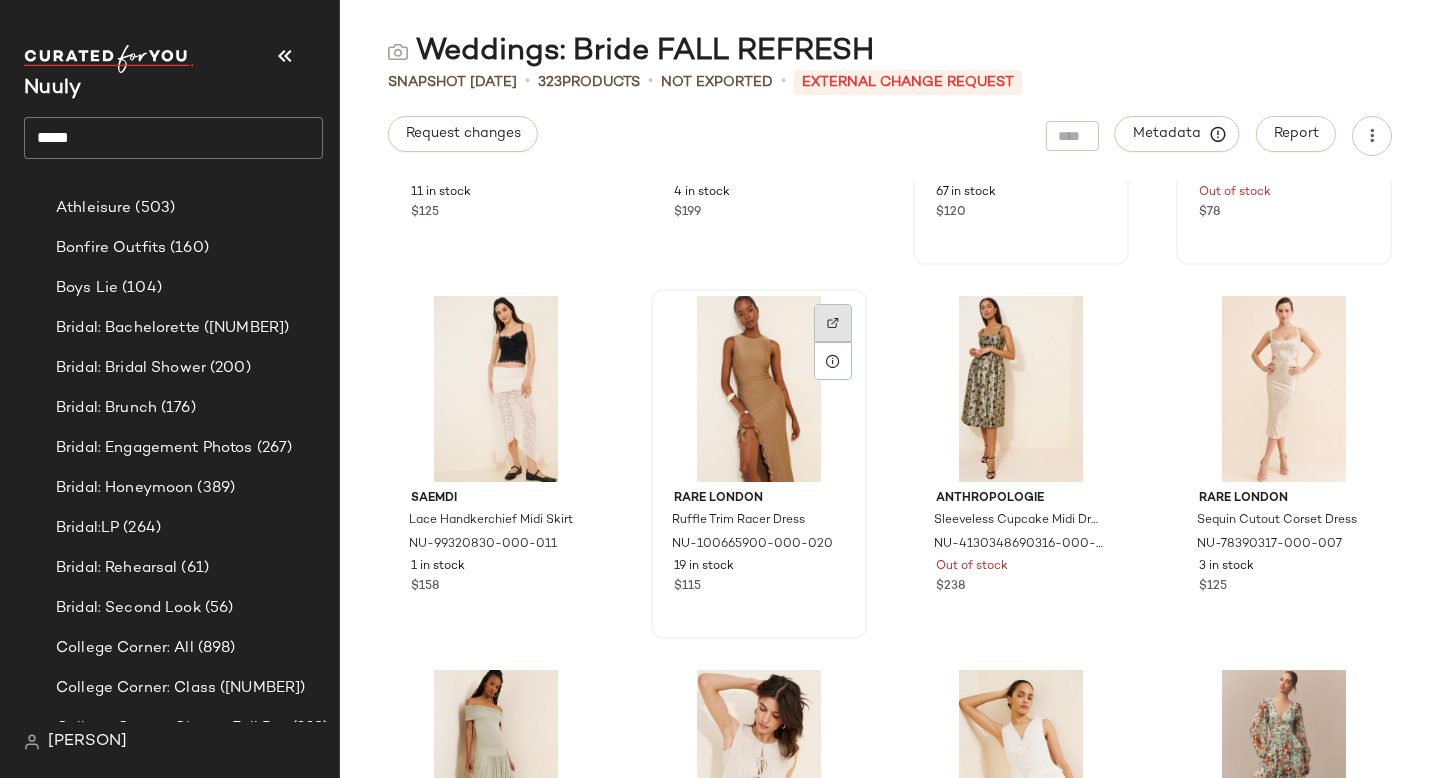 click 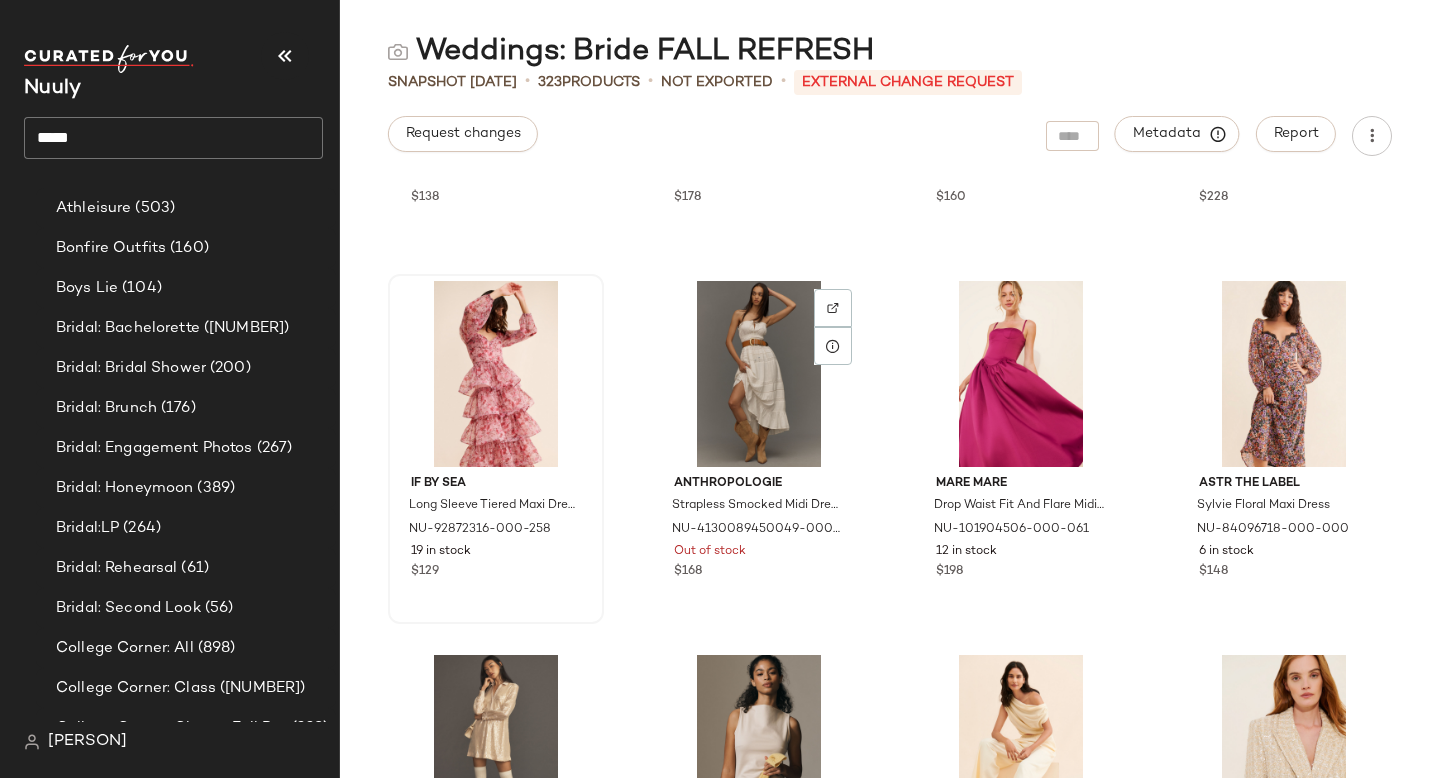 scroll, scrollTop: 17155, scrollLeft: 0, axis: vertical 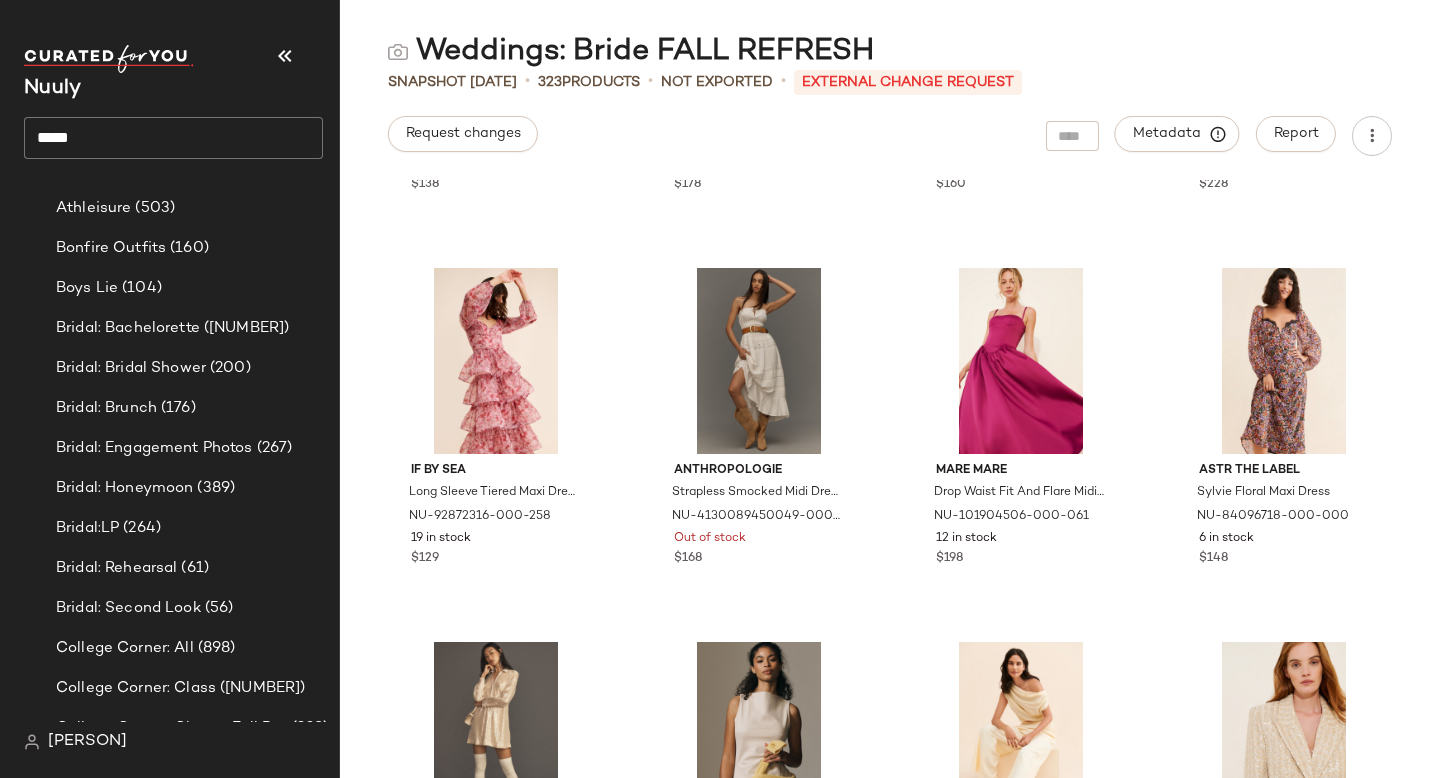 click on "Weddings: Bride FALL REFRESH  Snapshot Jul 23rd  •  323  Products   •   Not Exported   •   External Change Request   Request changes   Metadata   Report  Anthropologie Strapless Pintuck Open-Back Dress NU-4130578570053-000-011 26 in stock $138 Anthropologie Halter Bow-Front Midi Dress NU-4130084320124-000-055 4 in stock $178 Pilcro Floral Ruffle Shirt Dress NU-4130578570030-000-015 1 in stock $160 Anthropologie Long-Sleeve Turtleneck Tulle Twofer Mini Dress NU-4130326950043-000-011 28 in stock $228 If By Sea Long Sleeve Tiered Maxi Dress NU-92872316-000-258 19 in stock $129 Anthropologie Strapless Smocked Midi Dress NU-4130089450049-000-010 Out of stock $168 Mare Mare Drop Waist Fit And Flare Midi Dress NU-101904506-000-061 12 in stock $198 ASTR The Label Sylvie Floral Maxi Dress NU-84096718-000-000 6 in stock $148 Pilcro Long-Sleeve Sequin Mini Shirt Dress NU-4130370060189-000-011 46 in stock $160 Anthropologie Side-Slit Tunic Top NU-4112916210123-000-014 3 in stock $68 Callahan Zuri Wide Leg Pants" at bounding box center (890, 405) 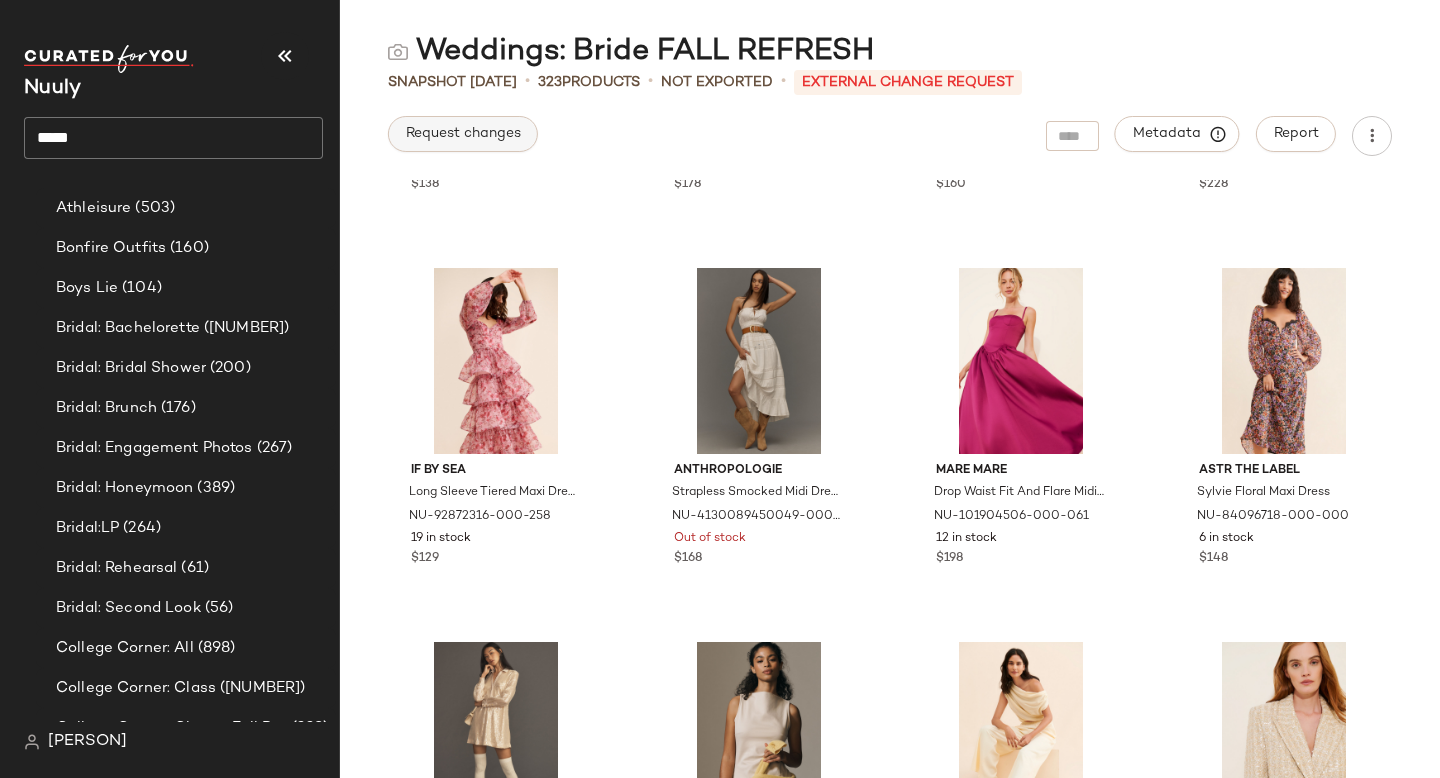 click on "Request changes" at bounding box center [463, 134] 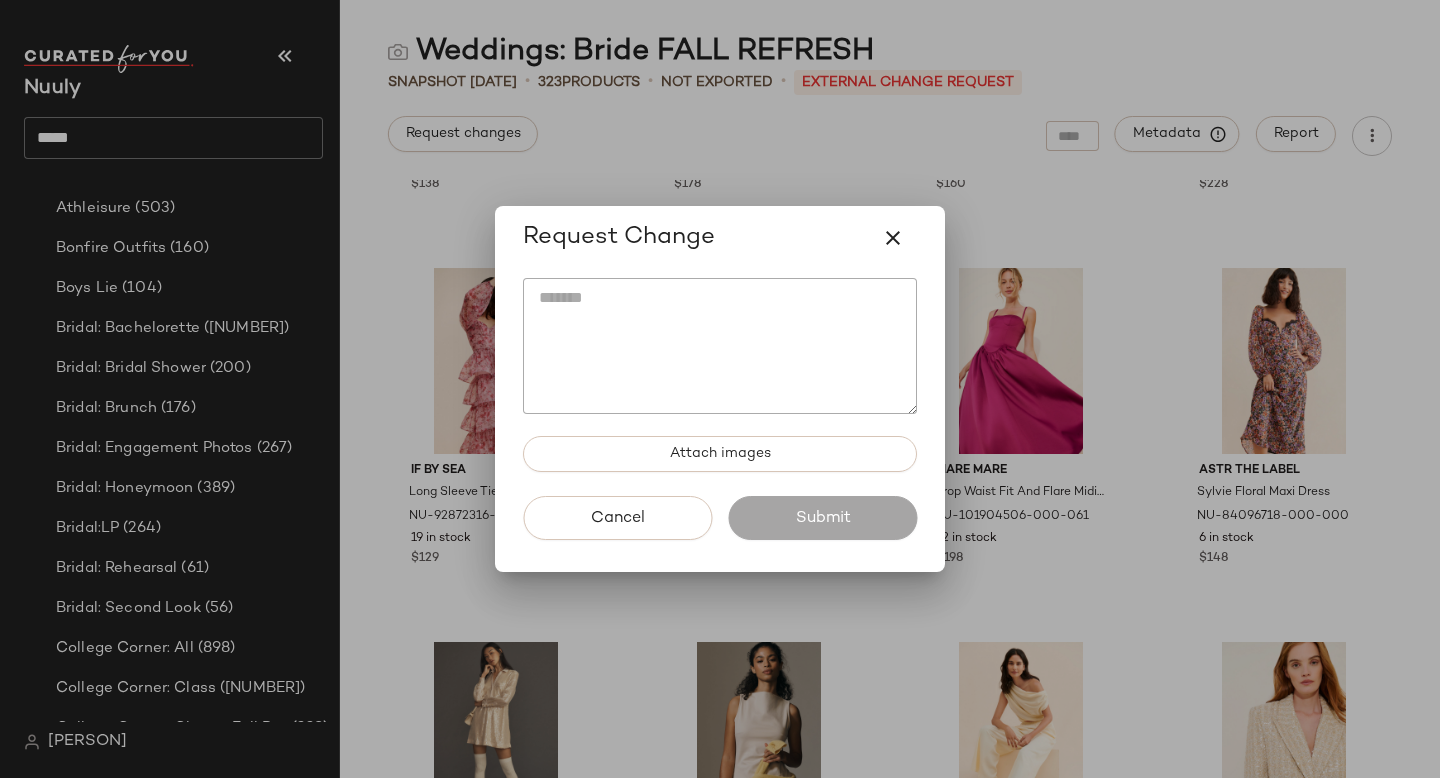 click 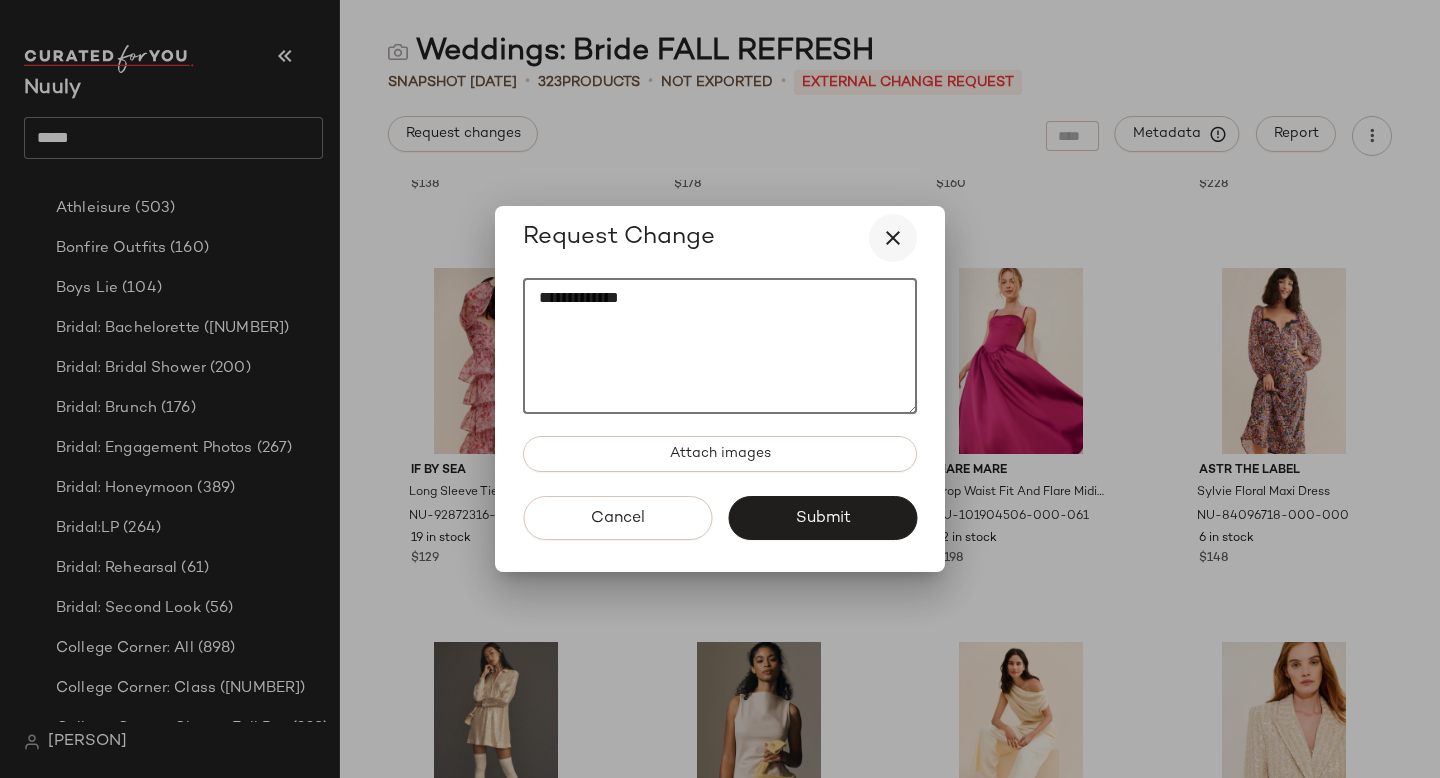 type on "**********" 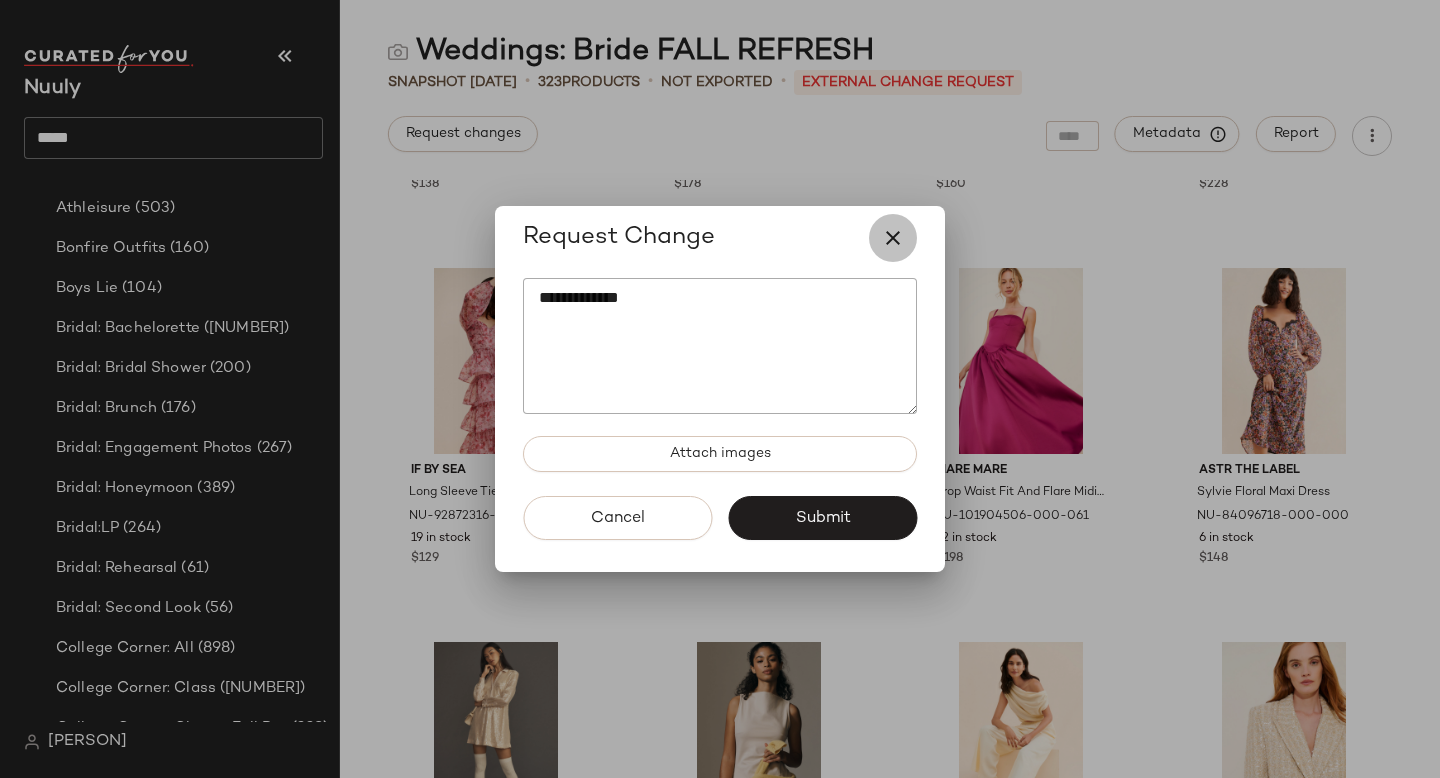 click at bounding box center [893, 238] 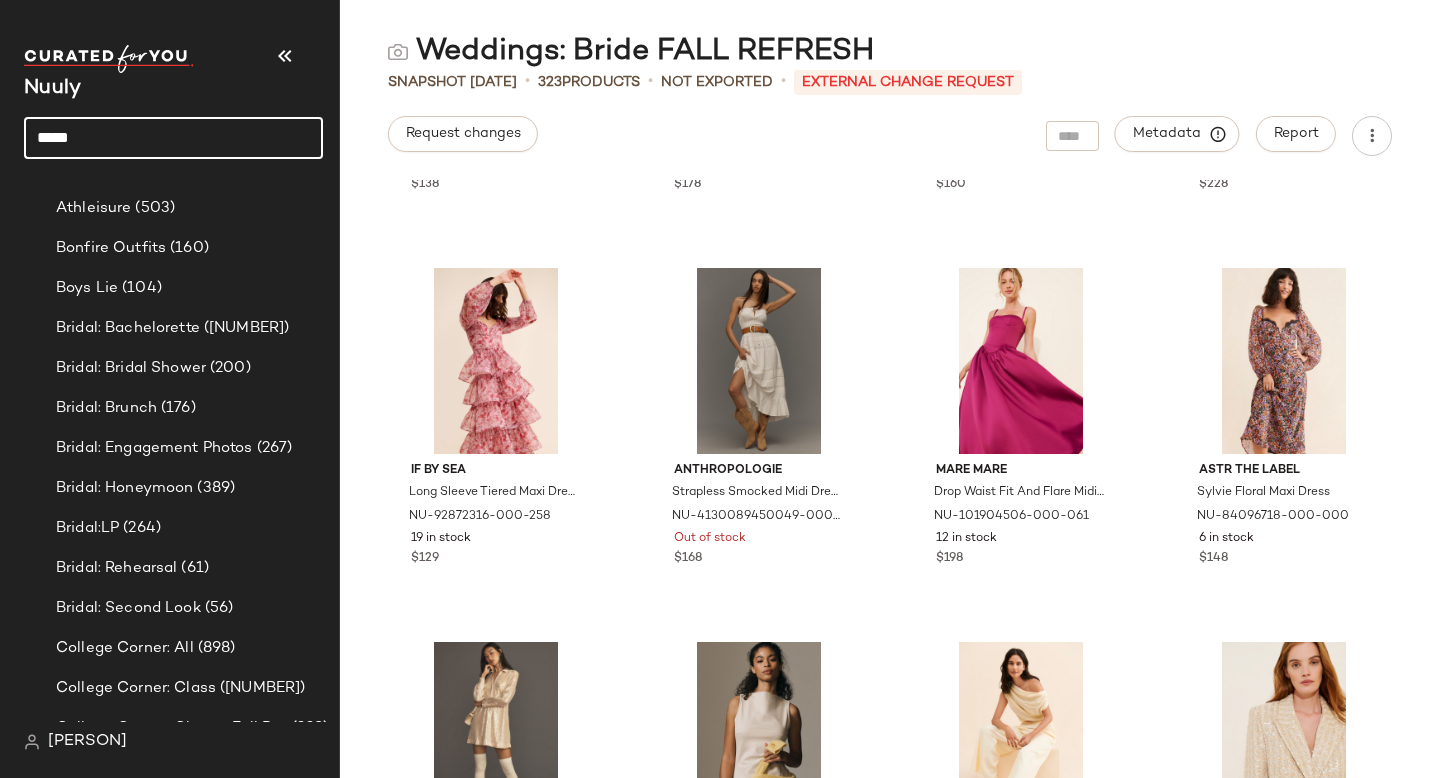 drag, startPoint x: 151, startPoint y: 121, endPoint x: 280, endPoint y: 151, distance: 132.44244 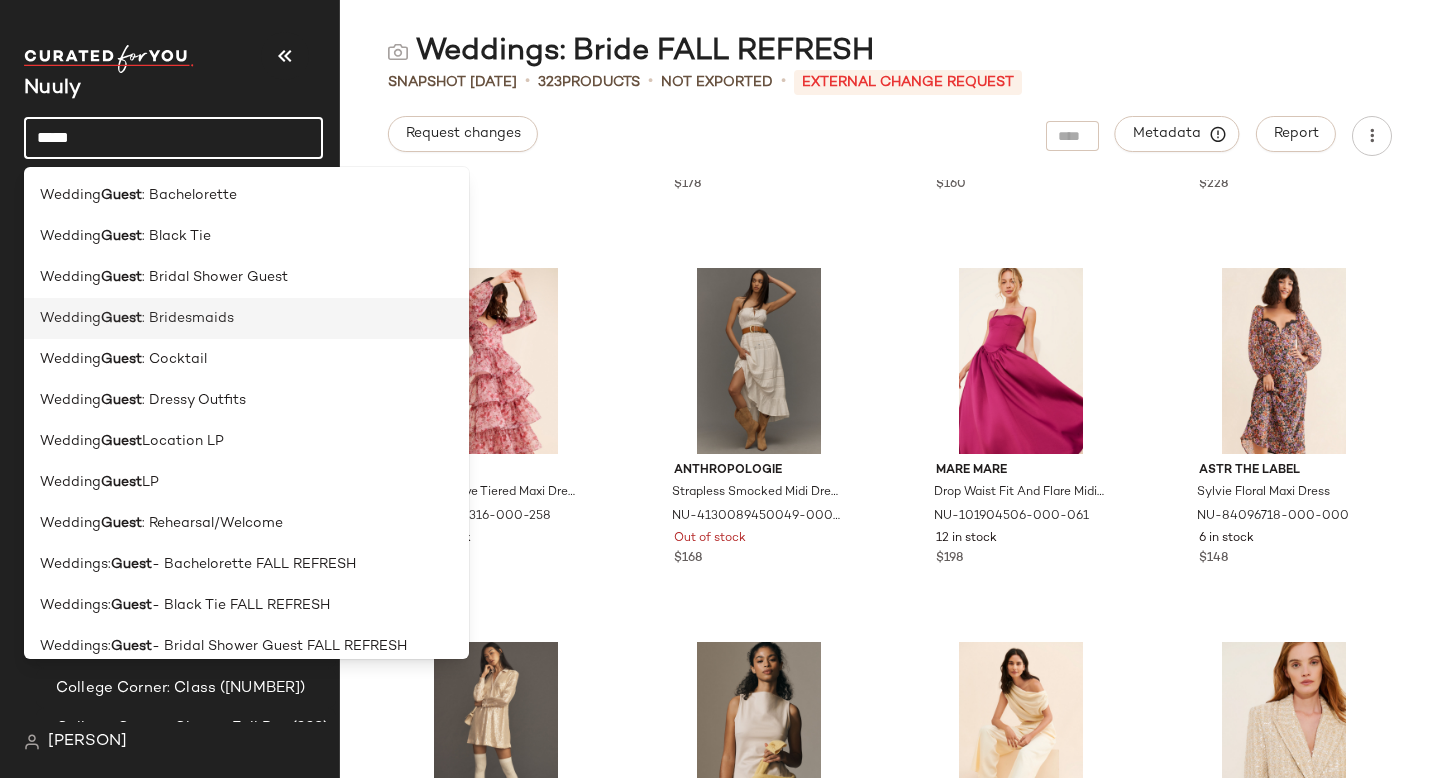 type on "*****" 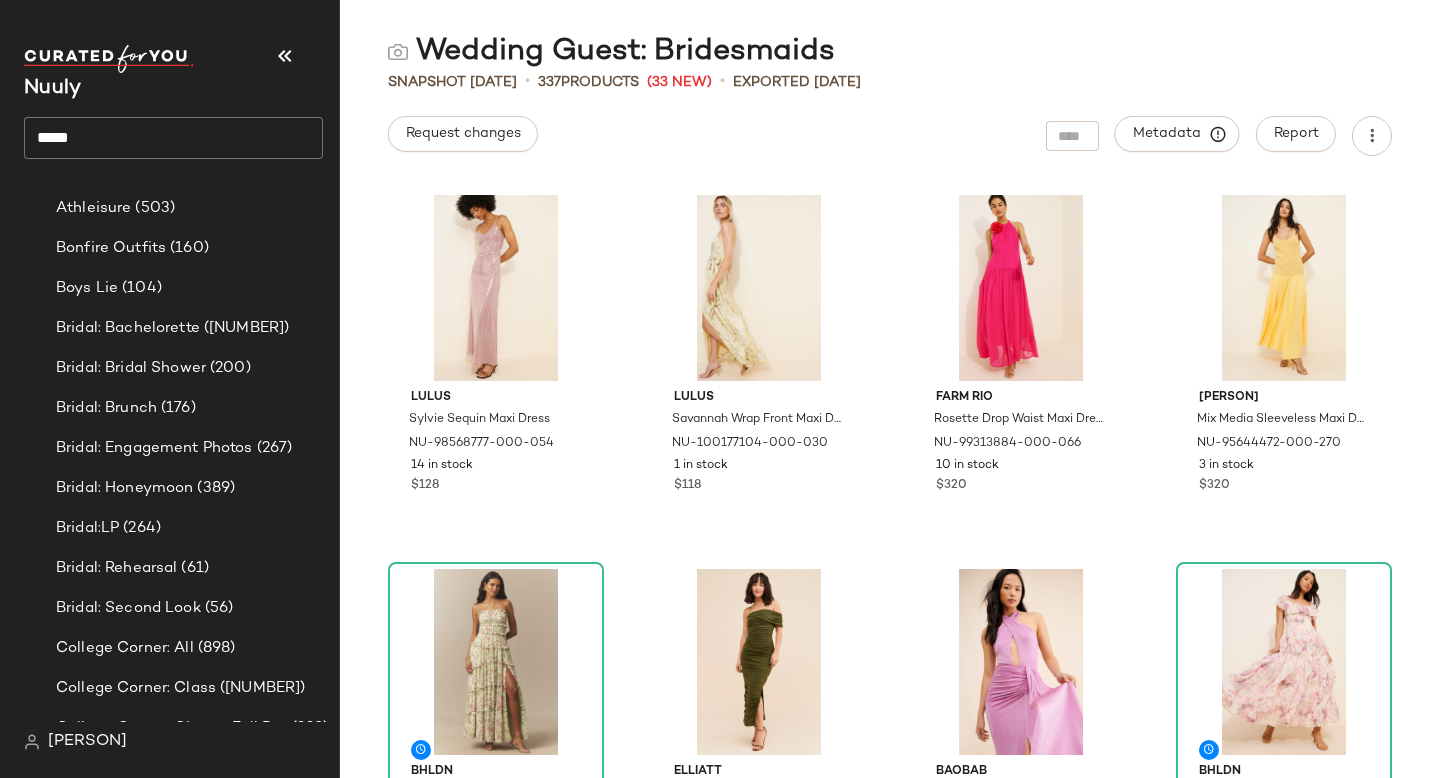 click on "*****" 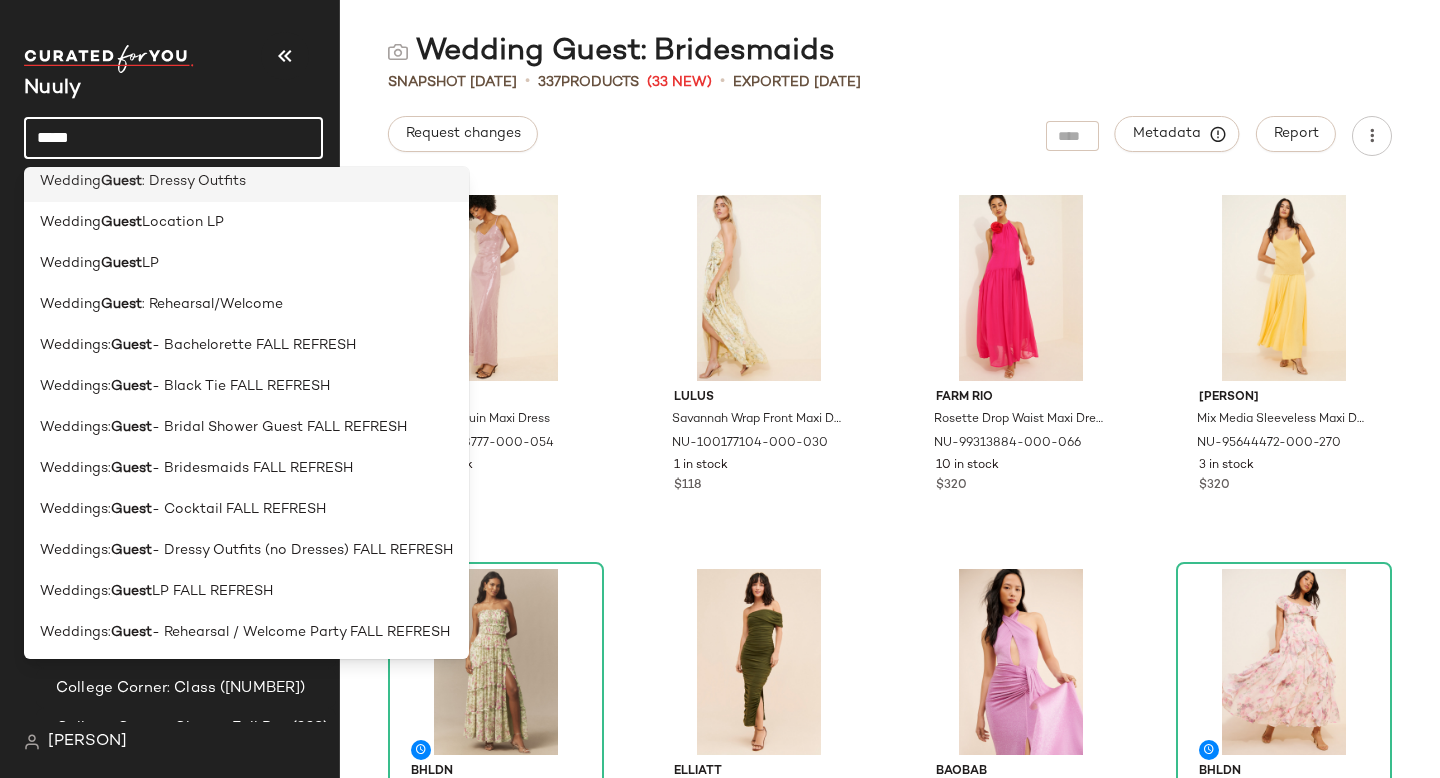 scroll, scrollTop: 221, scrollLeft: 0, axis: vertical 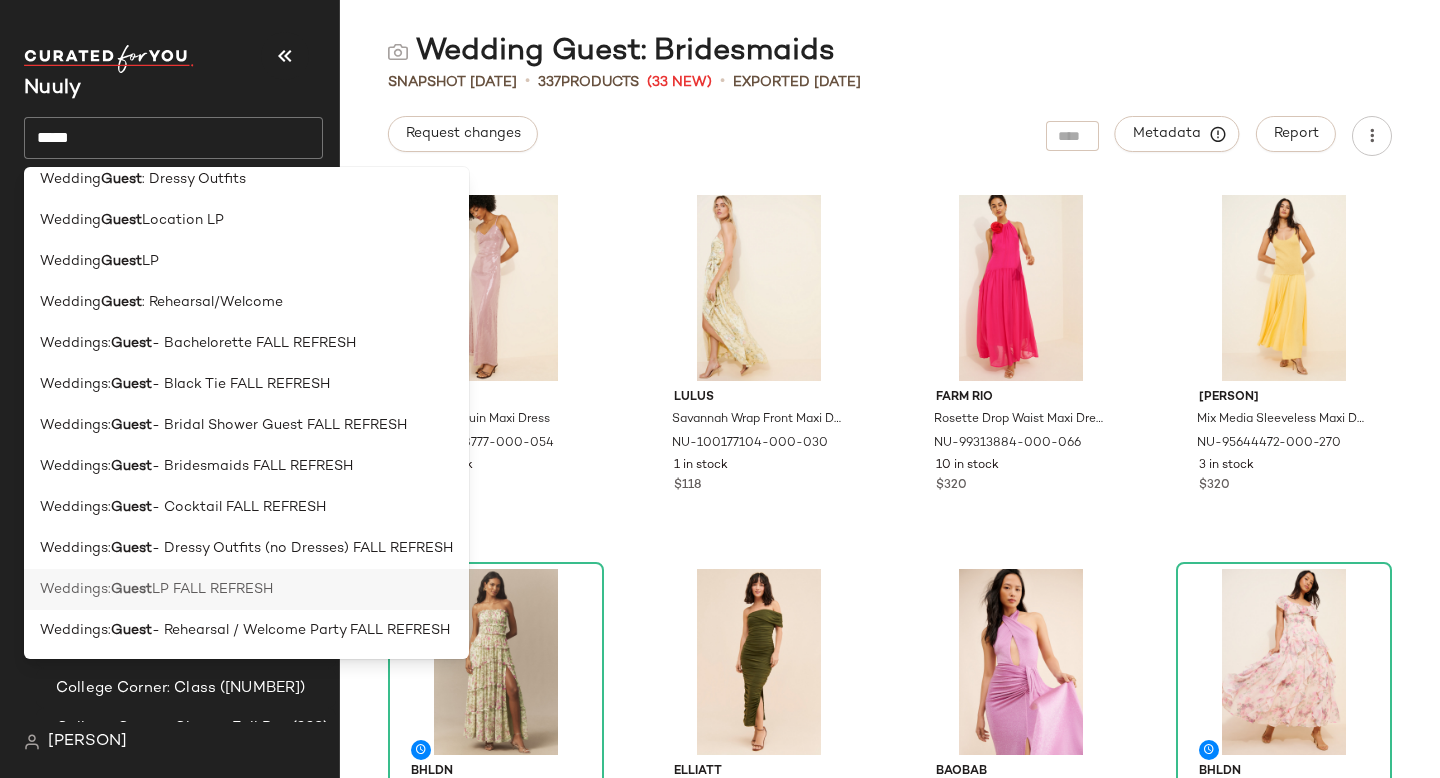click on "LP FALL REFRESH" at bounding box center [212, 589] 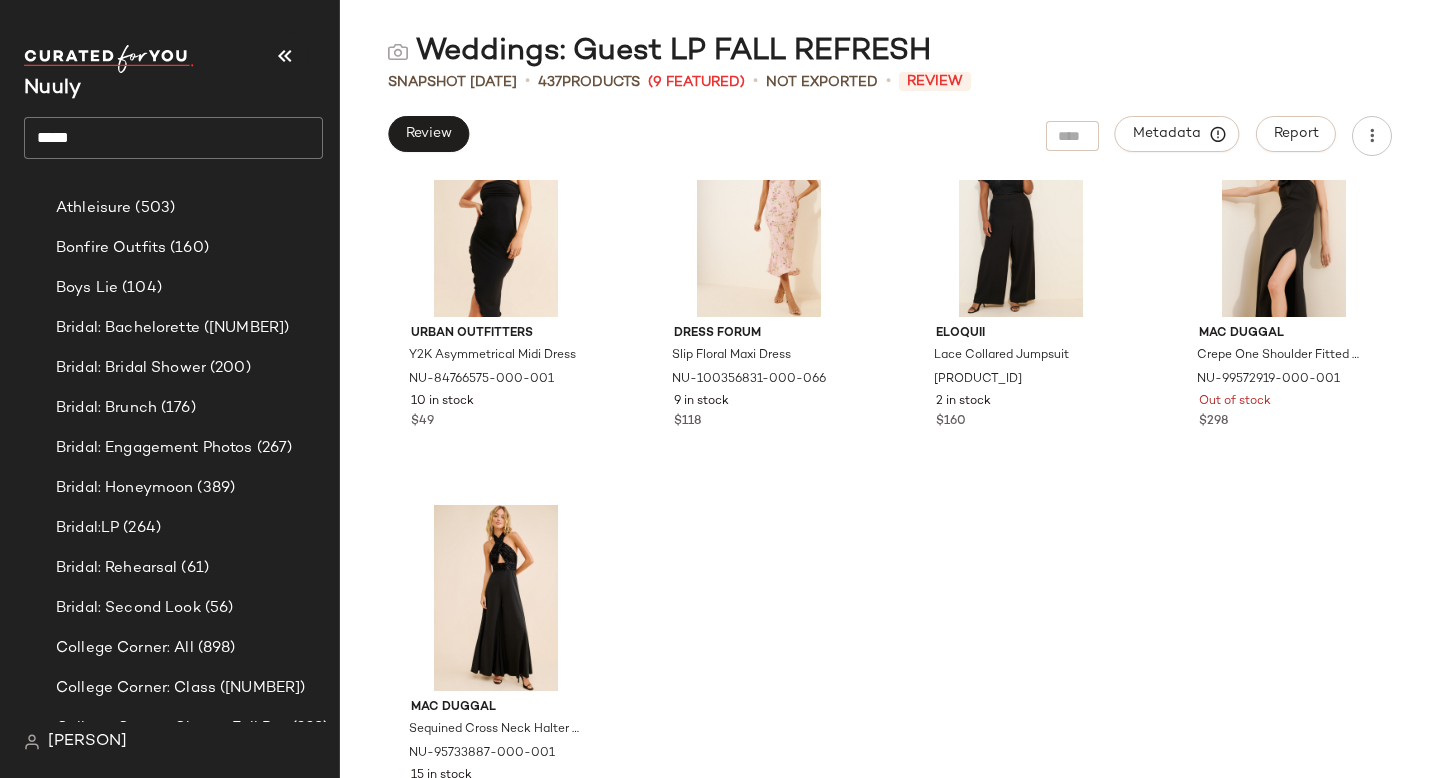 scroll, scrollTop: 40558, scrollLeft: 0, axis: vertical 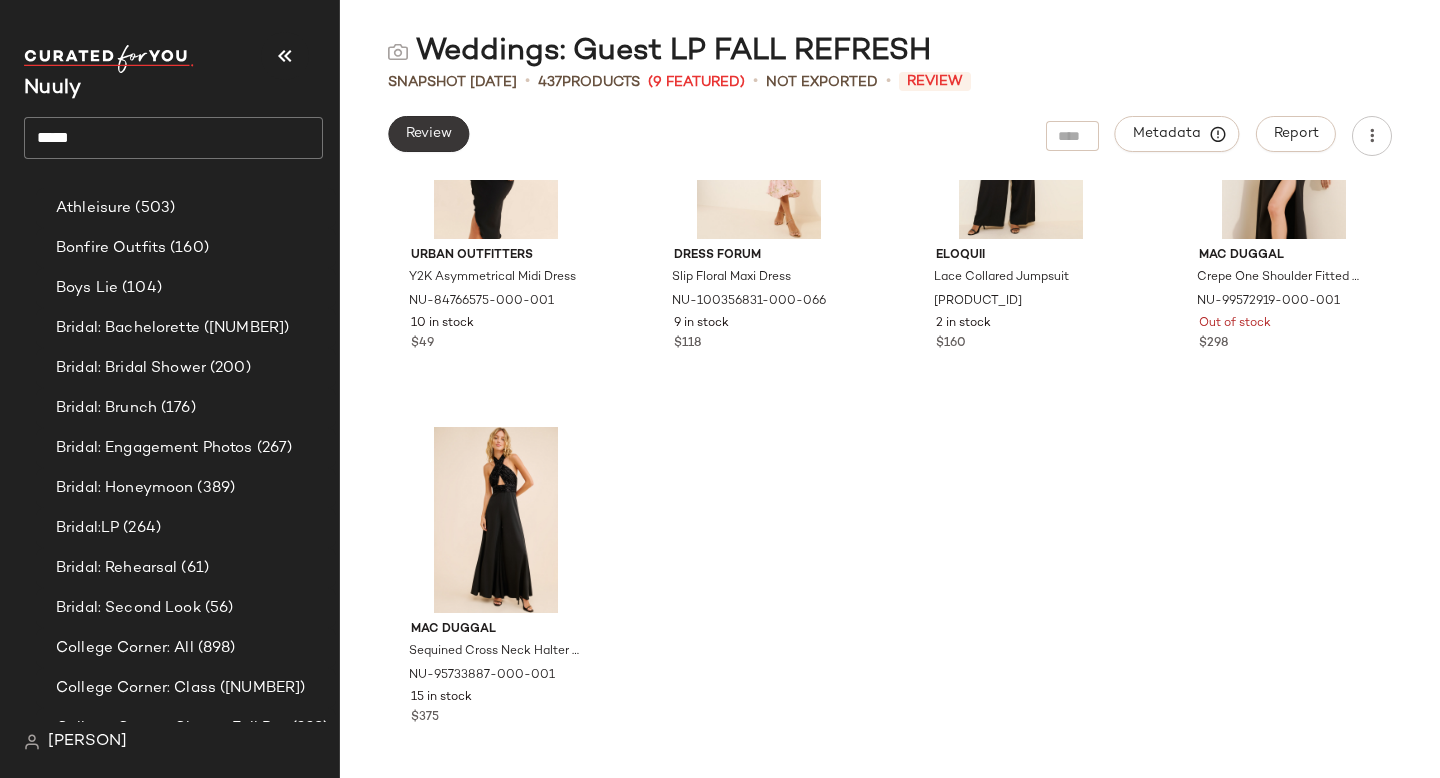 click on "Review" 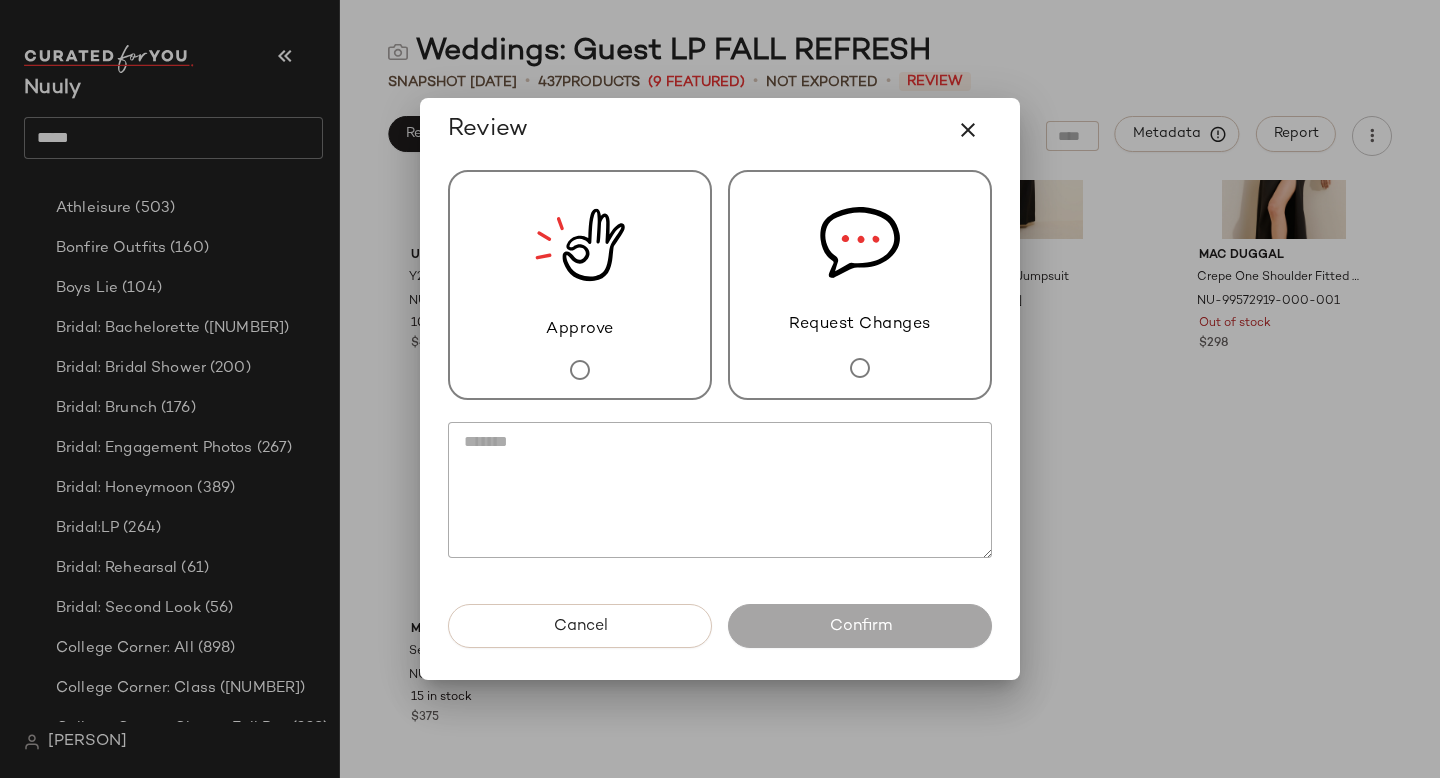 click on "Approve" at bounding box center [580, 285] 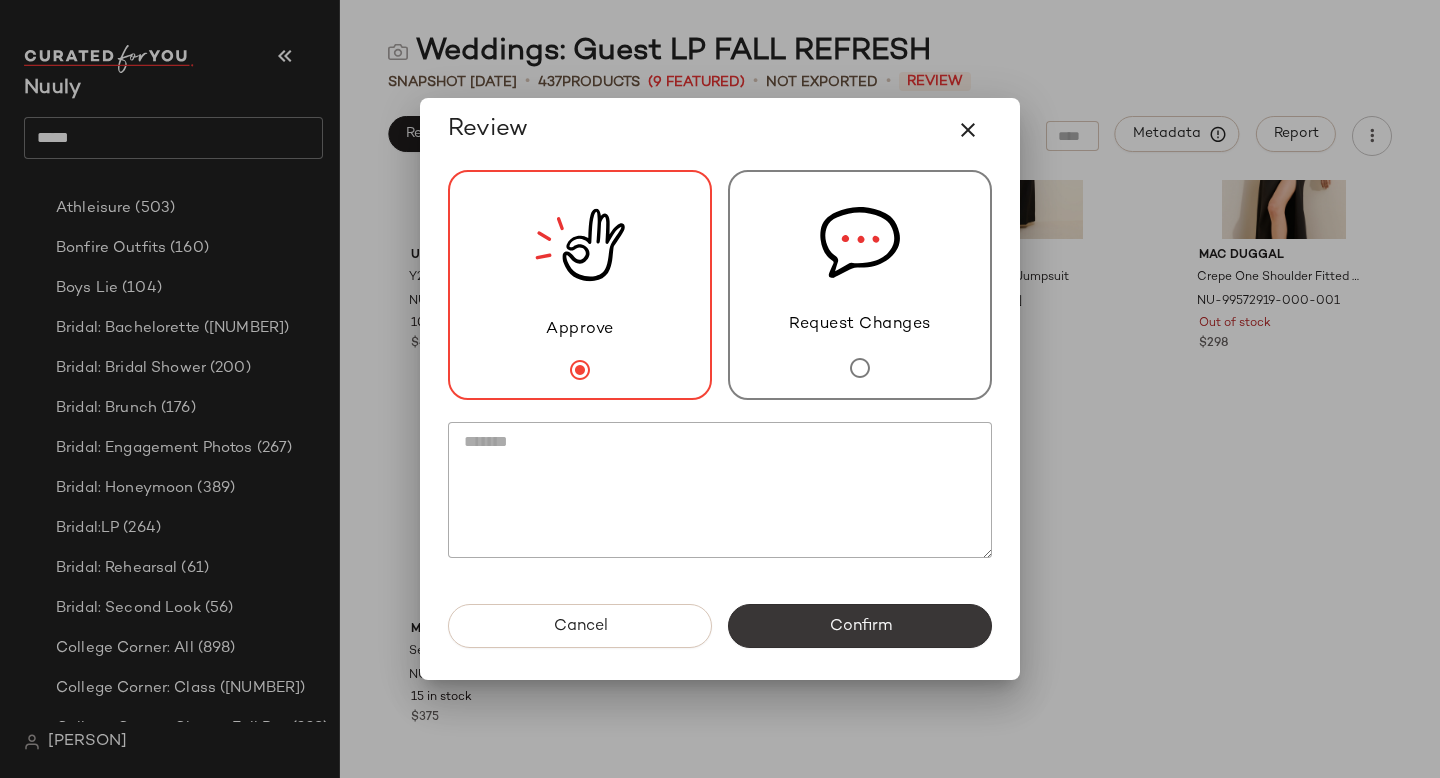 click on "Confirm" 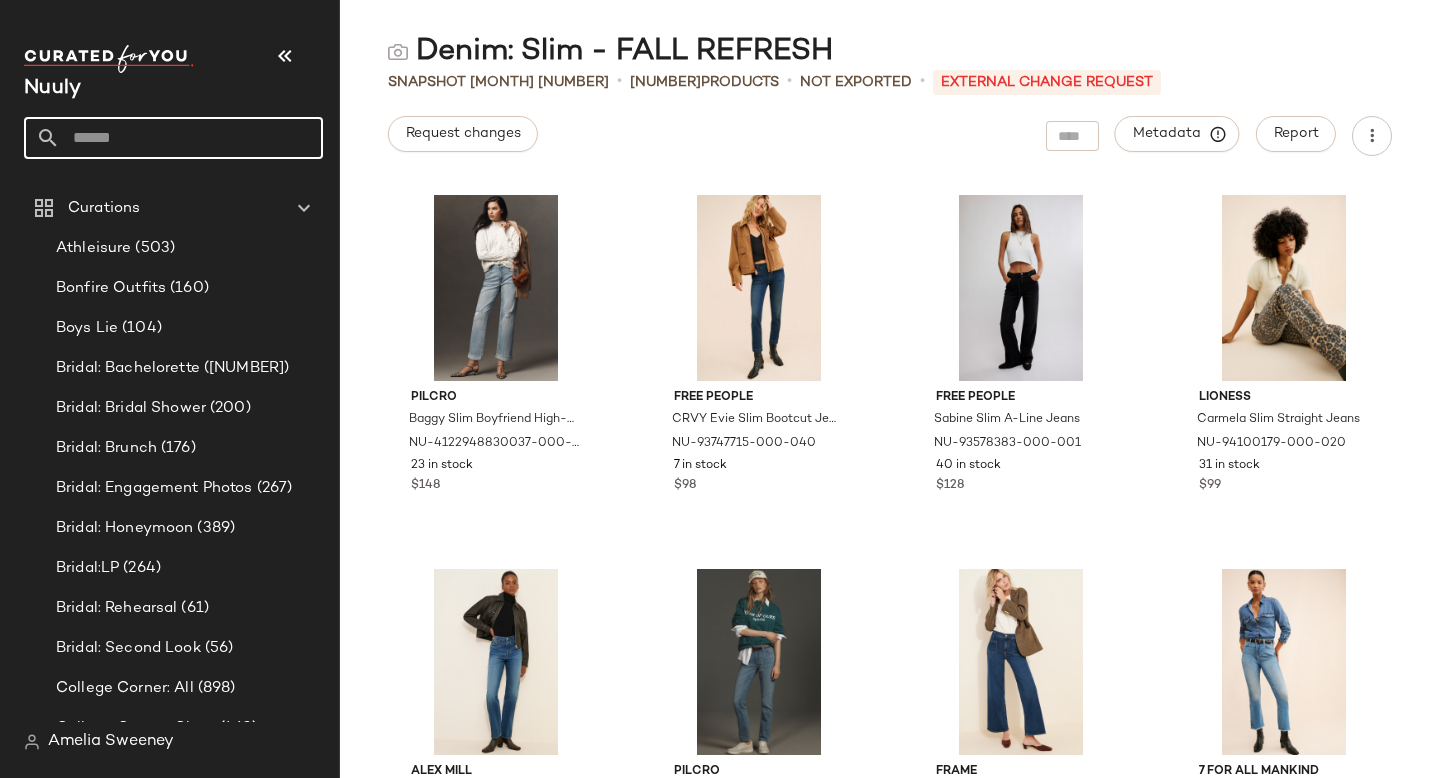 scroll, scrollTop: 0, scrollLeft: 0, axis: both 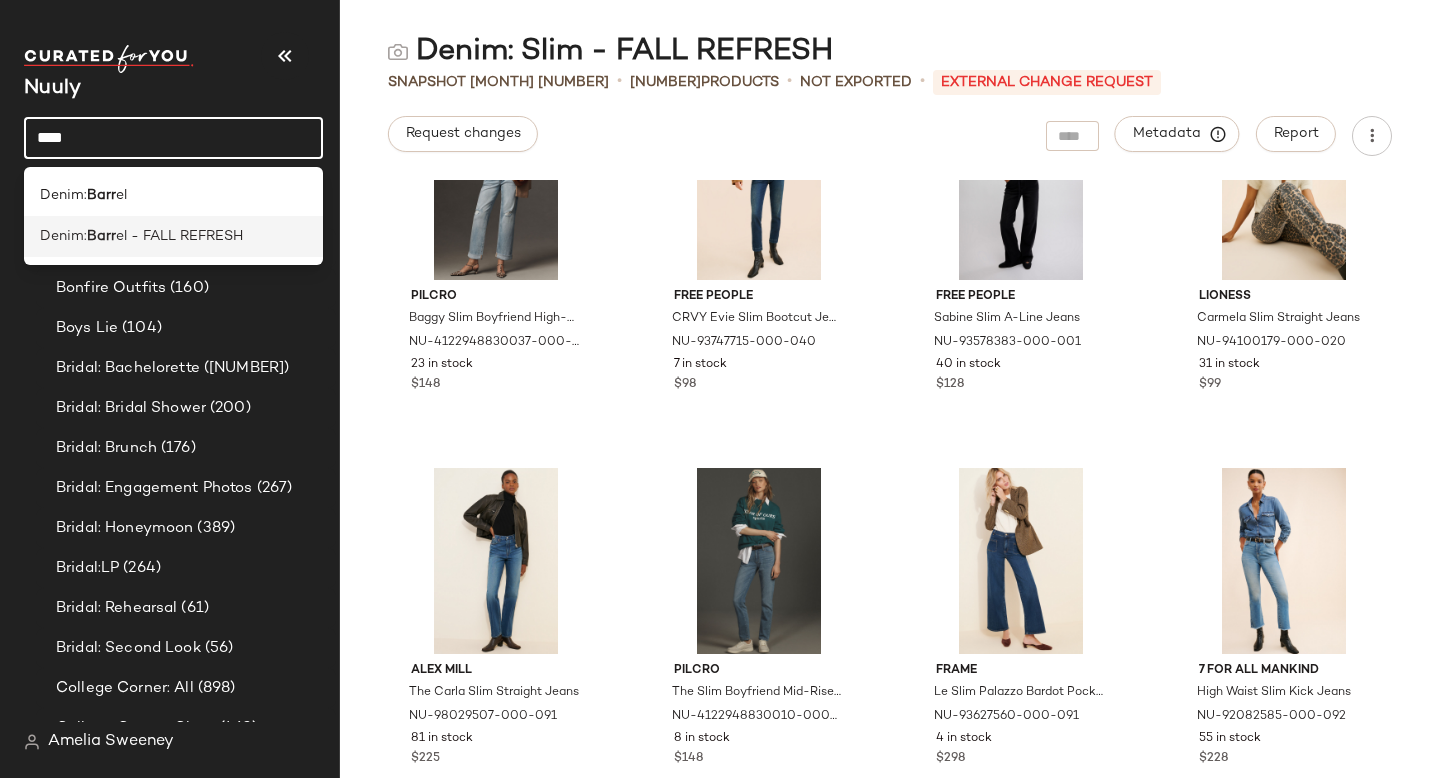 click on "el - FALL REFRESH" at bounding box center (179, 236) 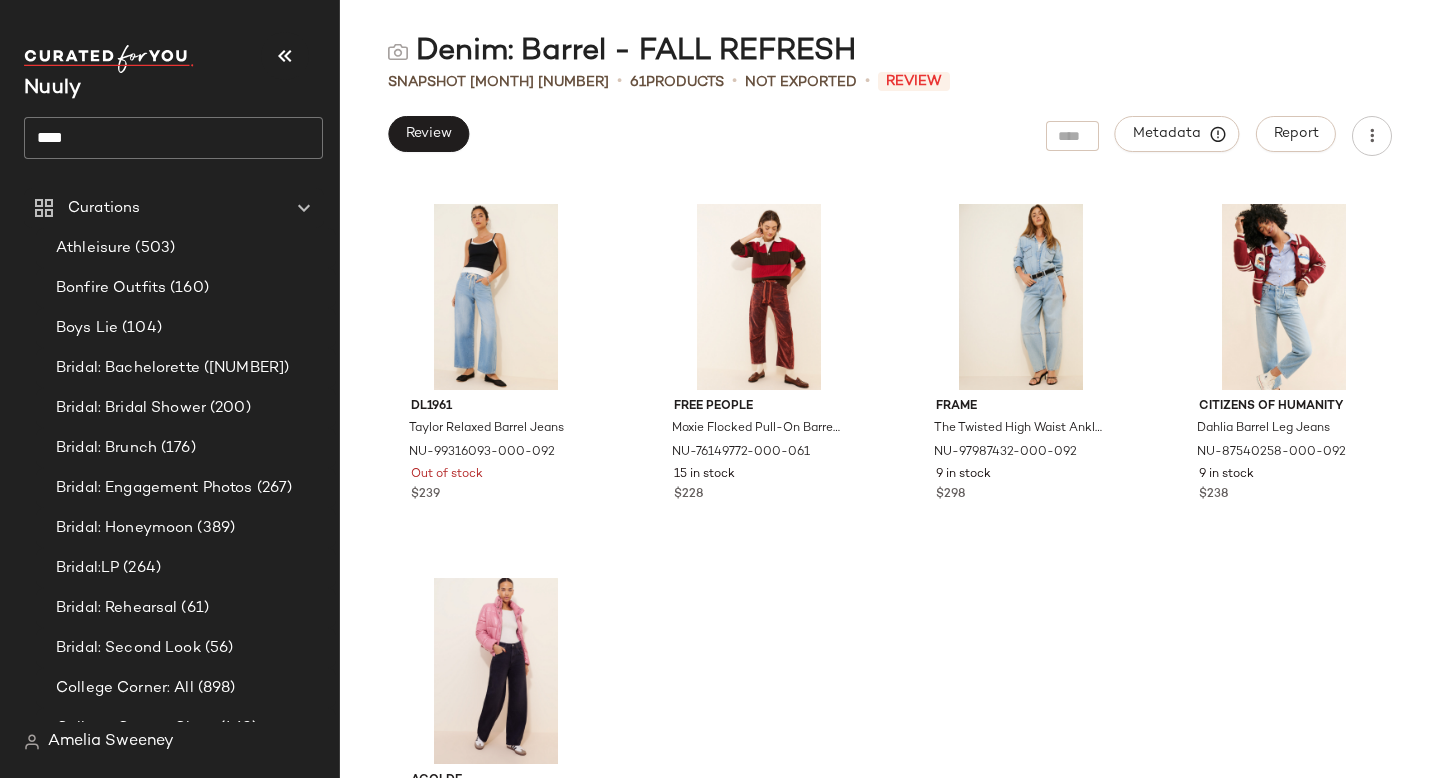 scroll, scrollTop: 5402, scrollLeft: 0, axis: vertical 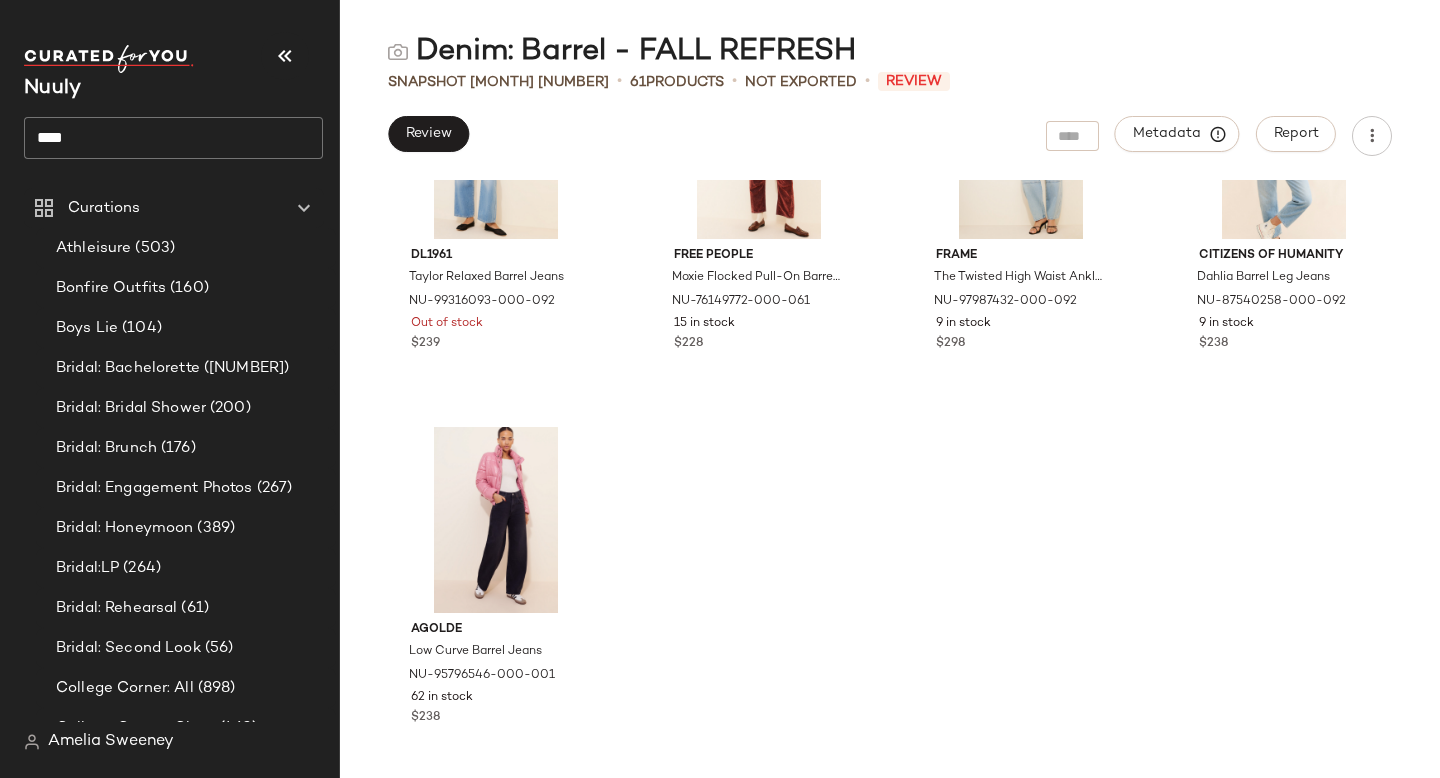 click on "Denim: Barrel - FALL REFRESH Snapshot [MONTH] [NUMBER] [NUMBER] Products Not Exported Review Review Metadata Report DL[NUMBER] Taylor Relaxed Barrel Jeans NU-[NUMBER] Out of stock $[NUMBER] Free People Moxie Flocked Pull-On Barrel Jeans NU-[NUMBER] [NUMBER] in stock $[NUMBER] FRAME The Twisted High Waist Ankle Barrel Jeans NU-[NUMBER] [NUMBER] in stock $[NUMBER] Citizens of Humanity Dahlia Barrel Leg Jeans NU-[NUMBER] [NUMBER] in stock $[NUMBER] AGOLDE Low Curve Barrel Jeans NU-[NUMBER] [NUMBER] in stock $[NUMBER]" at bounding box center (890, 405) 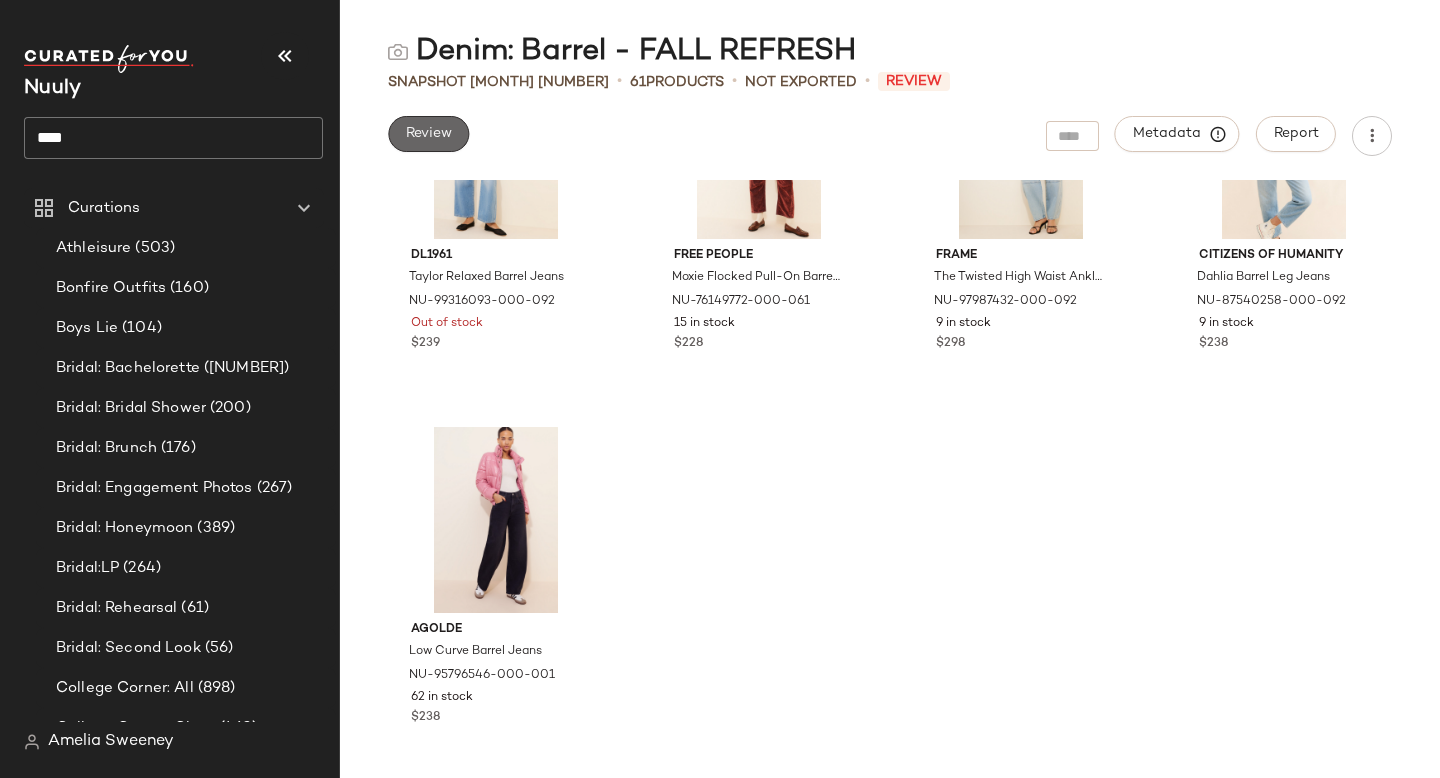 click on "Review" 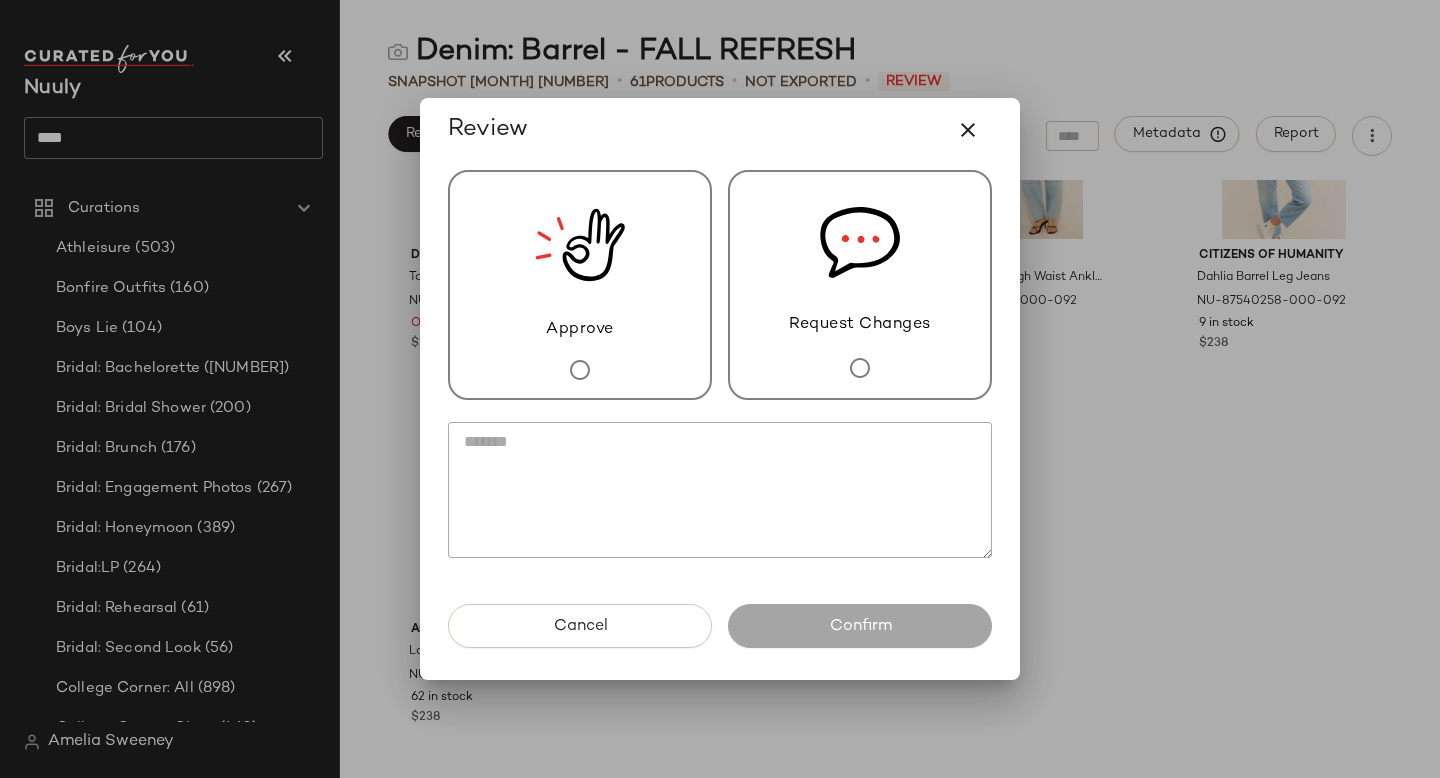 click 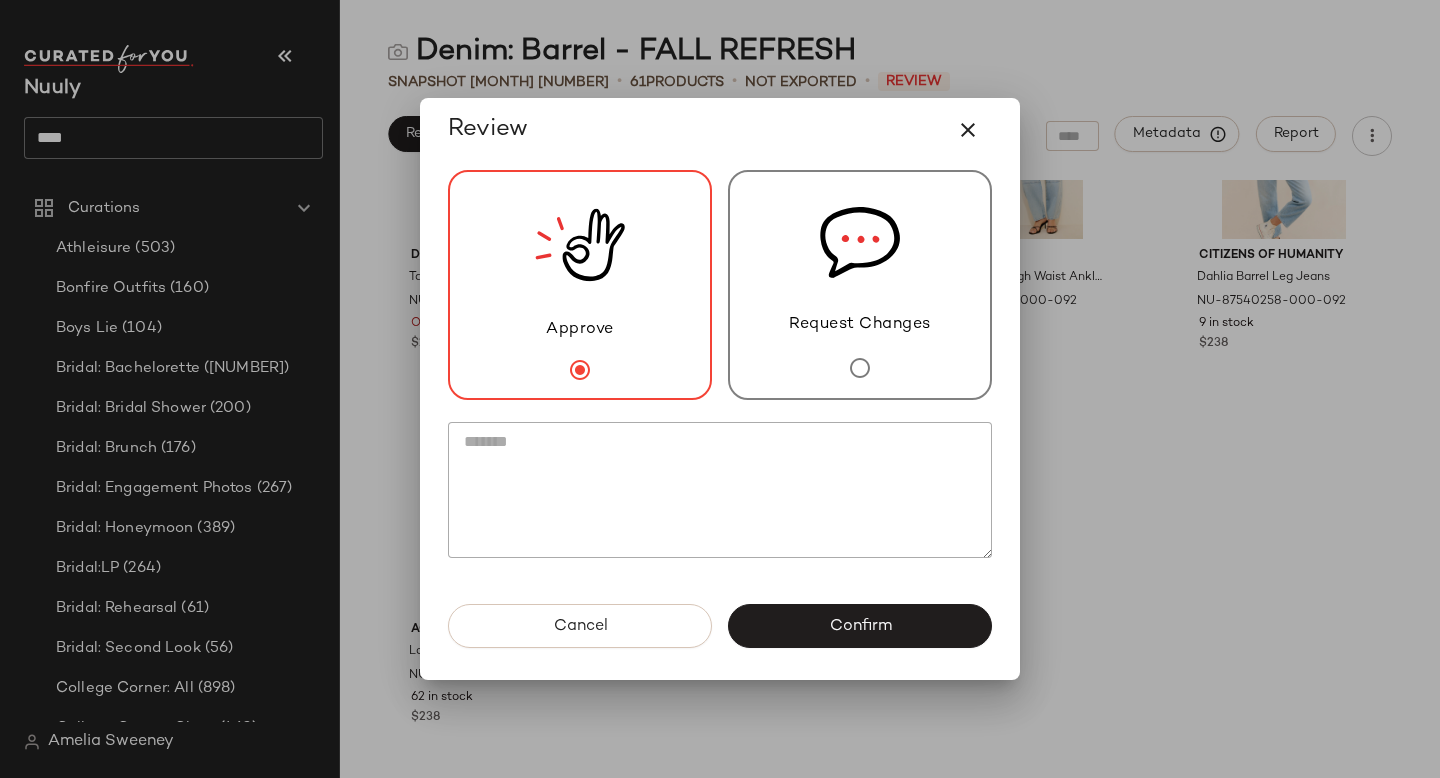 click on "Cancel Confirm" 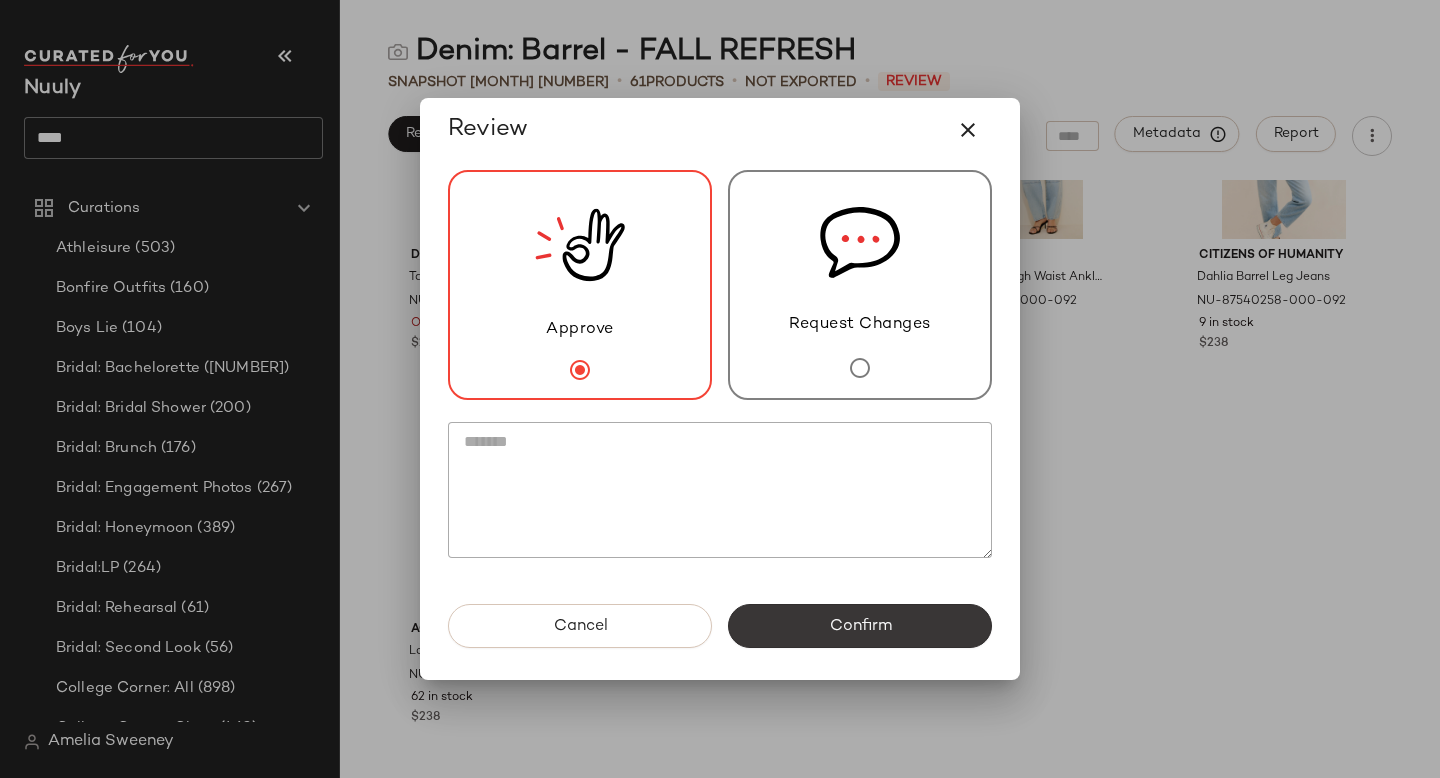 click on "Confirm" at bounding box center [860, 626] 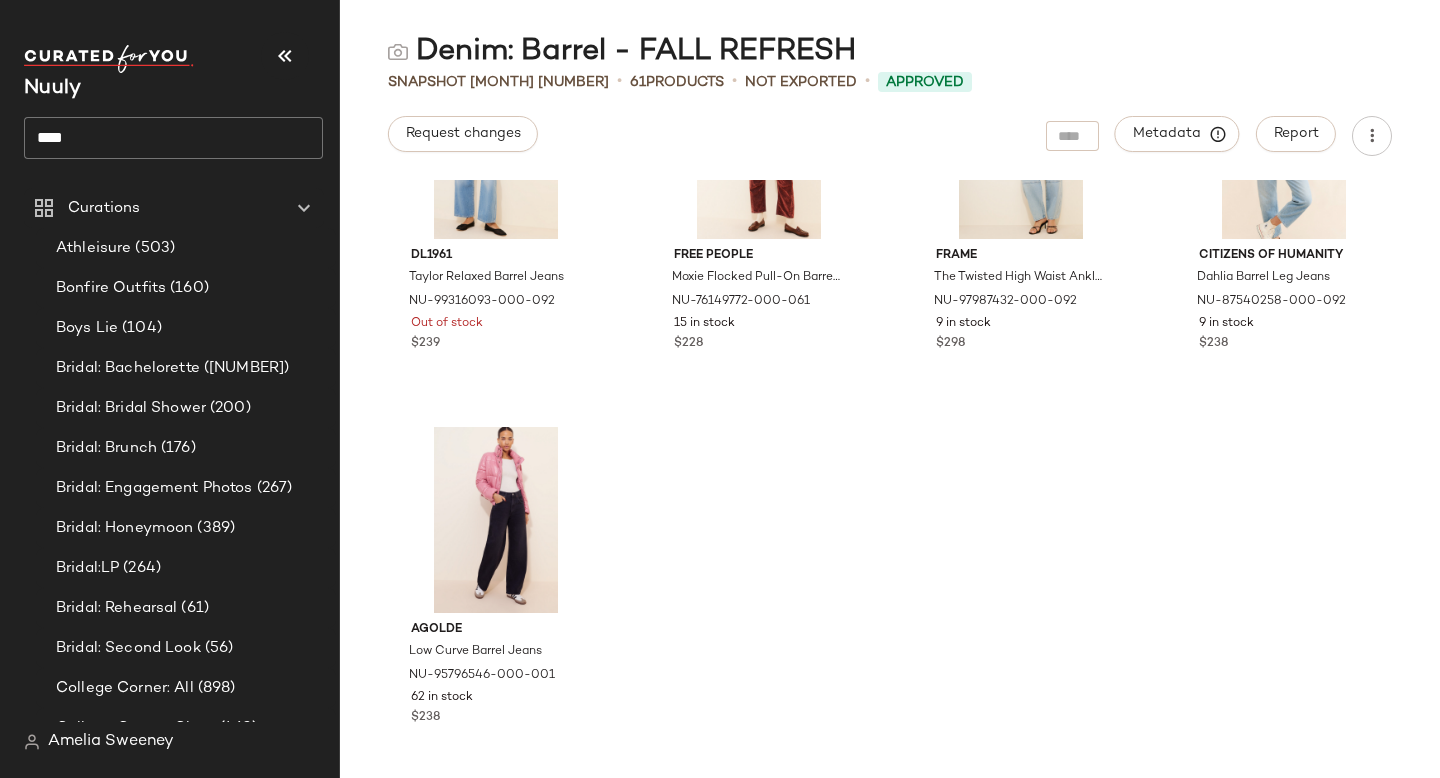 click on "****" 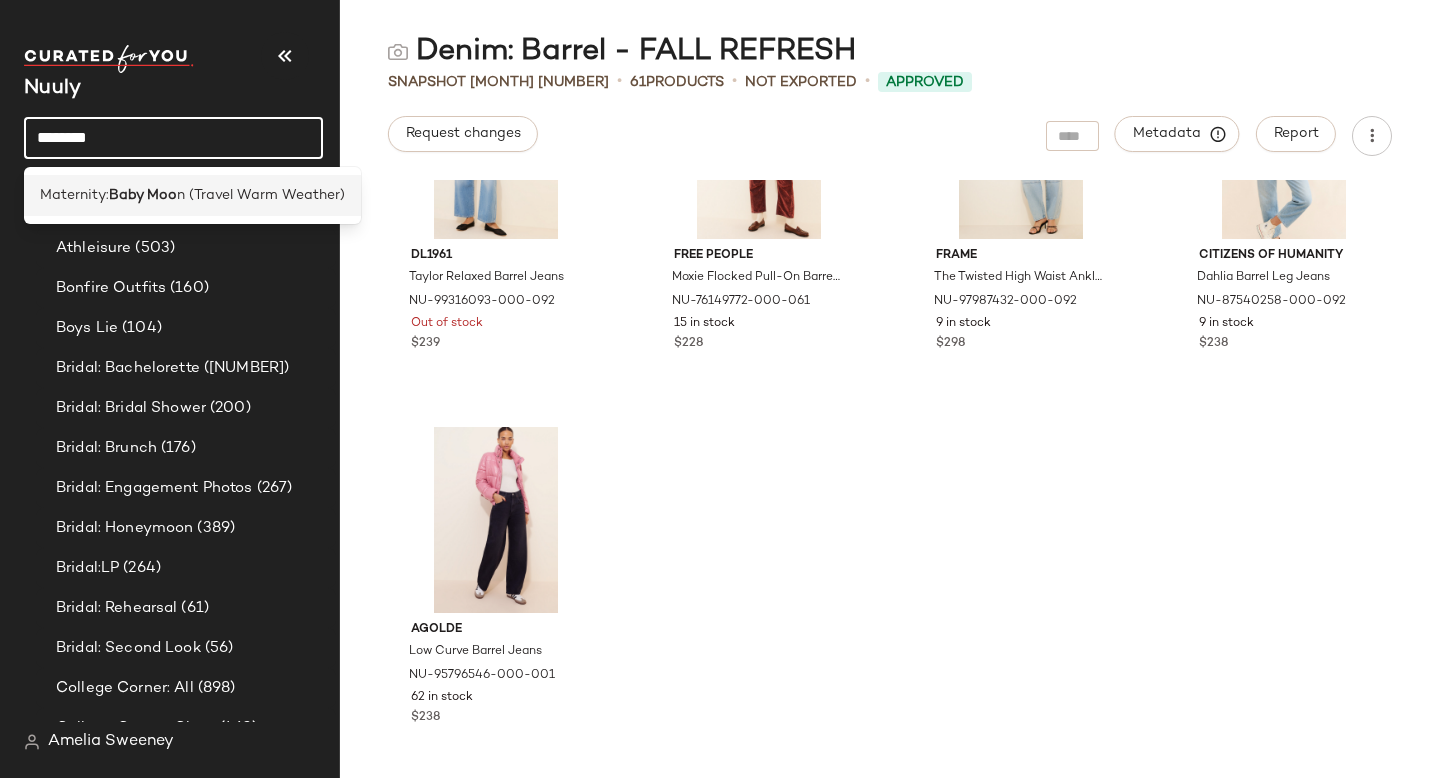 type on "********" 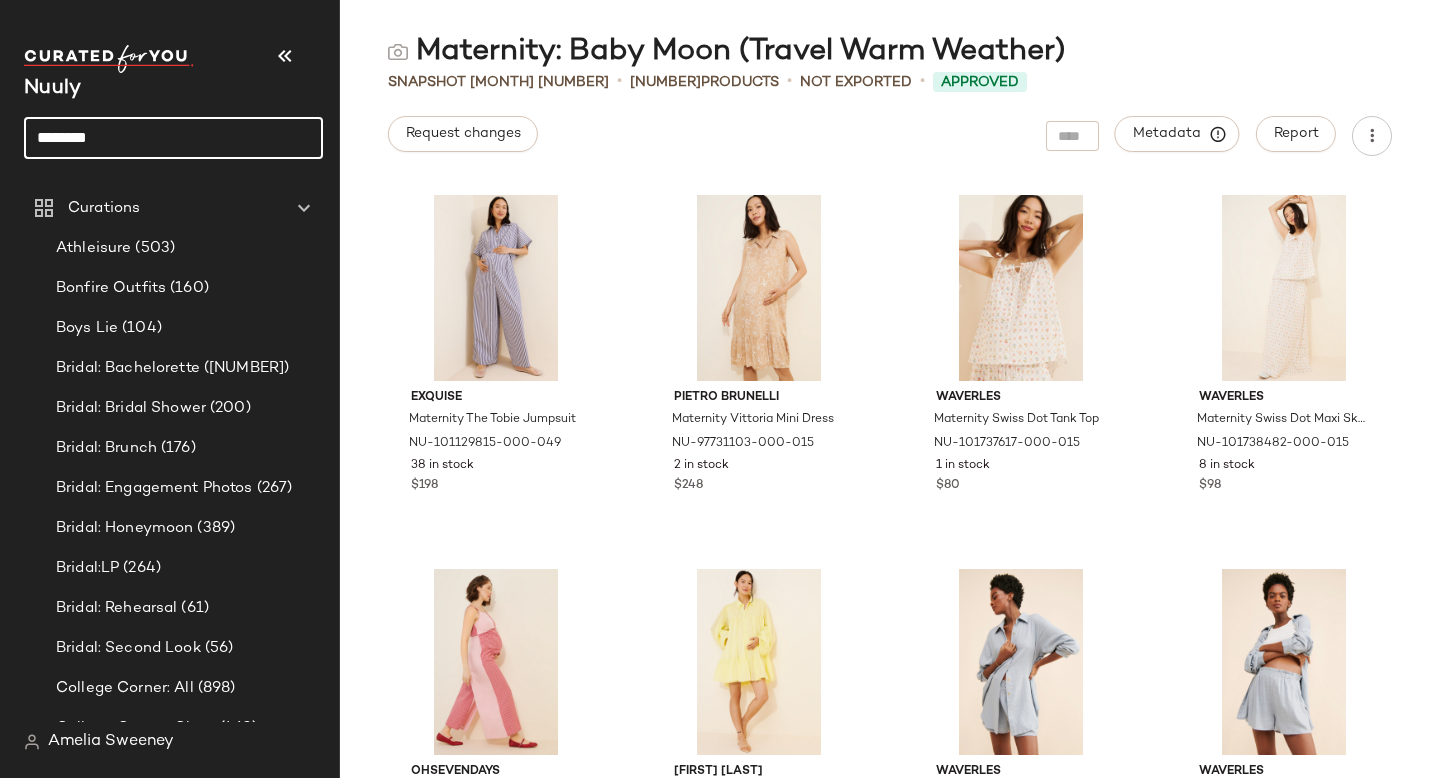 drag, startPoint x: 154, startPoint y: 129, endPoint x: 0, endPoint y: 124, distance: 154.08115 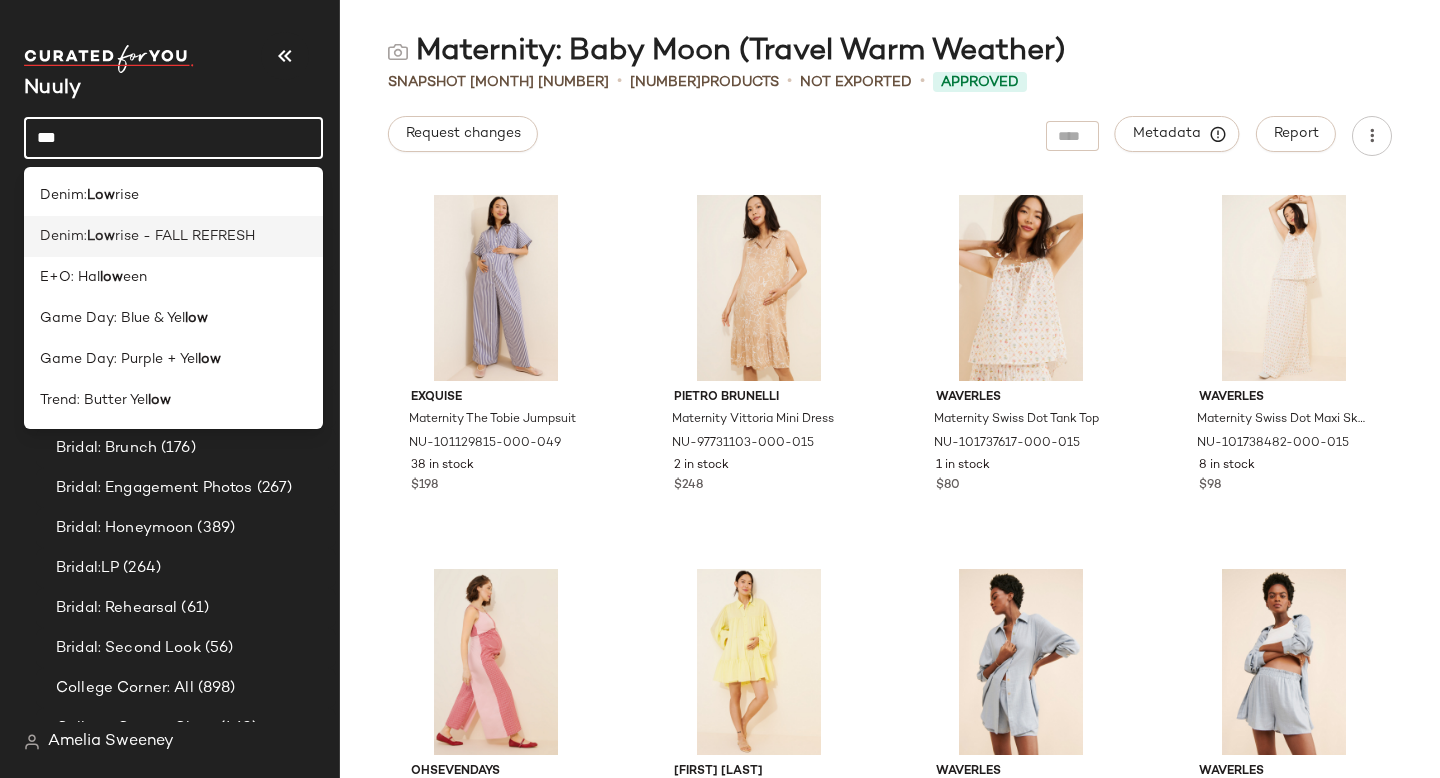 type on "***" 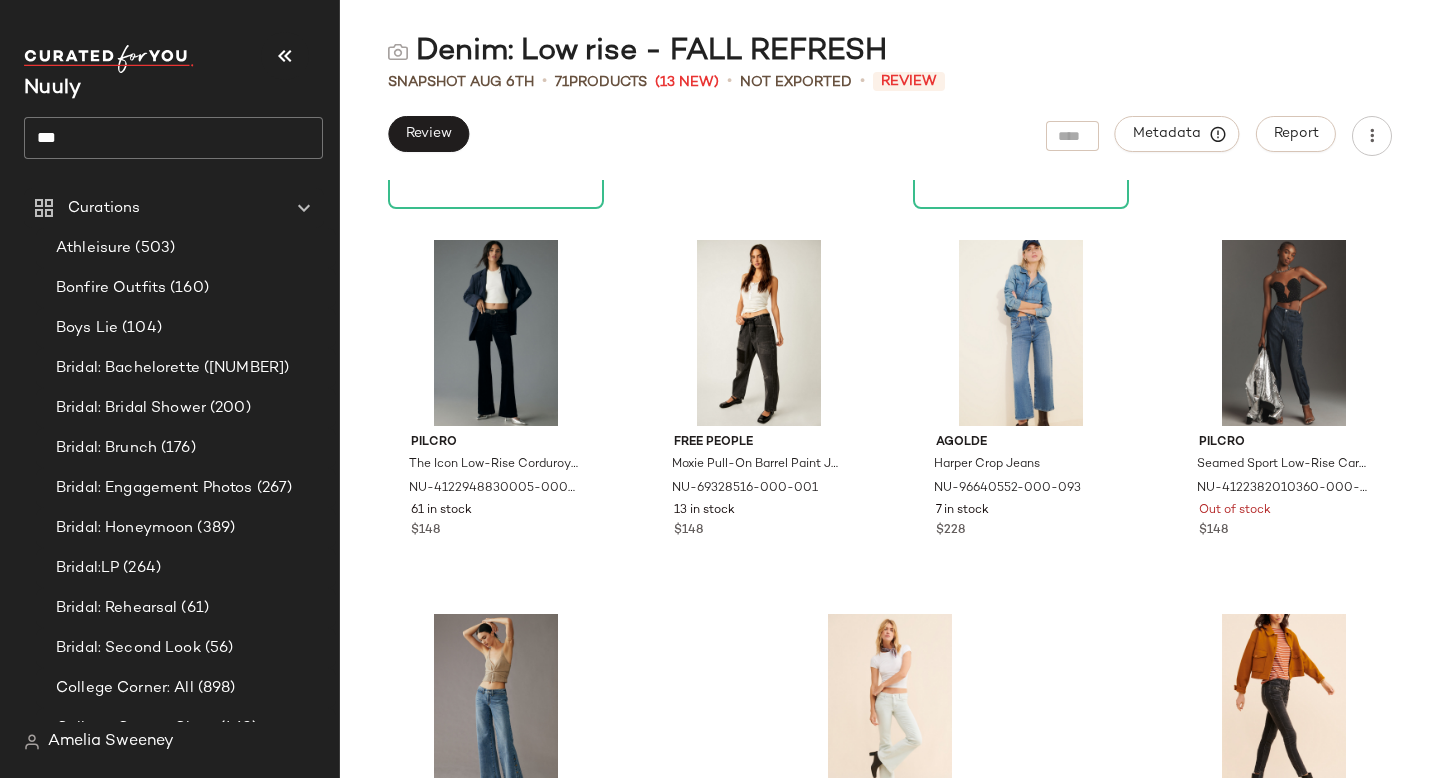 scroll, scrollTop: 6150, scrollLeft: 0, axis: vertical 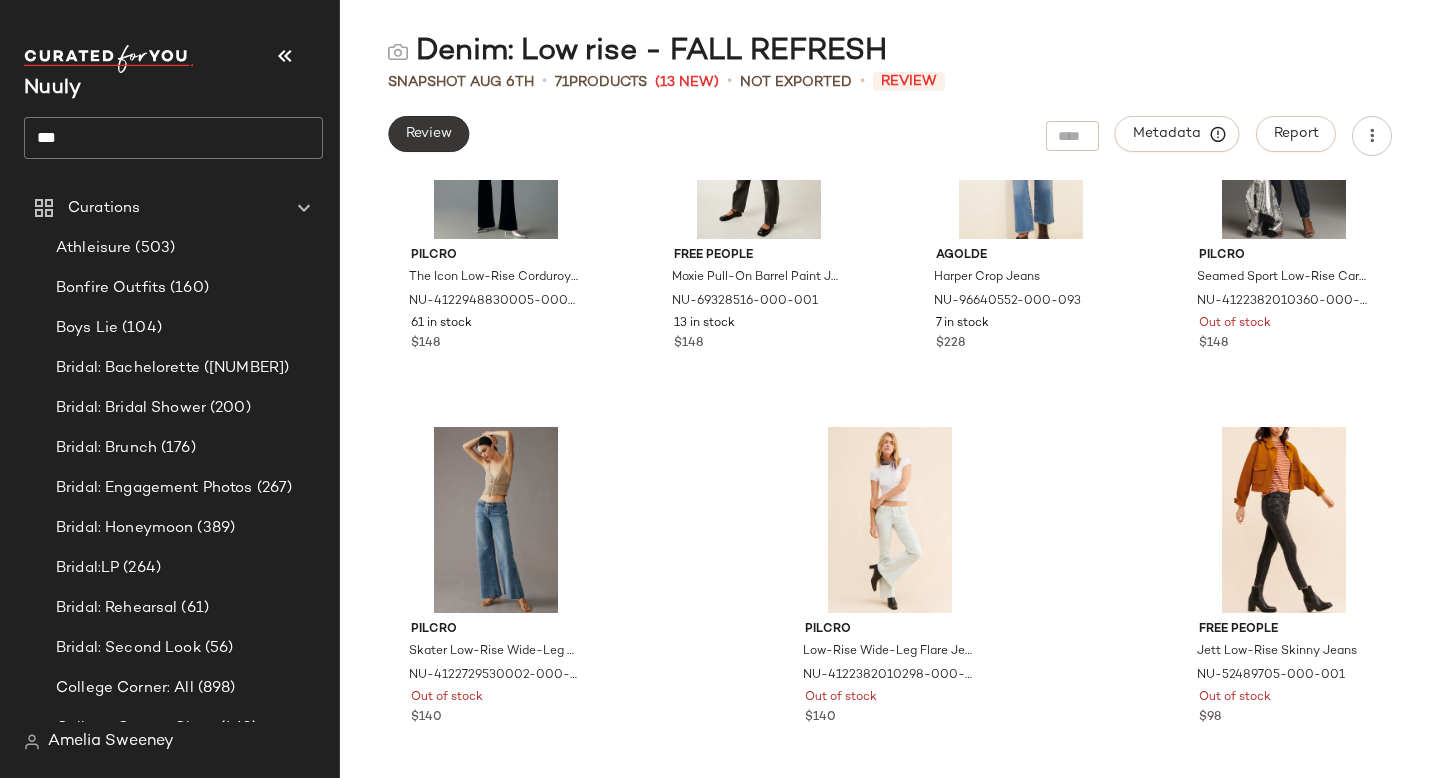 click on "Review" 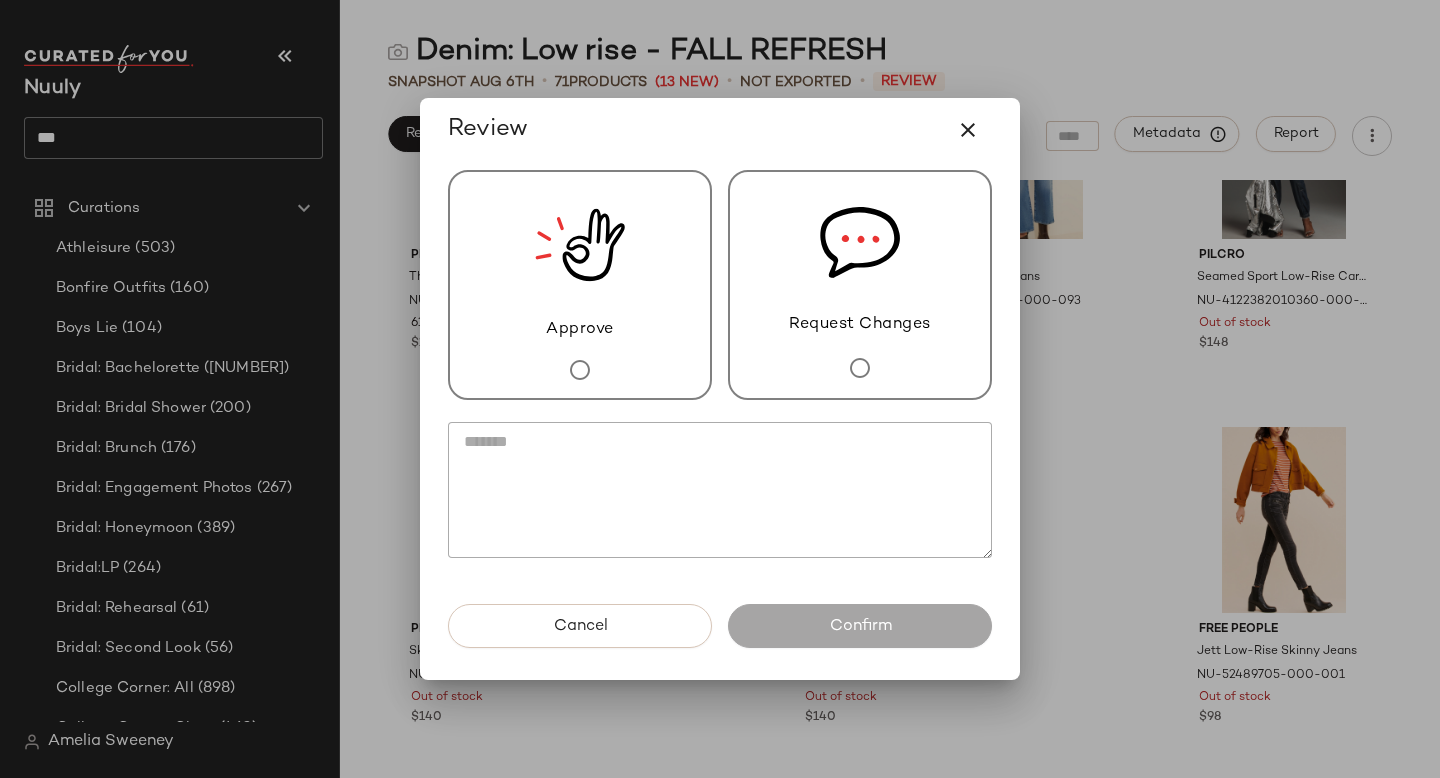 click 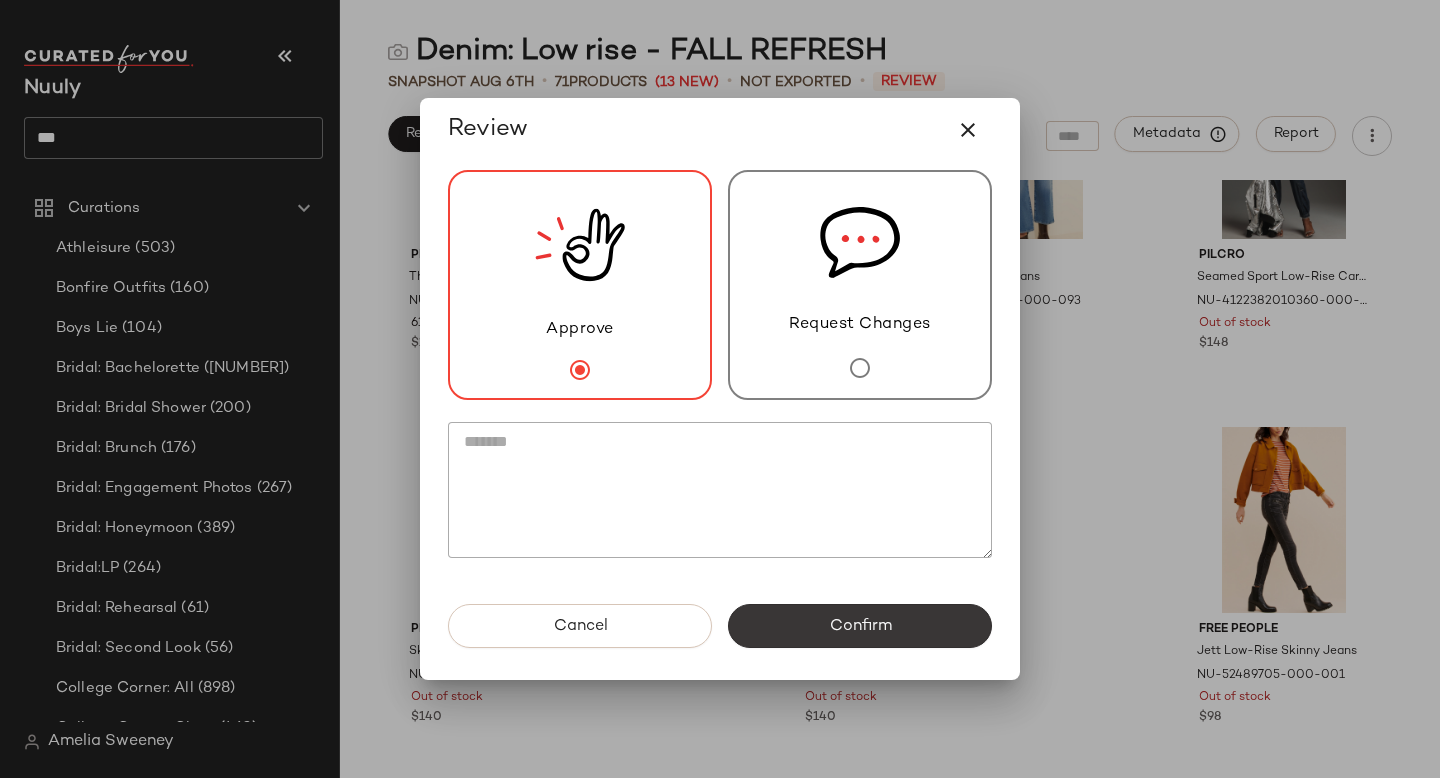 click on "Confirm" at bounding box center (860, 626) 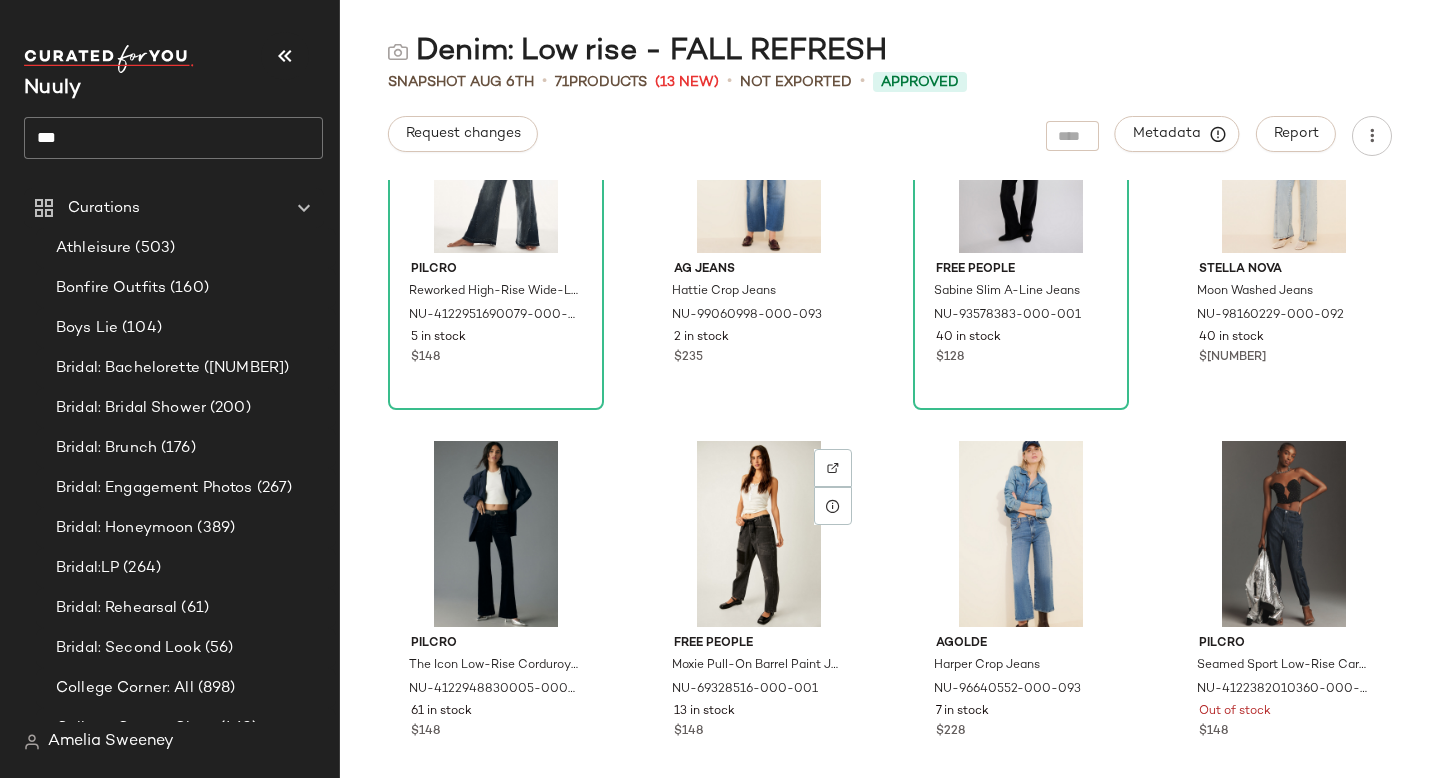 scroll, scrollTop: 5760, scrollLeft: 0, axis: vertical 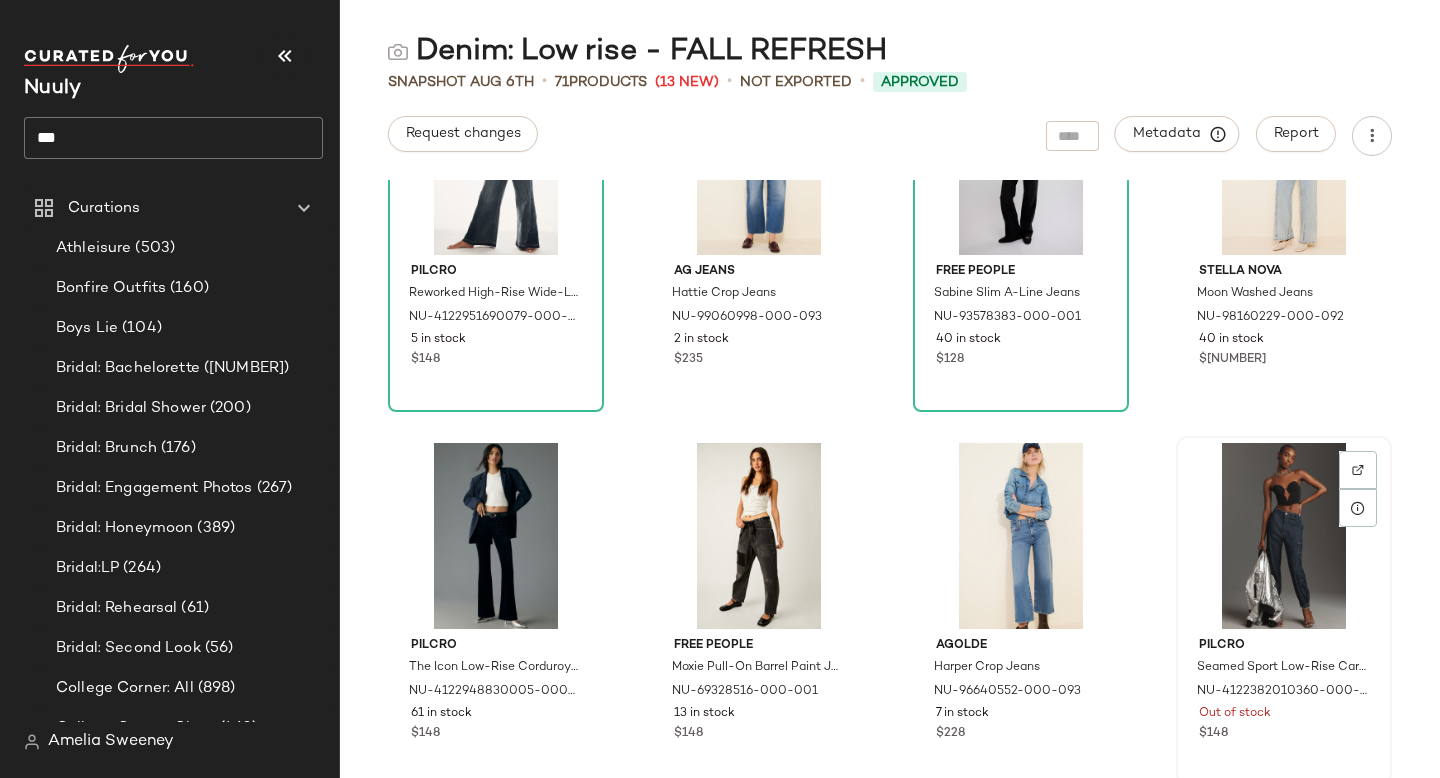 click 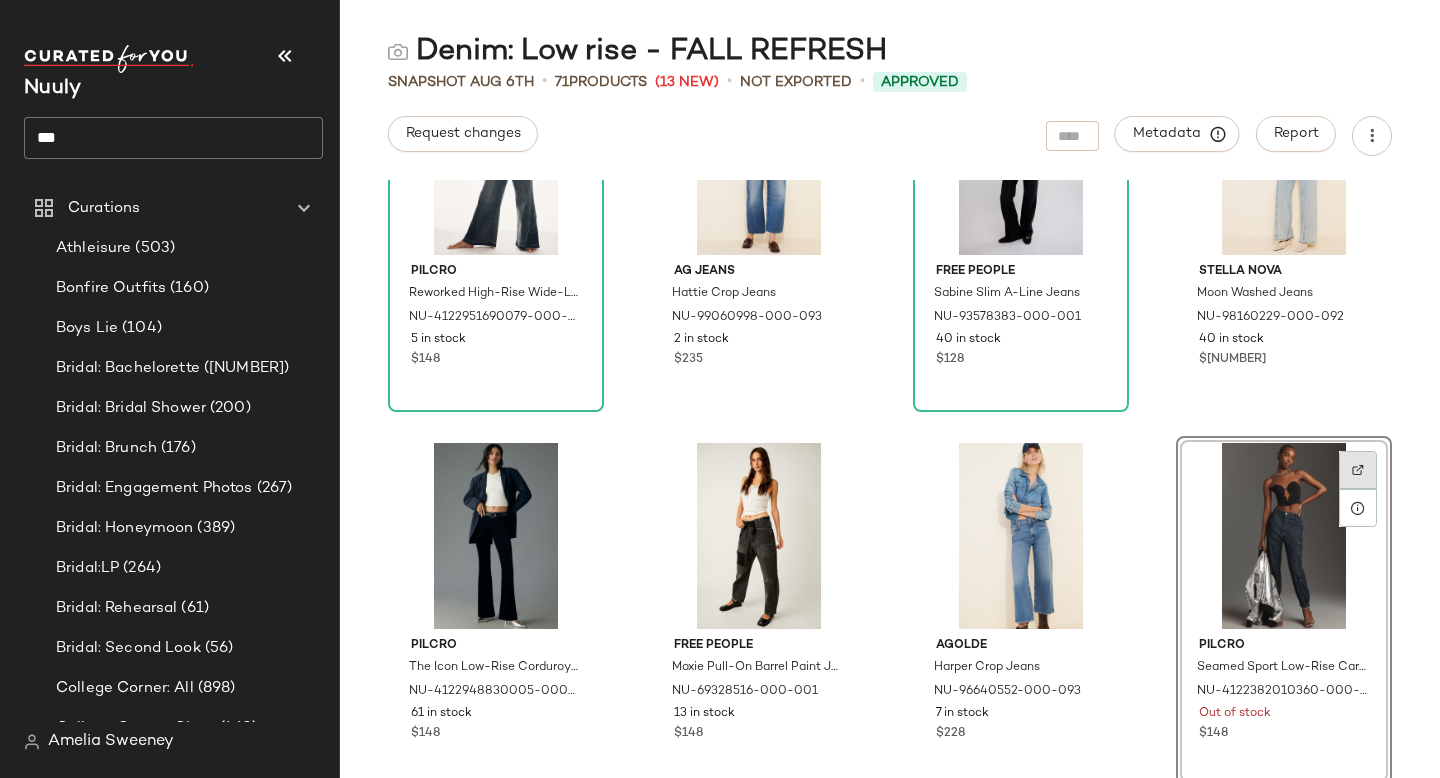 click 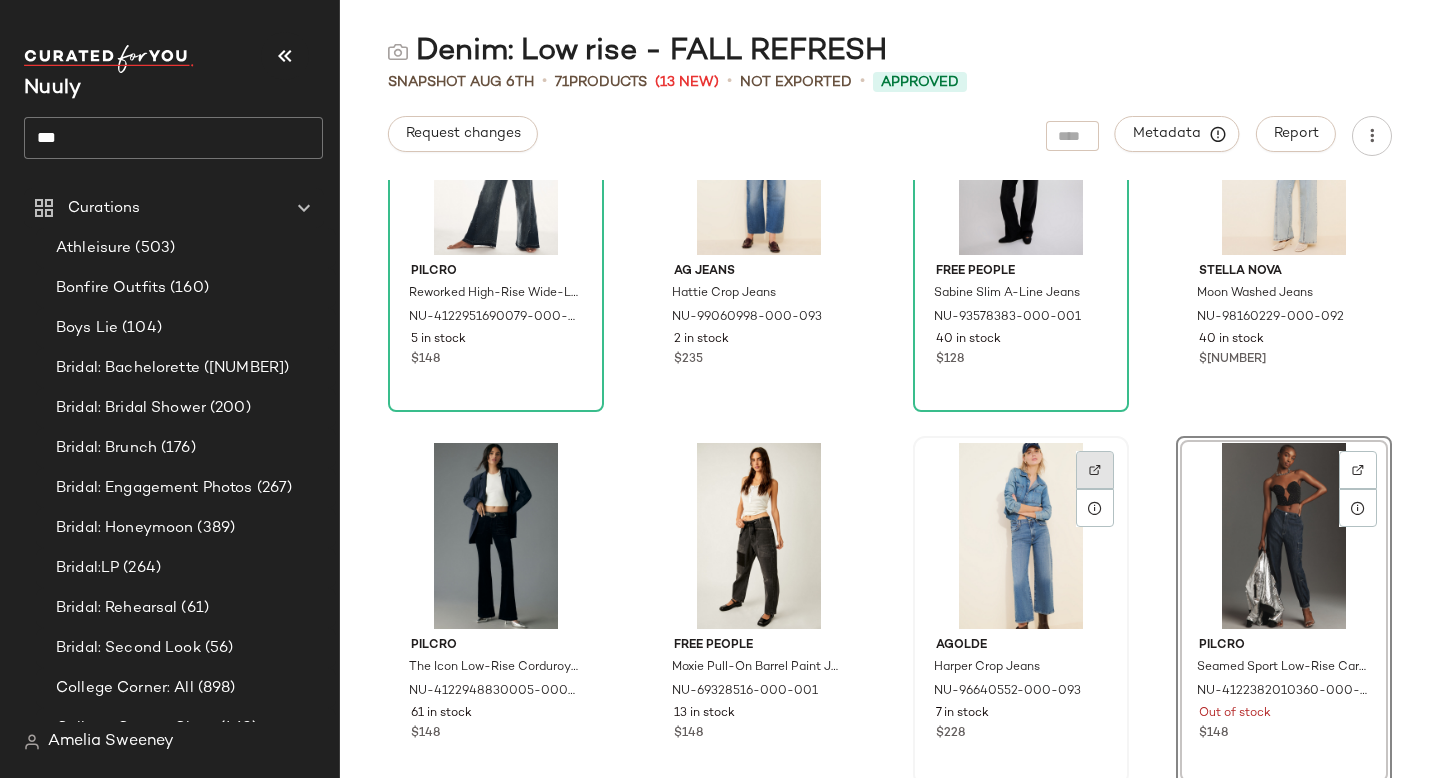 click 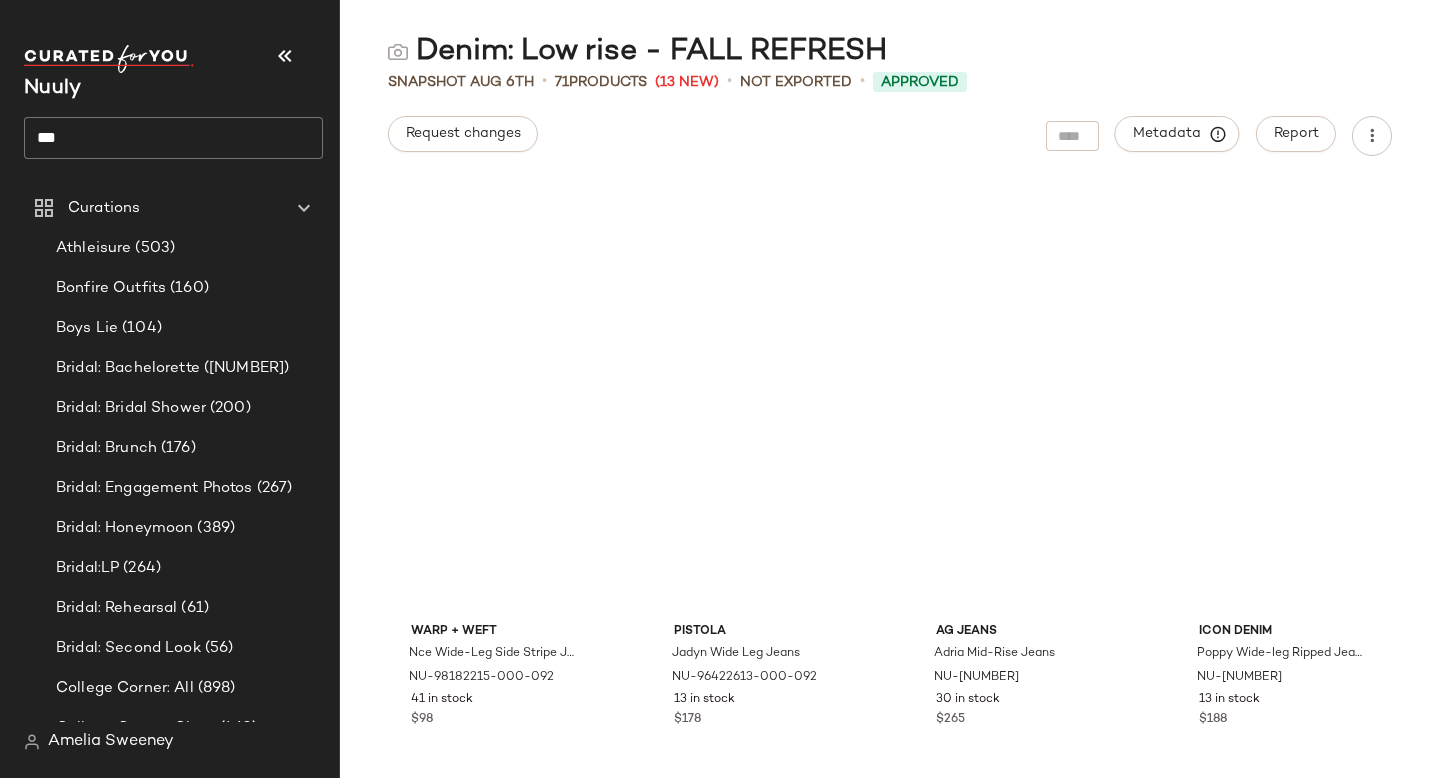 scroll, scrollTop: 2911, scrollLeft: 0, axis: vertical 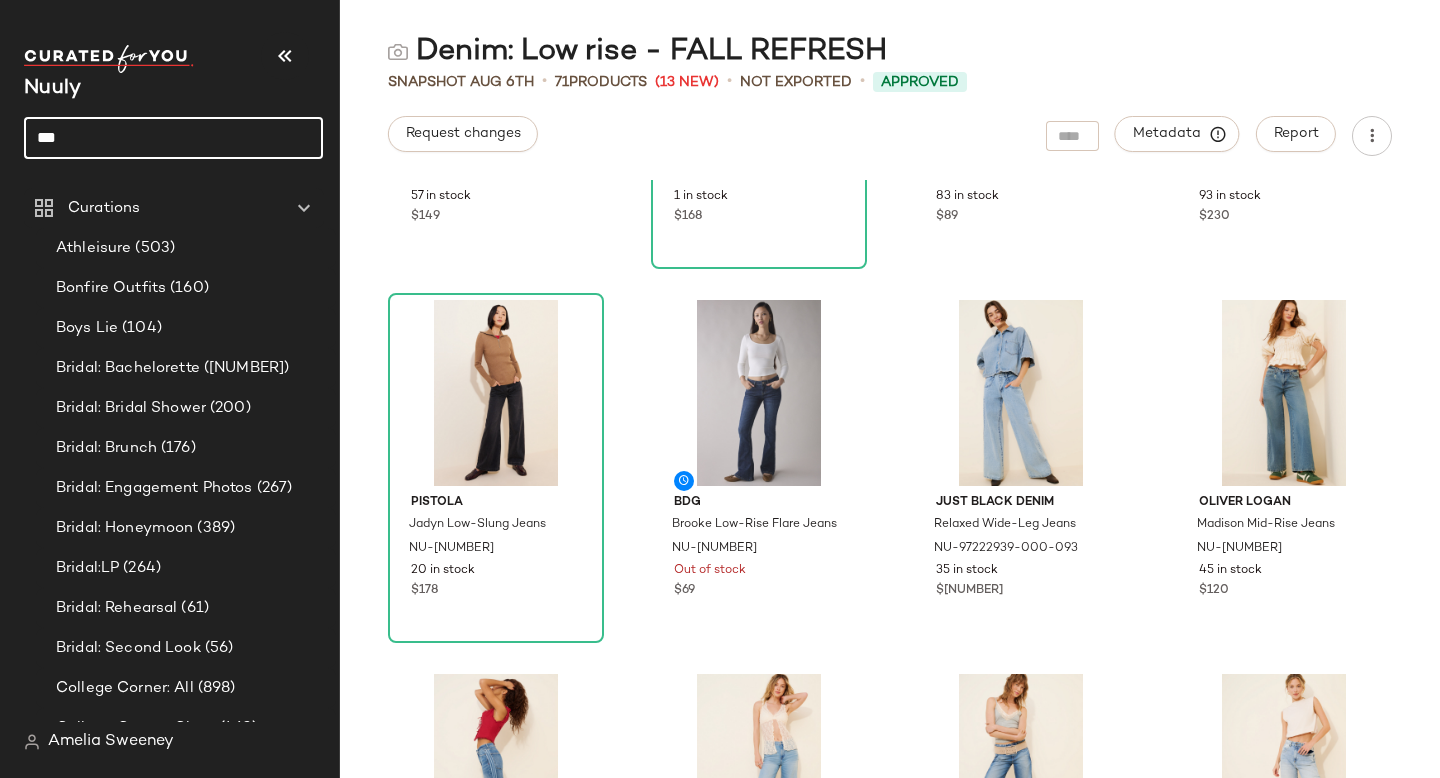 drag, startPoint x: 155, startPoint y: 132, endPoint x: 16, endPoint y: 130, distance: 139.01439 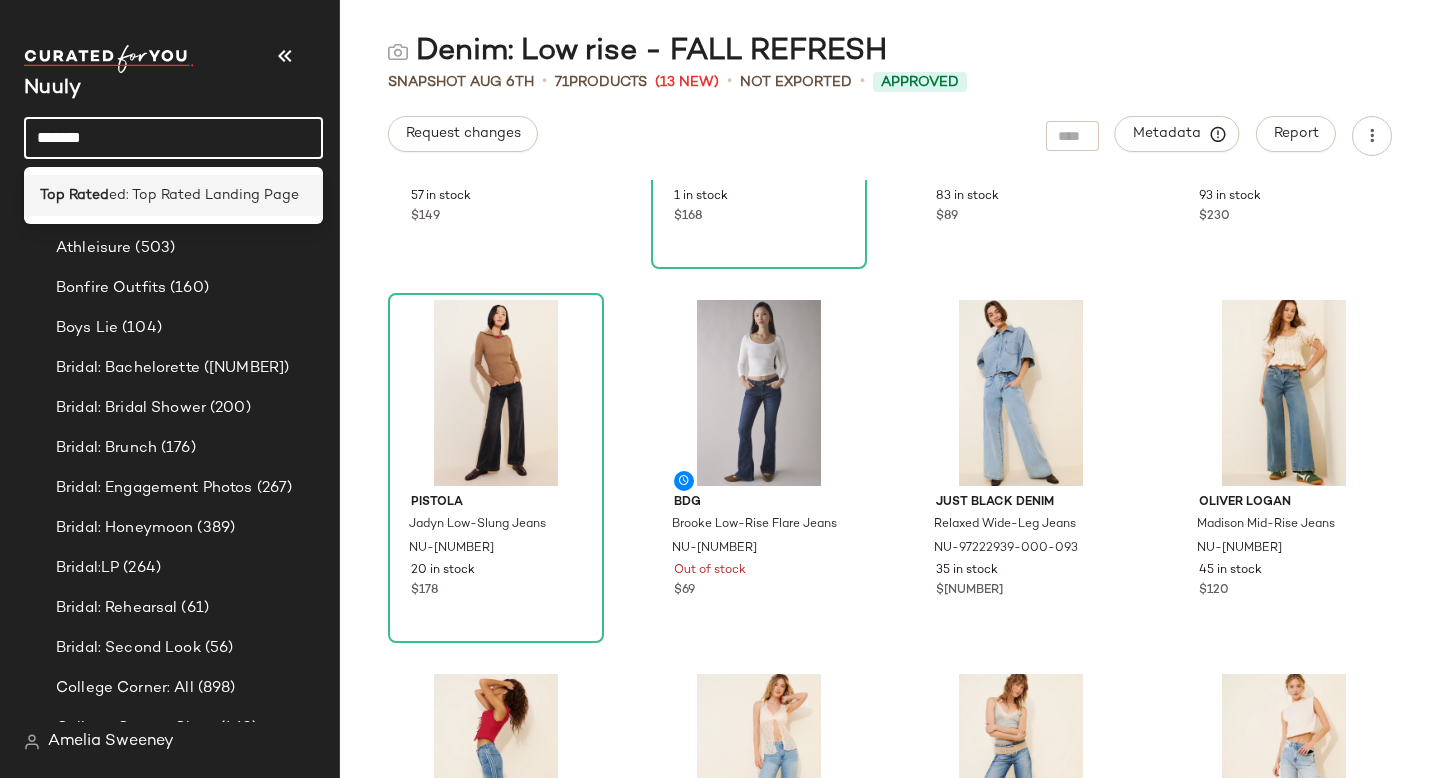 click on "Top Rat ed: Top Rated Landing Page" 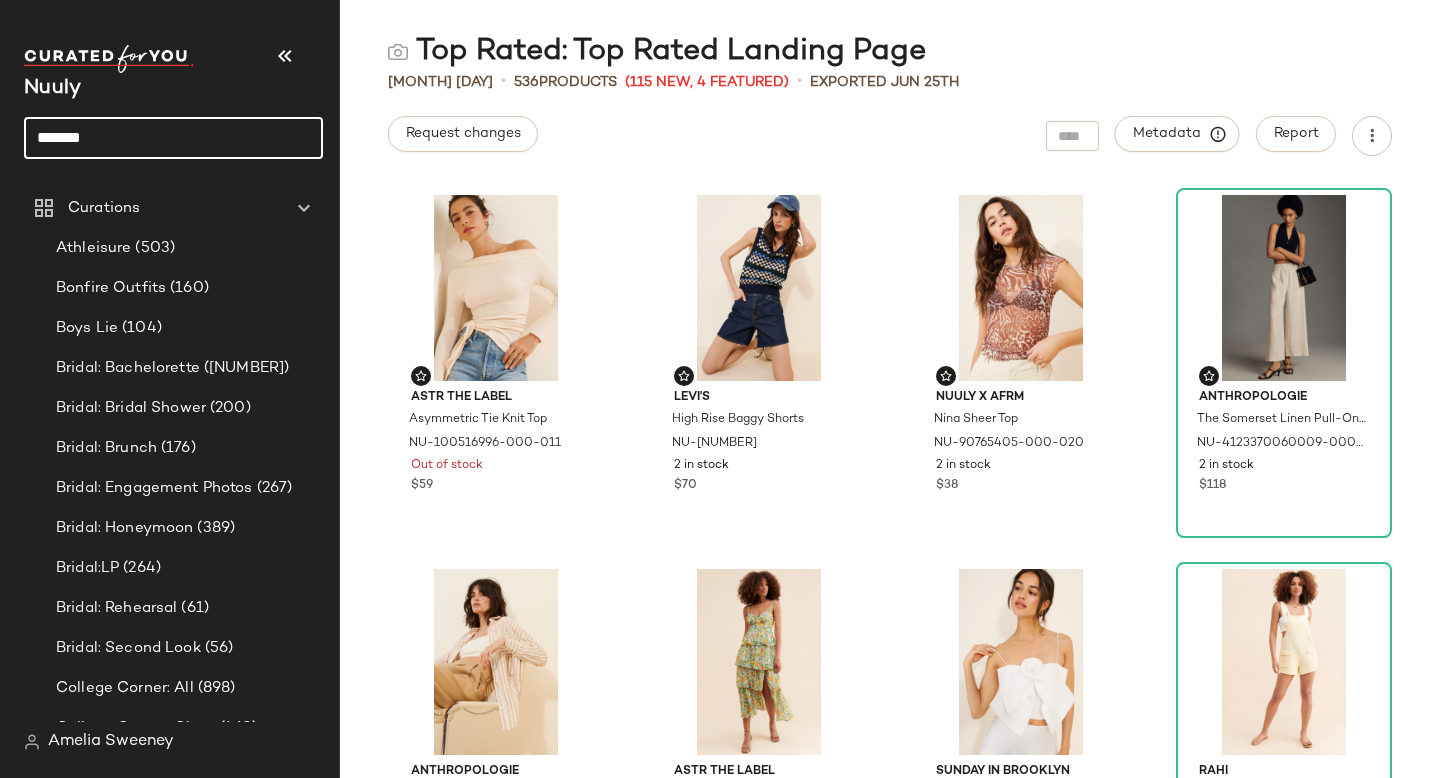 click on "*******" 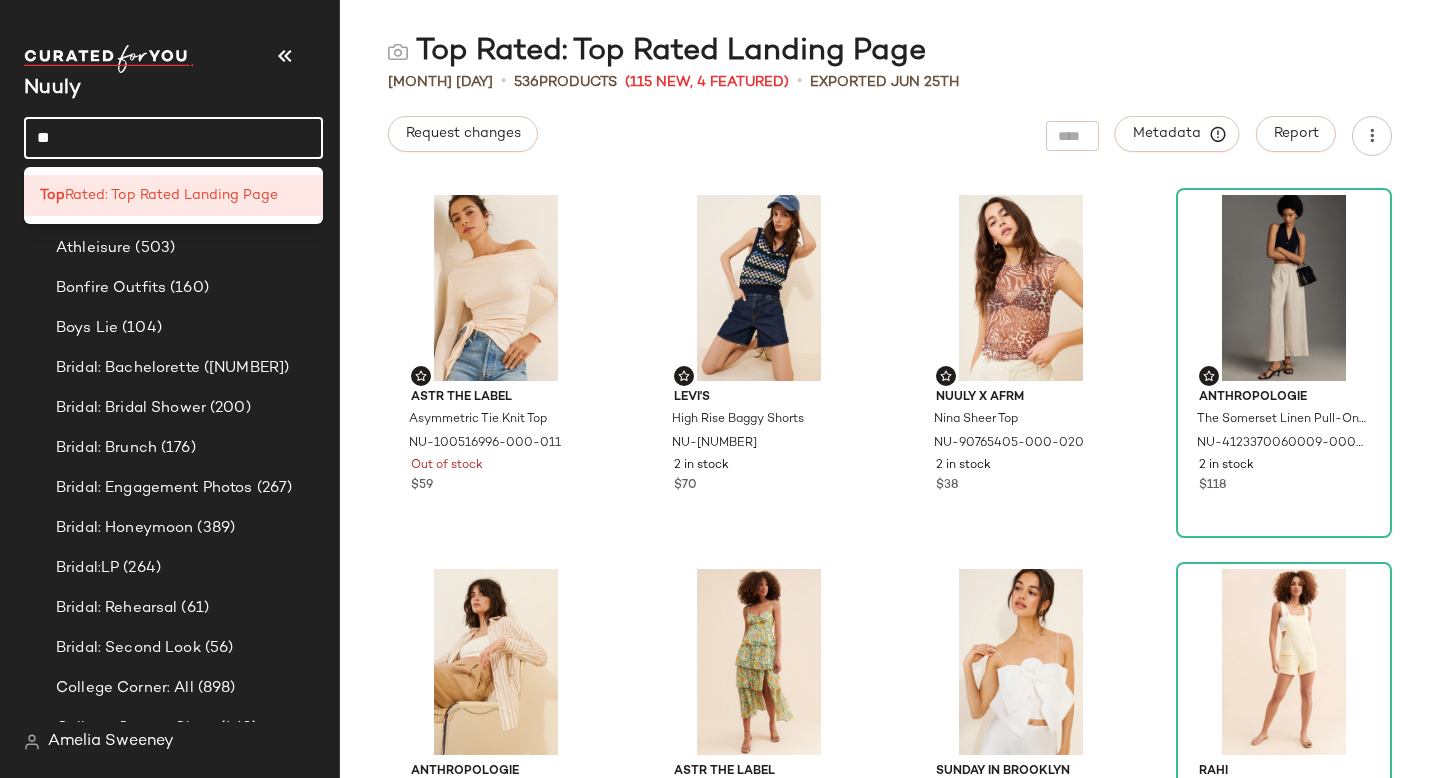 type on "*" 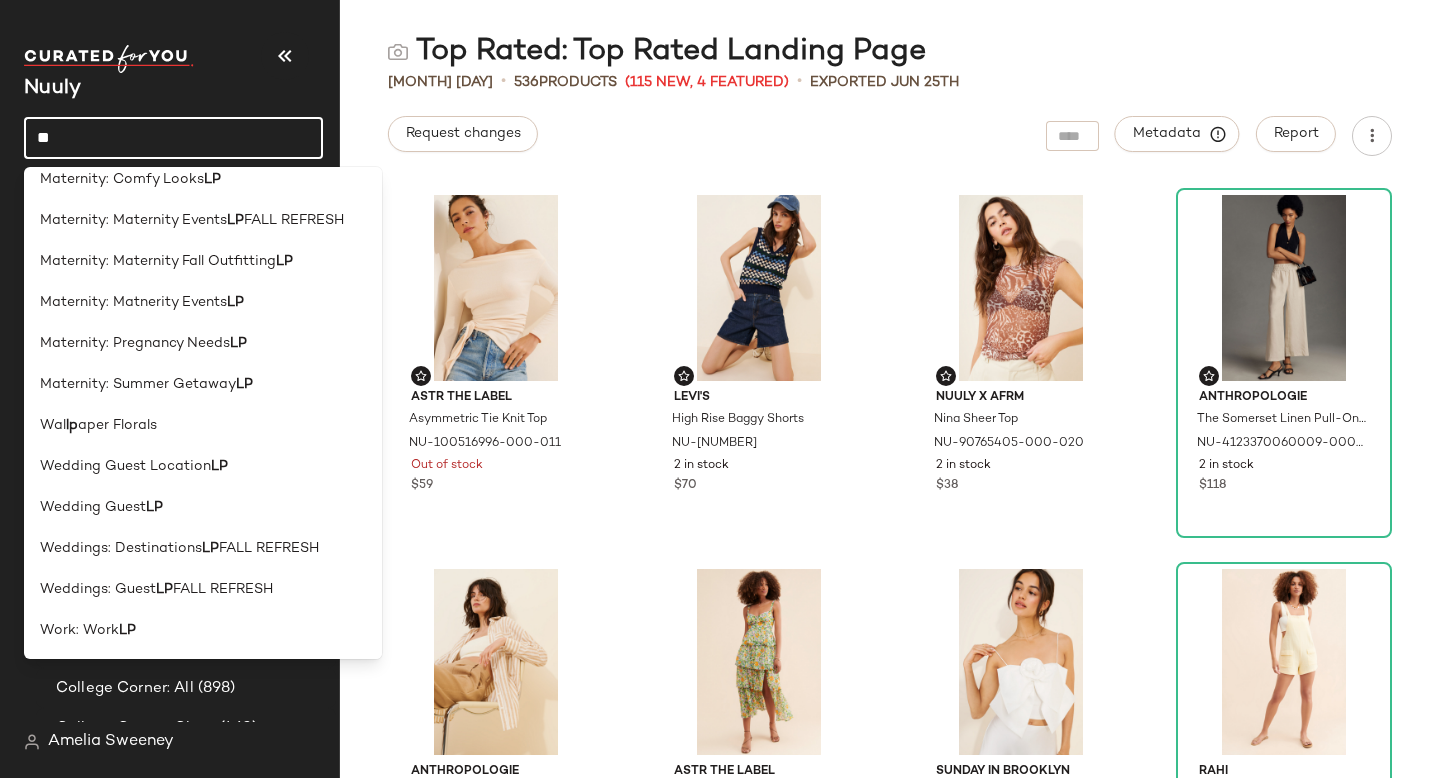 scroll, scrollTop: 0, scrollLeft: 0, axis: both 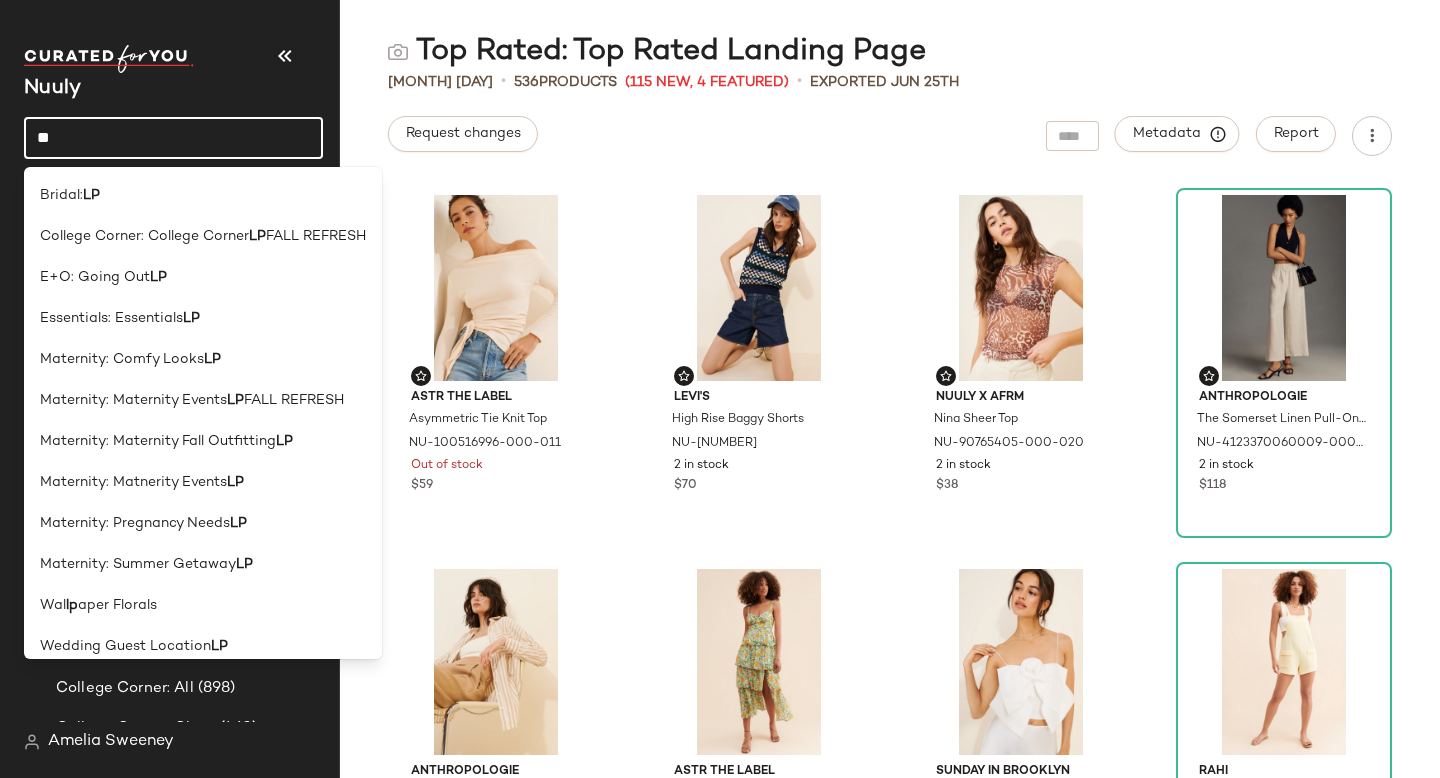 type on "**" 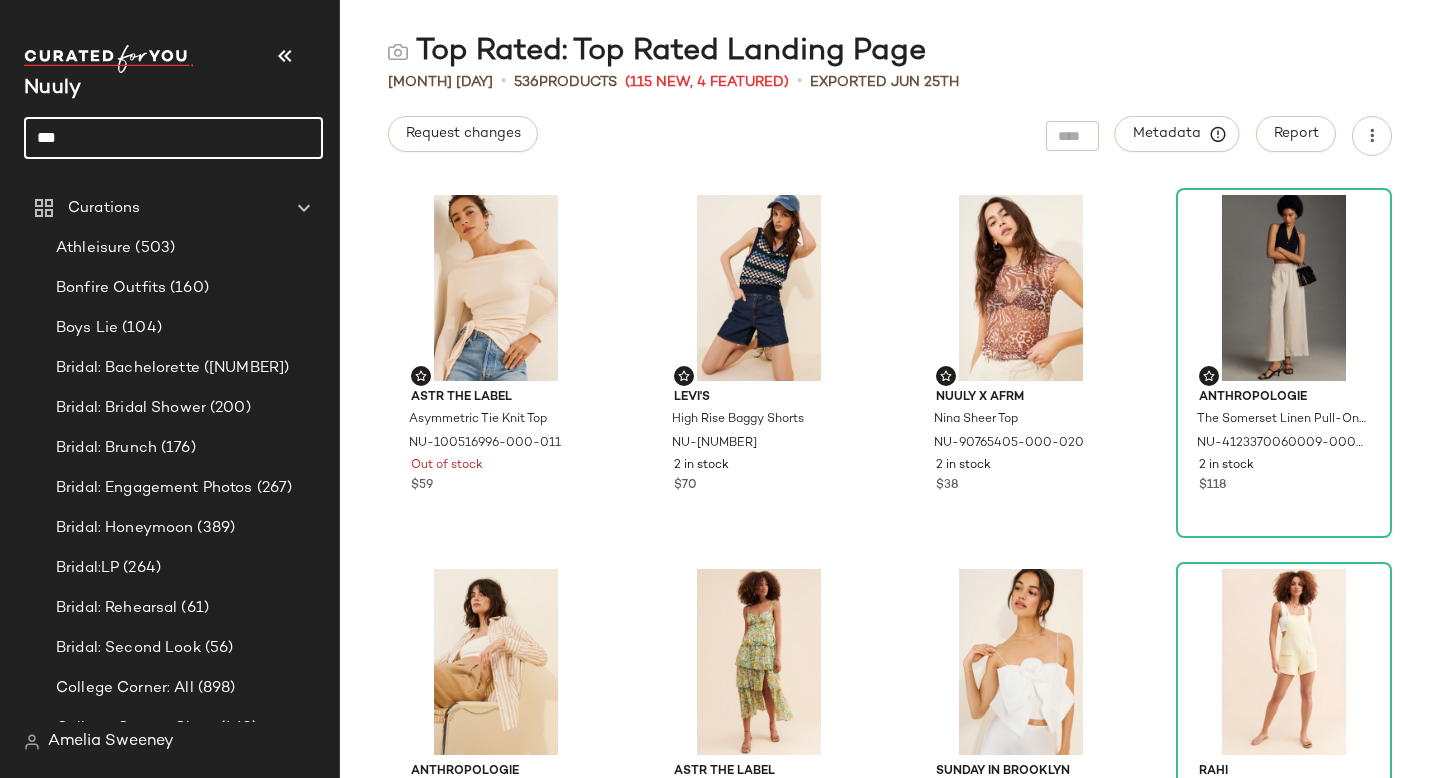type on "**" 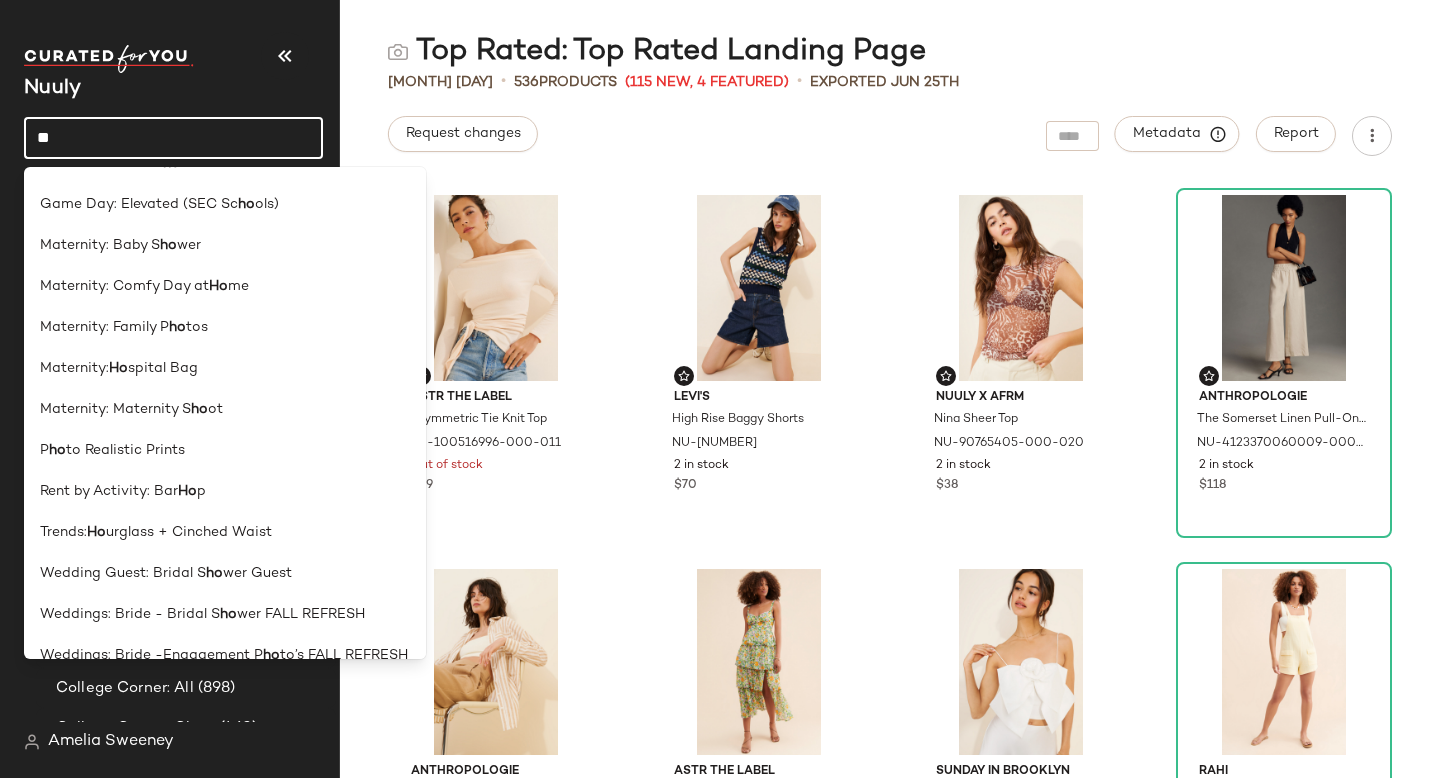 scroll, scrollTop: 672, scrollLeft: 0, axis: vertical 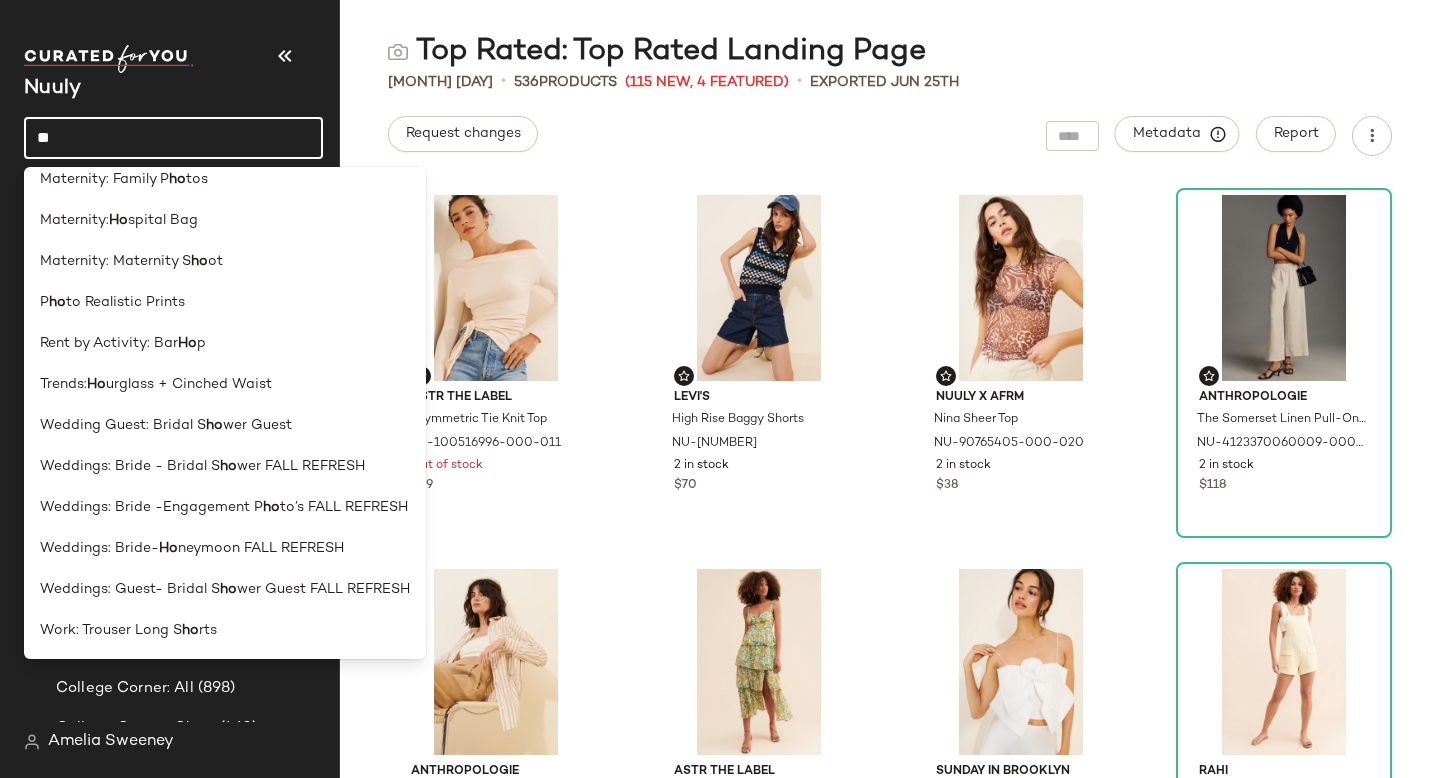 drag, startPoint x: 107, startPoint y: 138, endPoint x: 10, endPoint y: 138, distance: 97 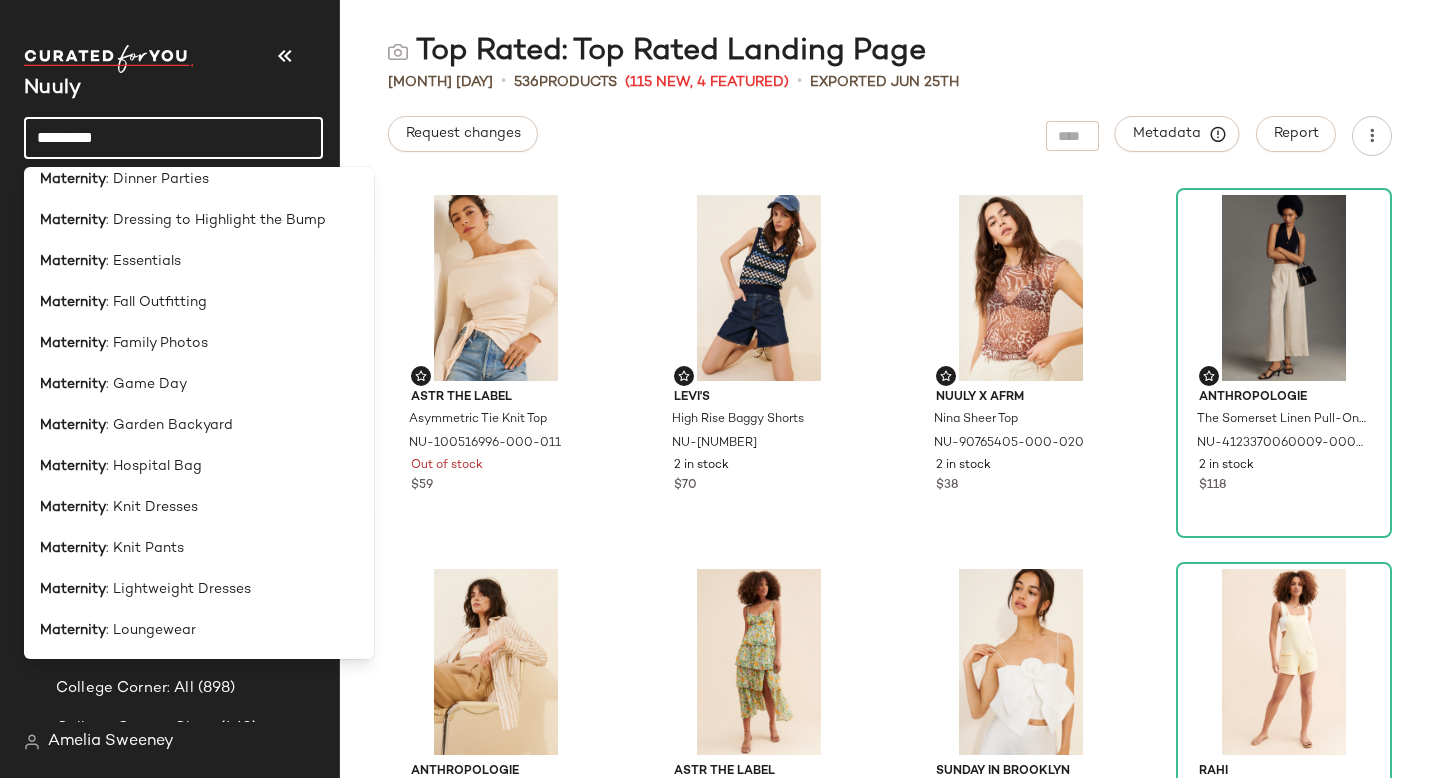 scroll, scrollTop: 448, scrollLeft: 0, axis: vertical 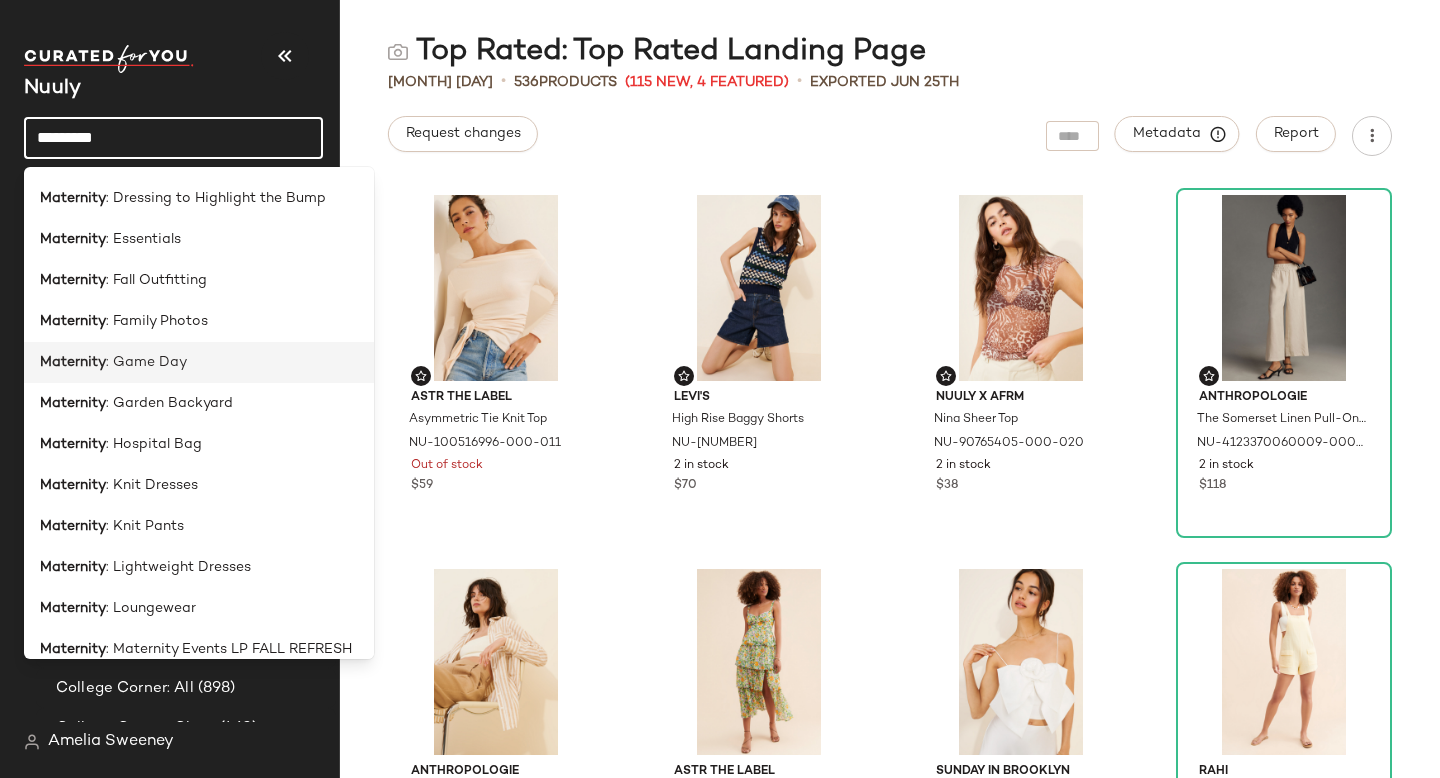 type on "*********" 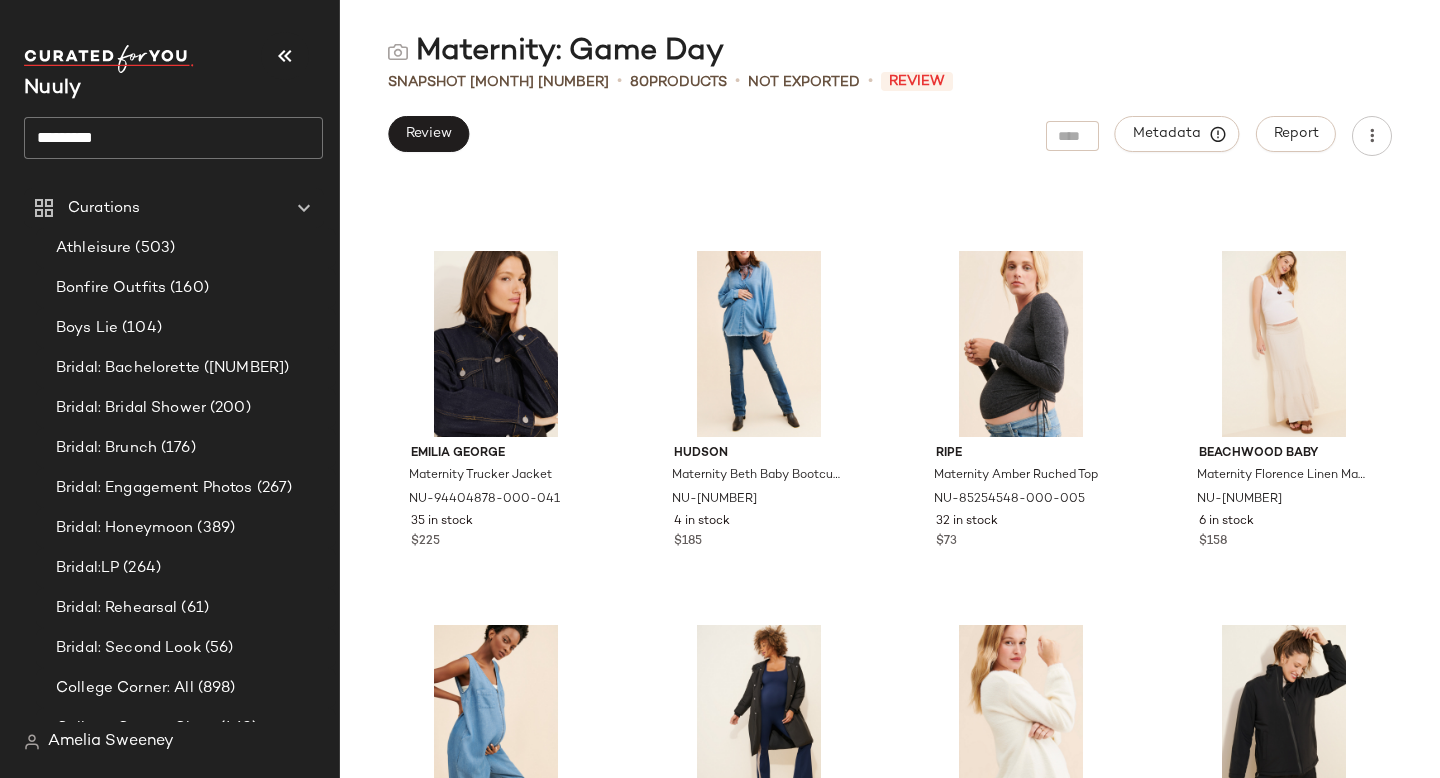 scroll, scrollTop: 2587, scrollLeft: 0, axis: vertical 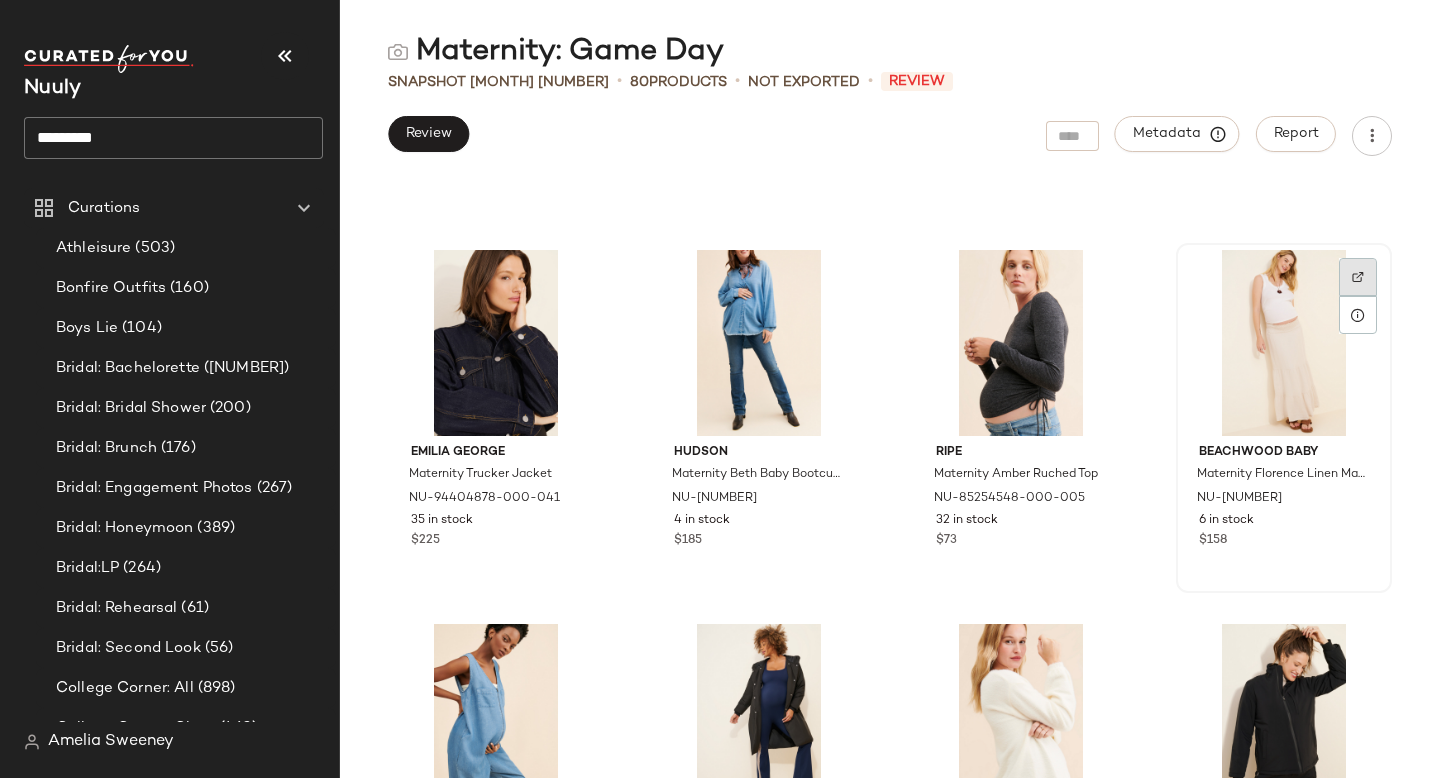 click 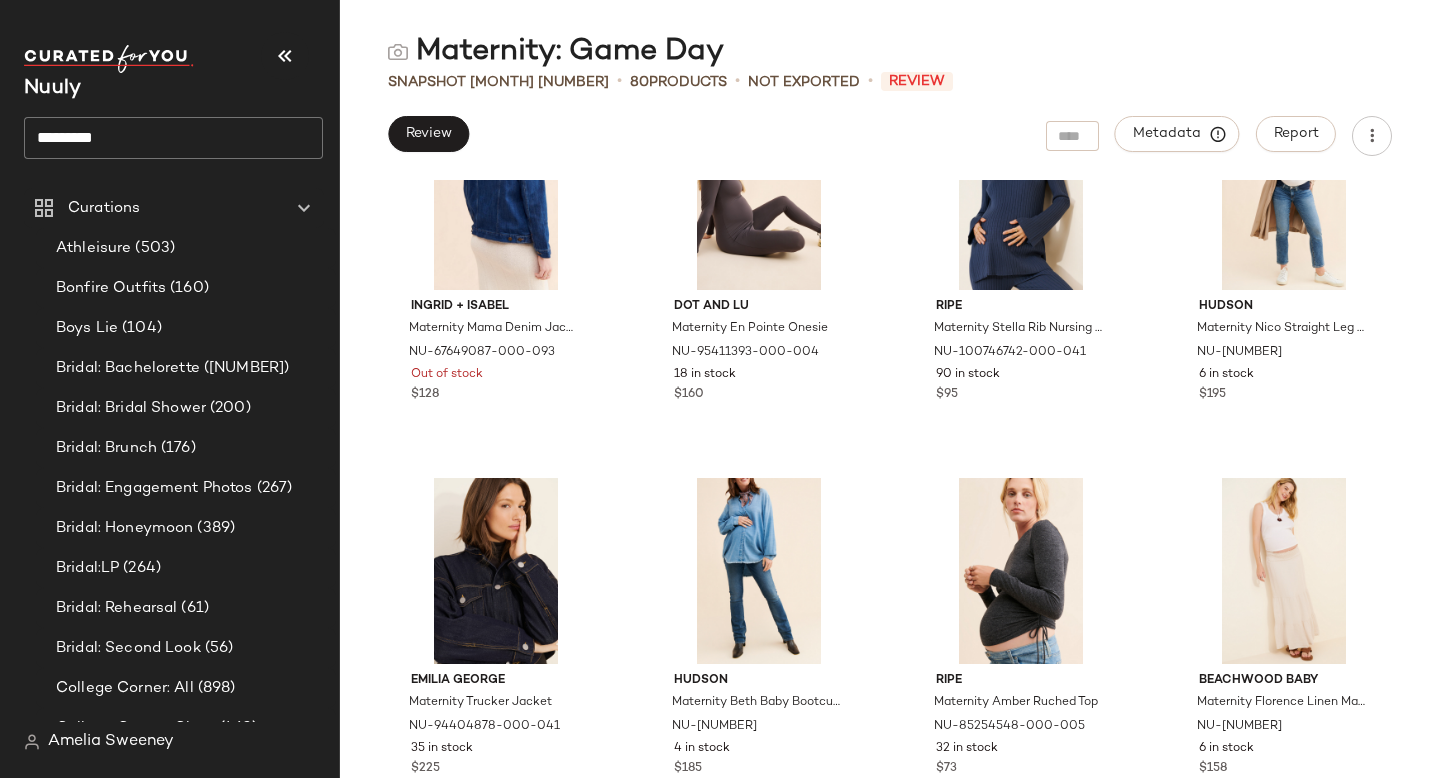 scroll, scrollTop: 2386, scrollLeft: 0, axis: vertical 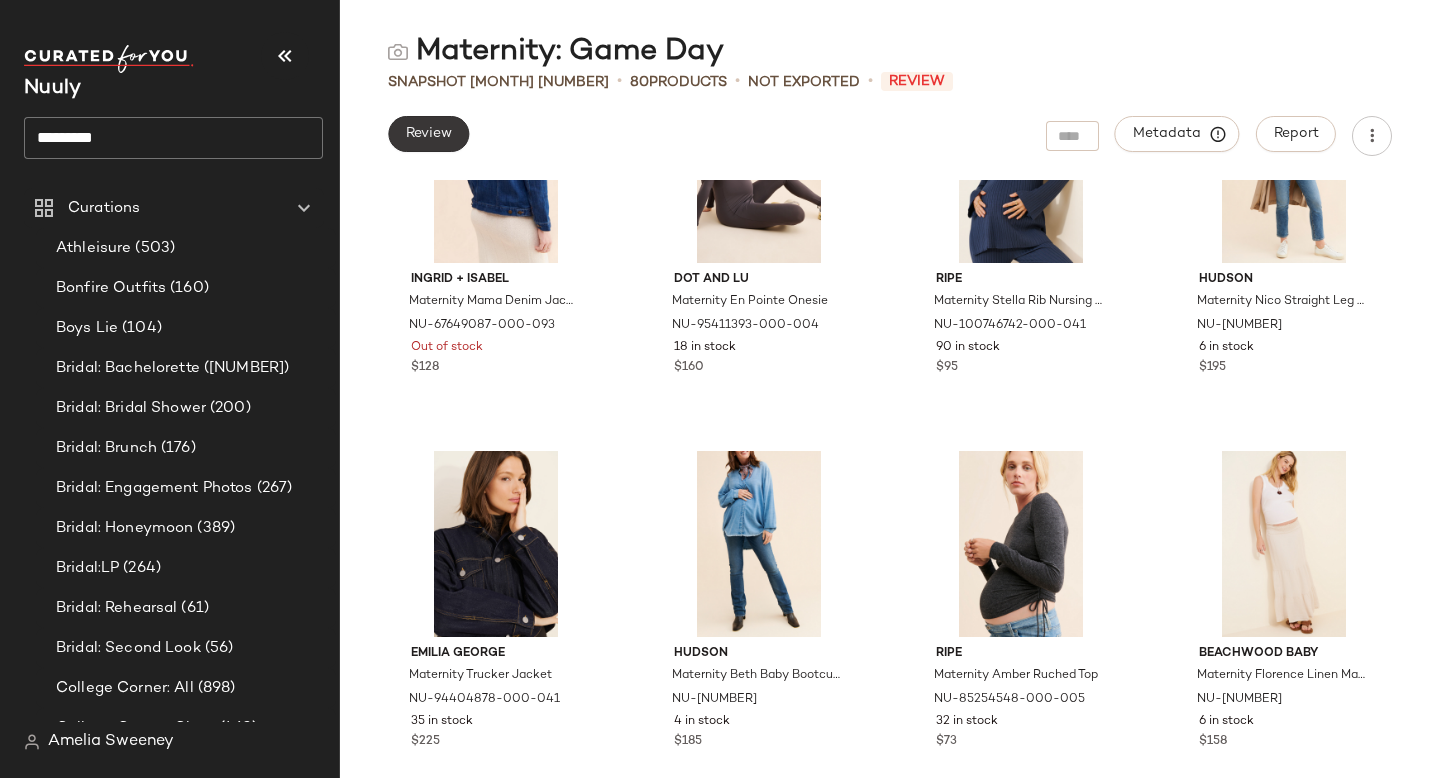 click on "Review" 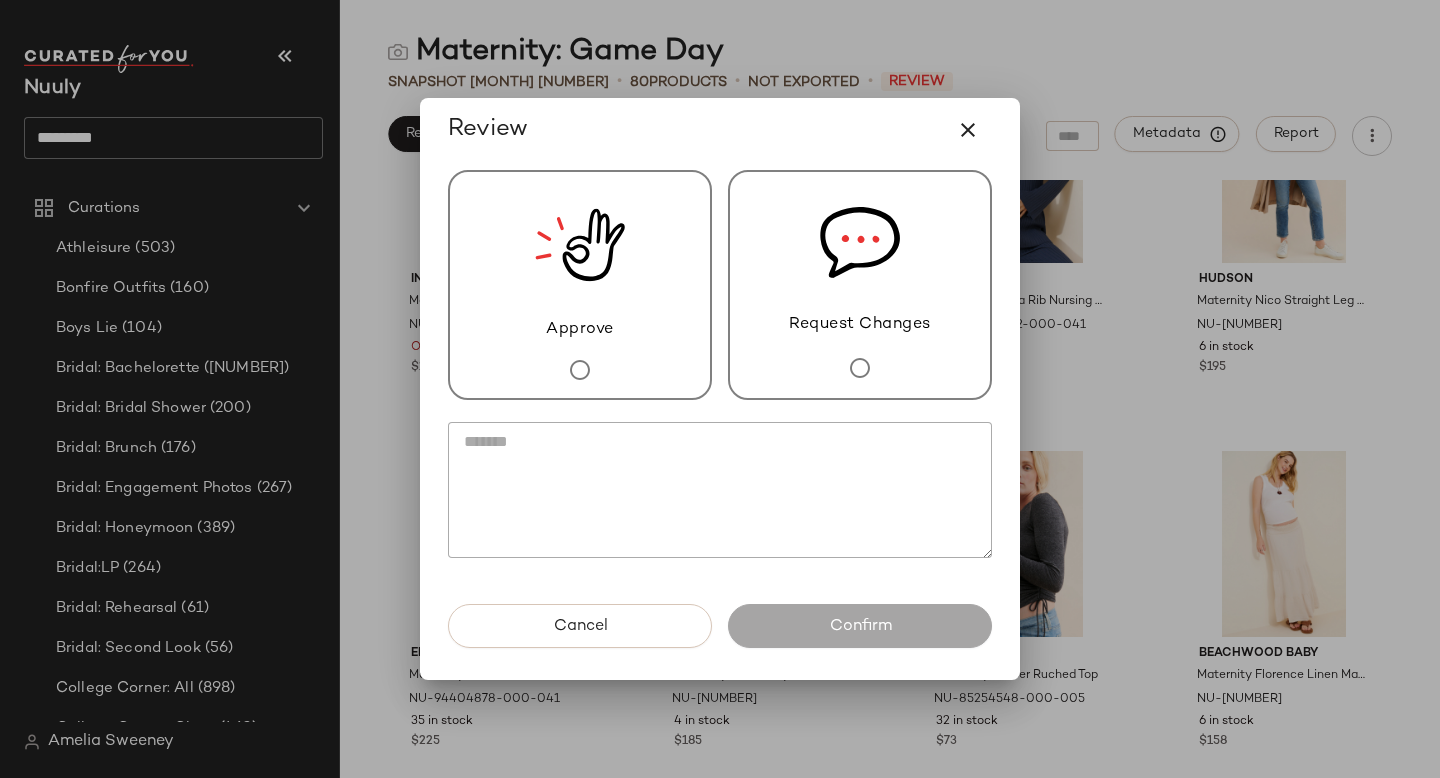 click on "Approve" at bounding box center [580, 285] 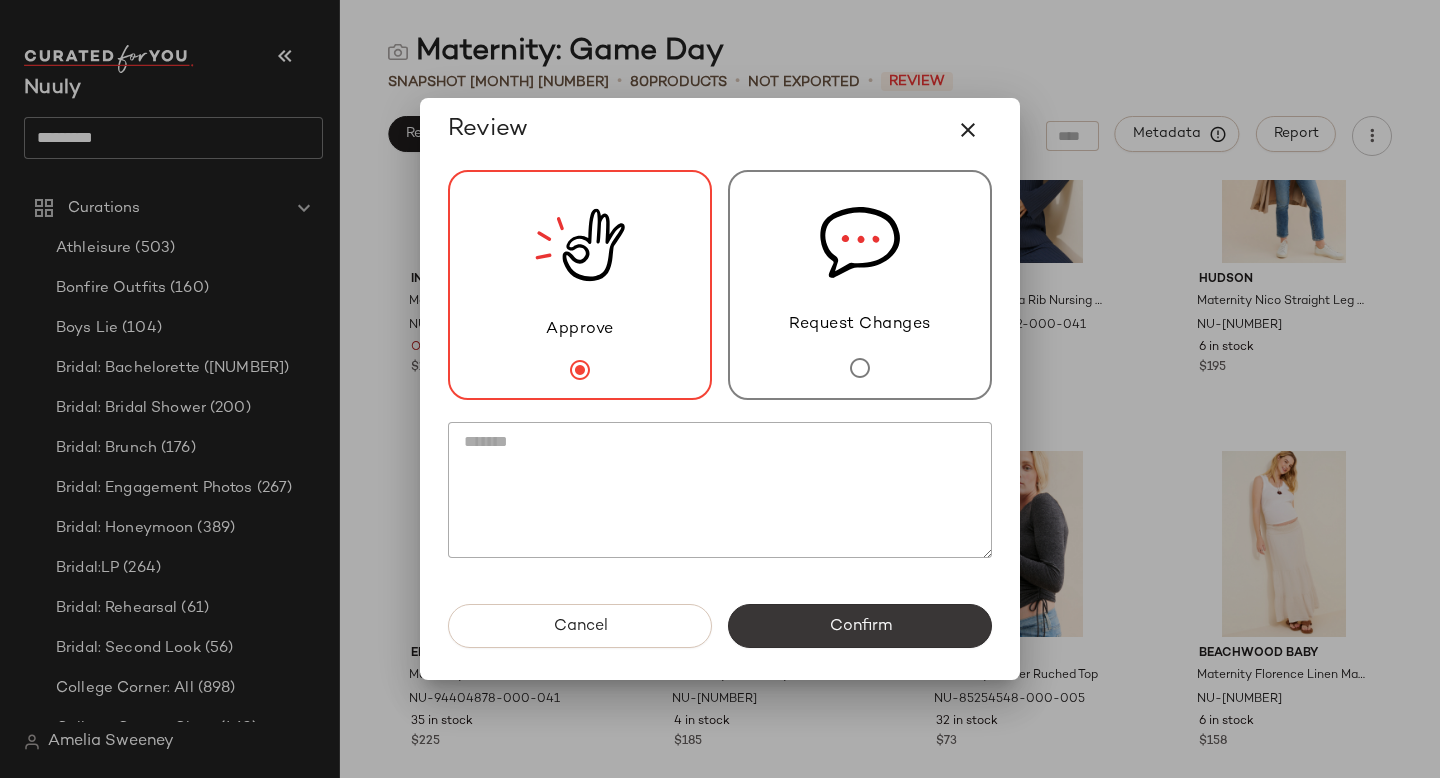 click on "Confirm" 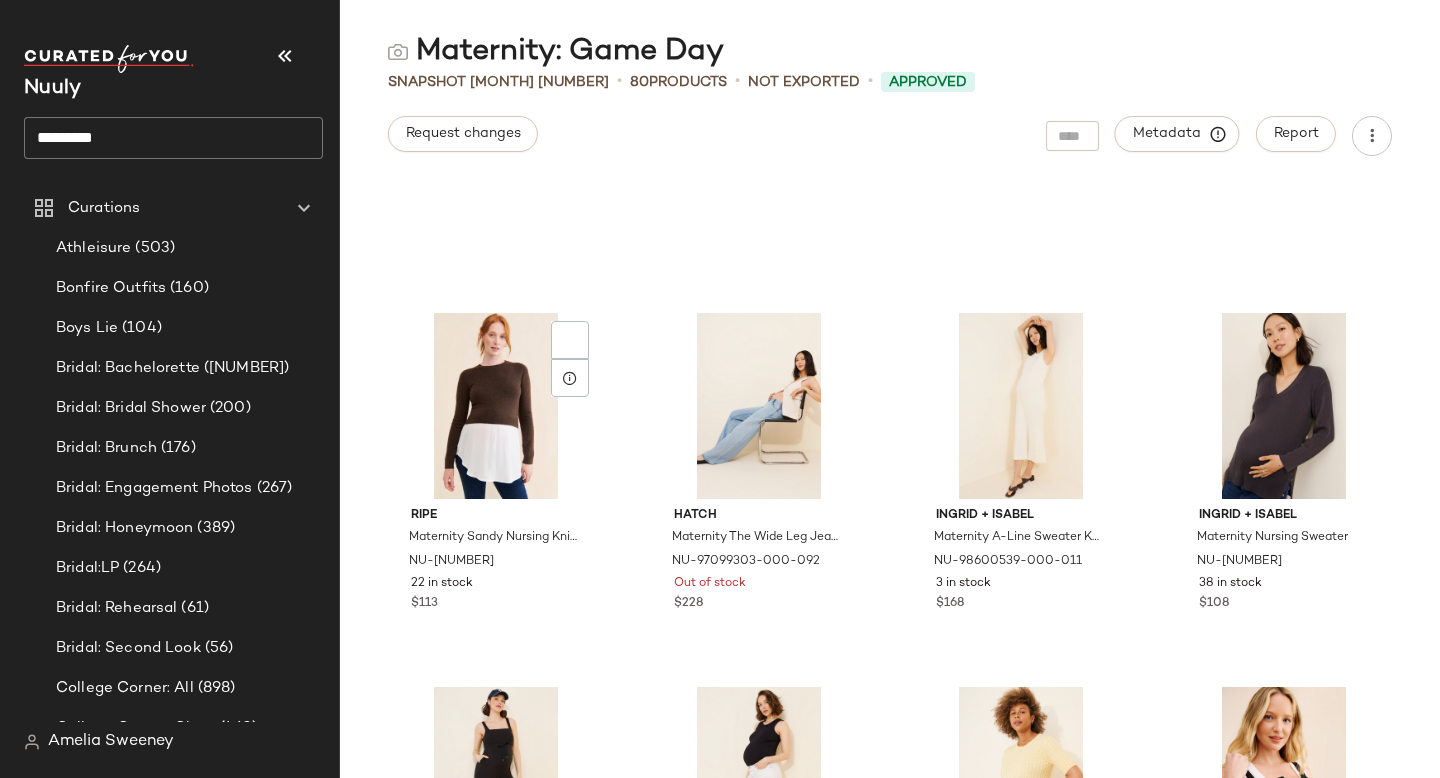 scroll, scrollTop: 5998, scrollLeft: 0, axis: vertical 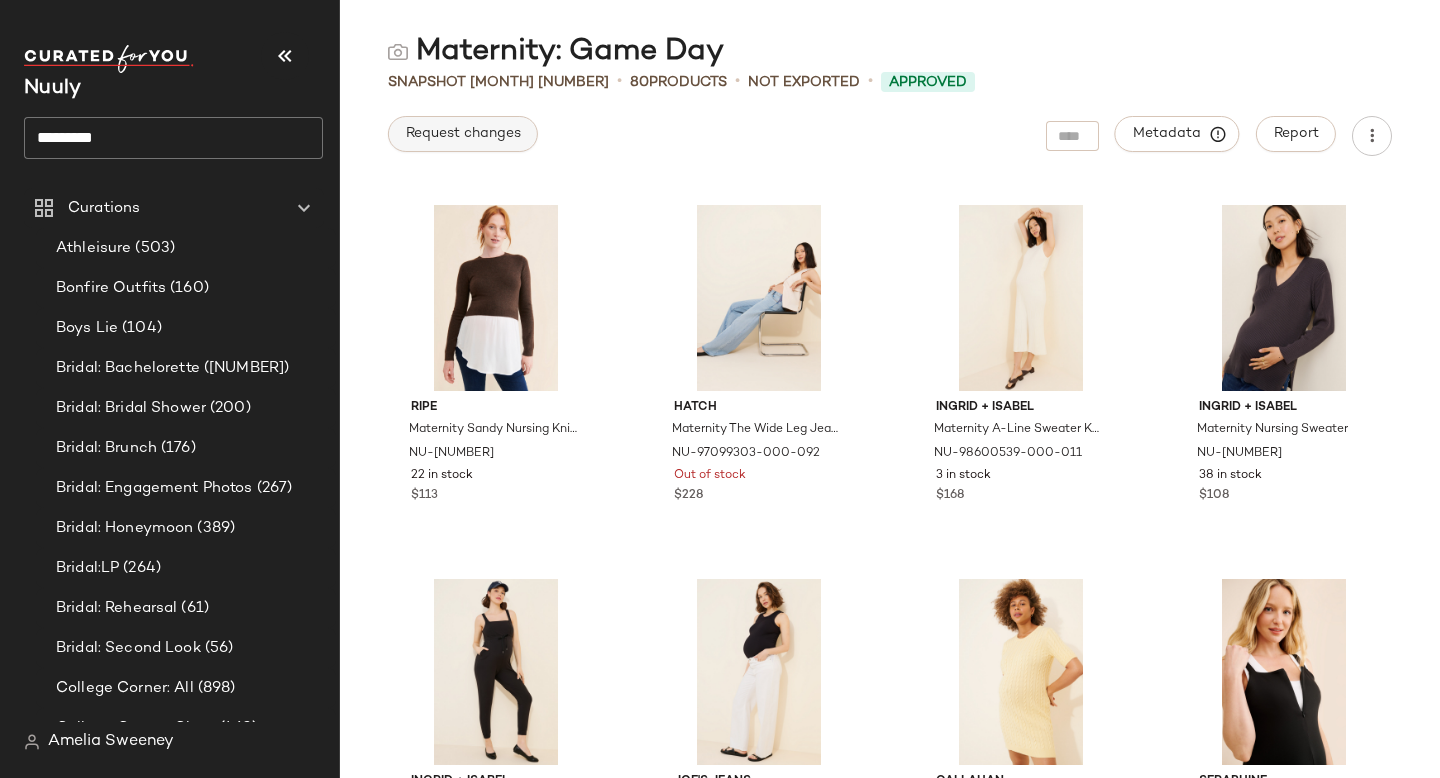 click on "Request changes" 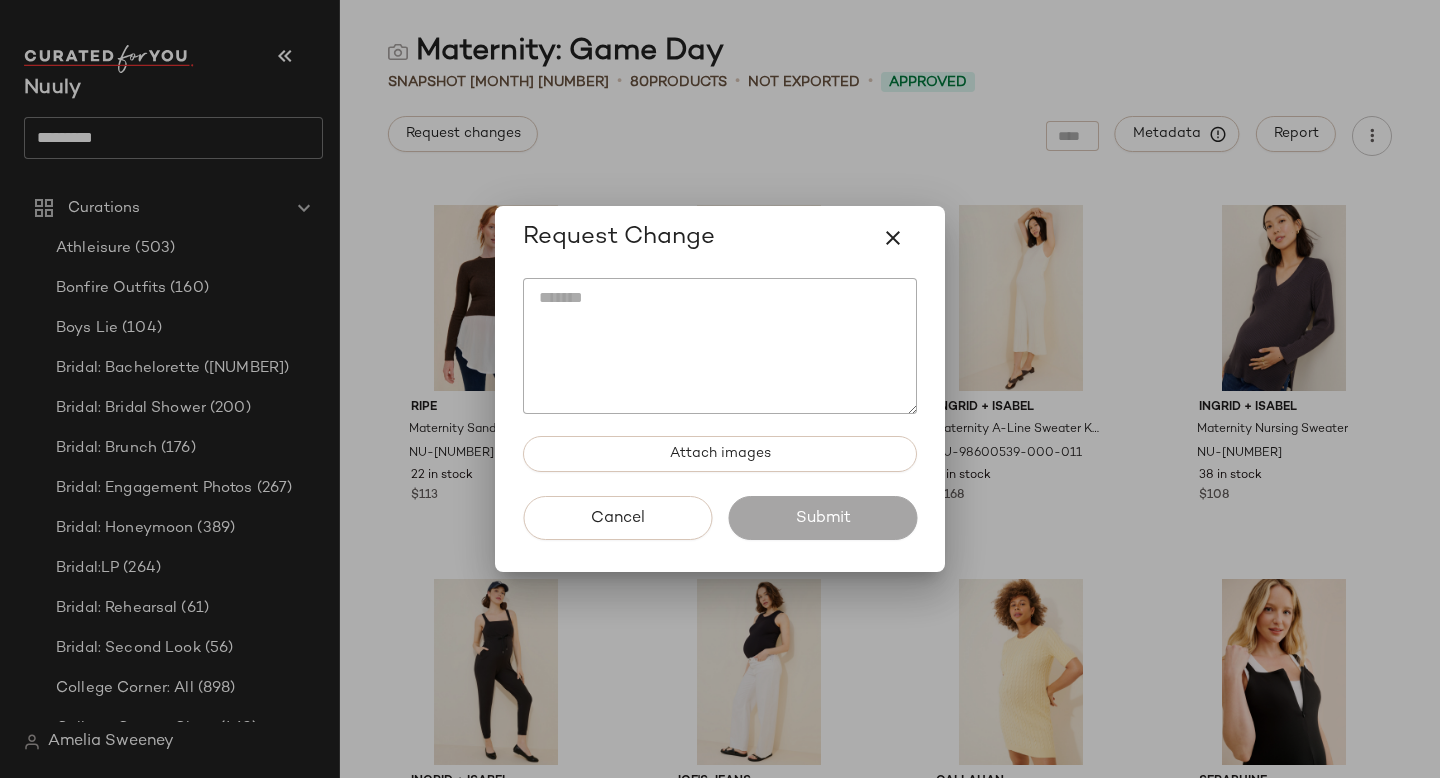 click 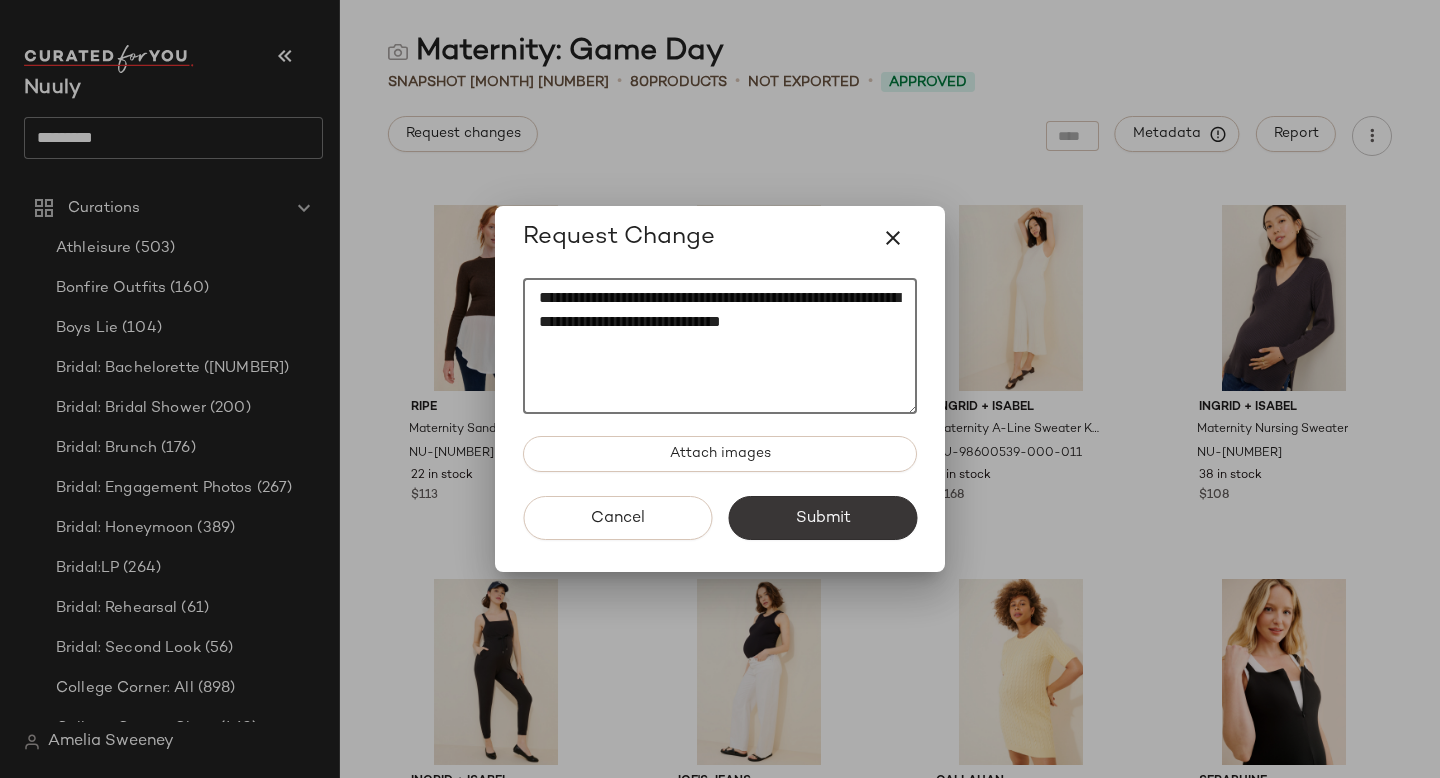 type on "**********" 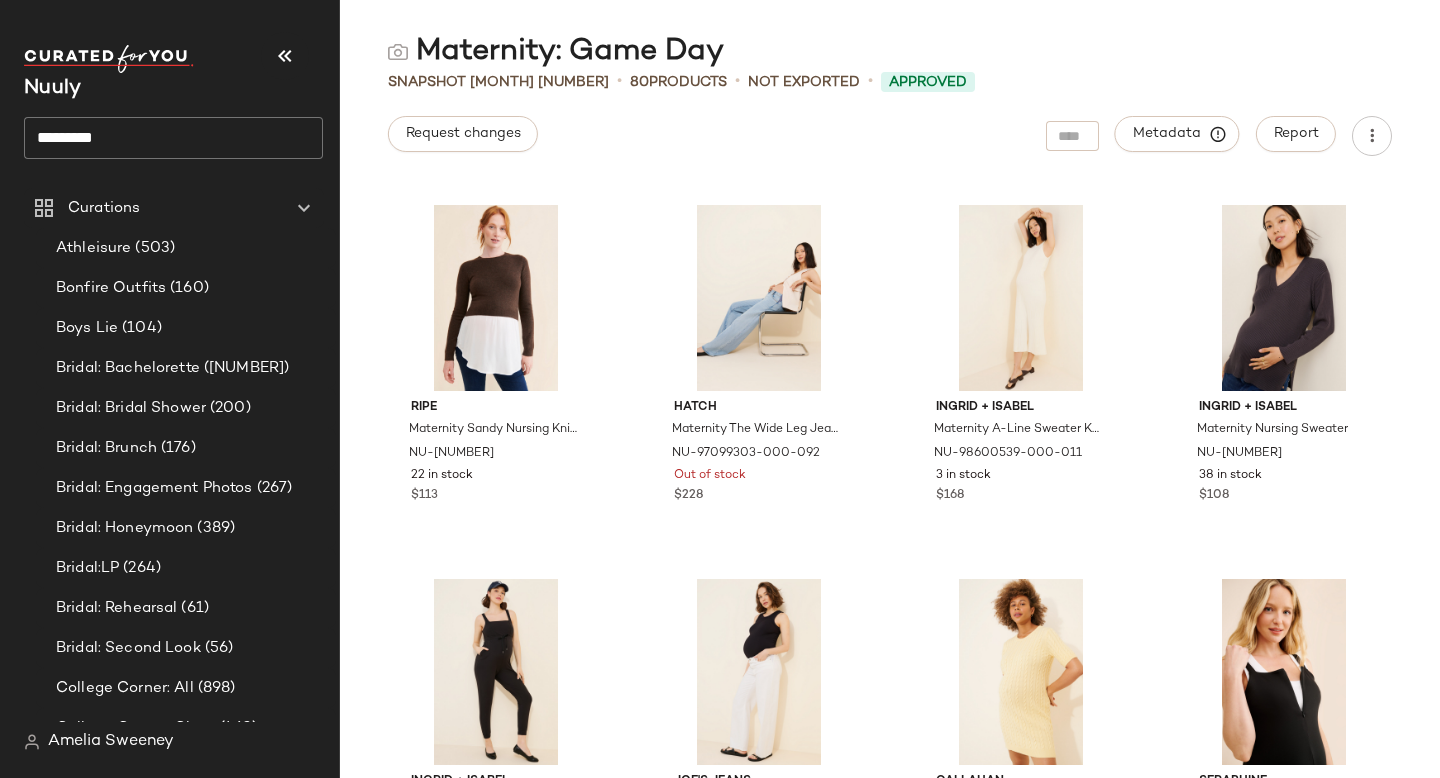 click on "*********" 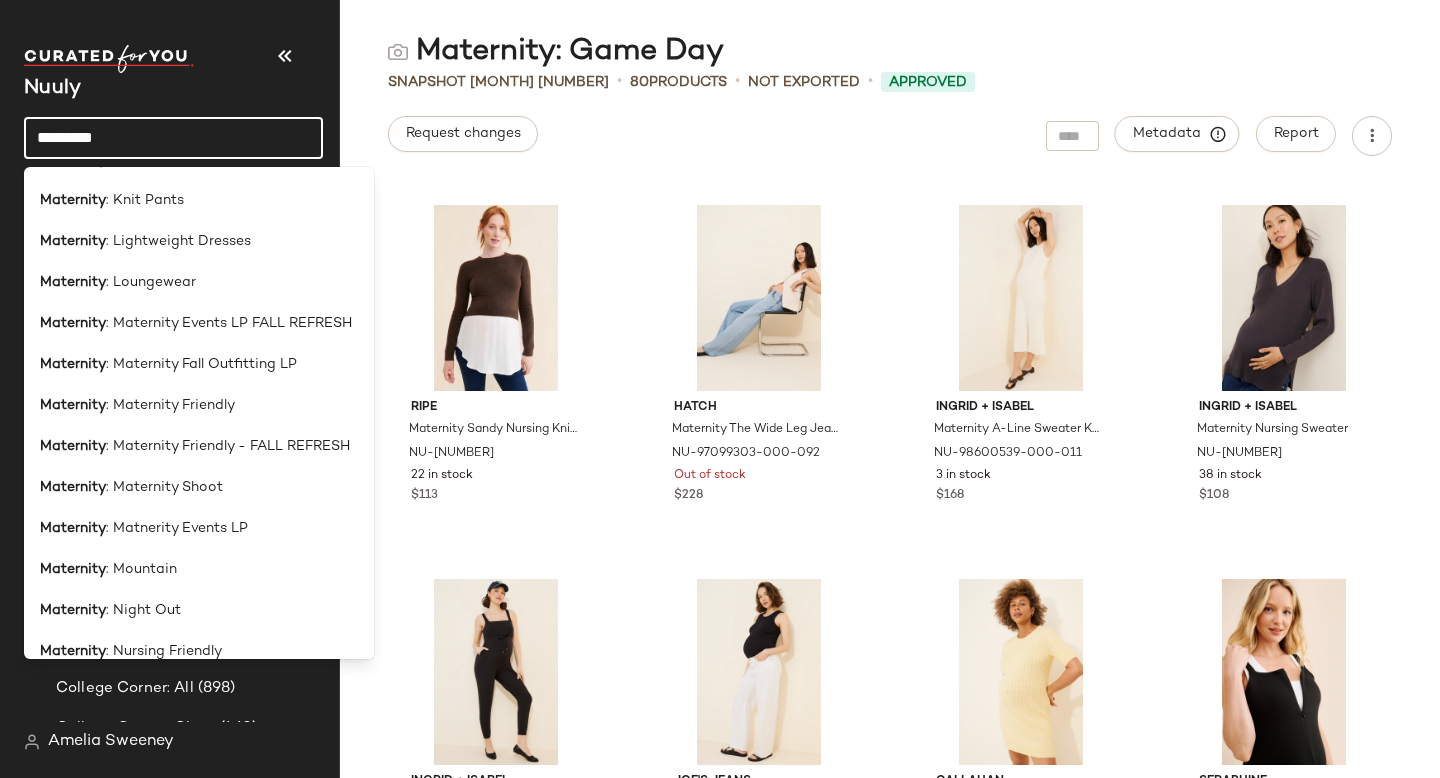 scroll, scrollTop: 761, scrollLeft: 0, axis: vertical 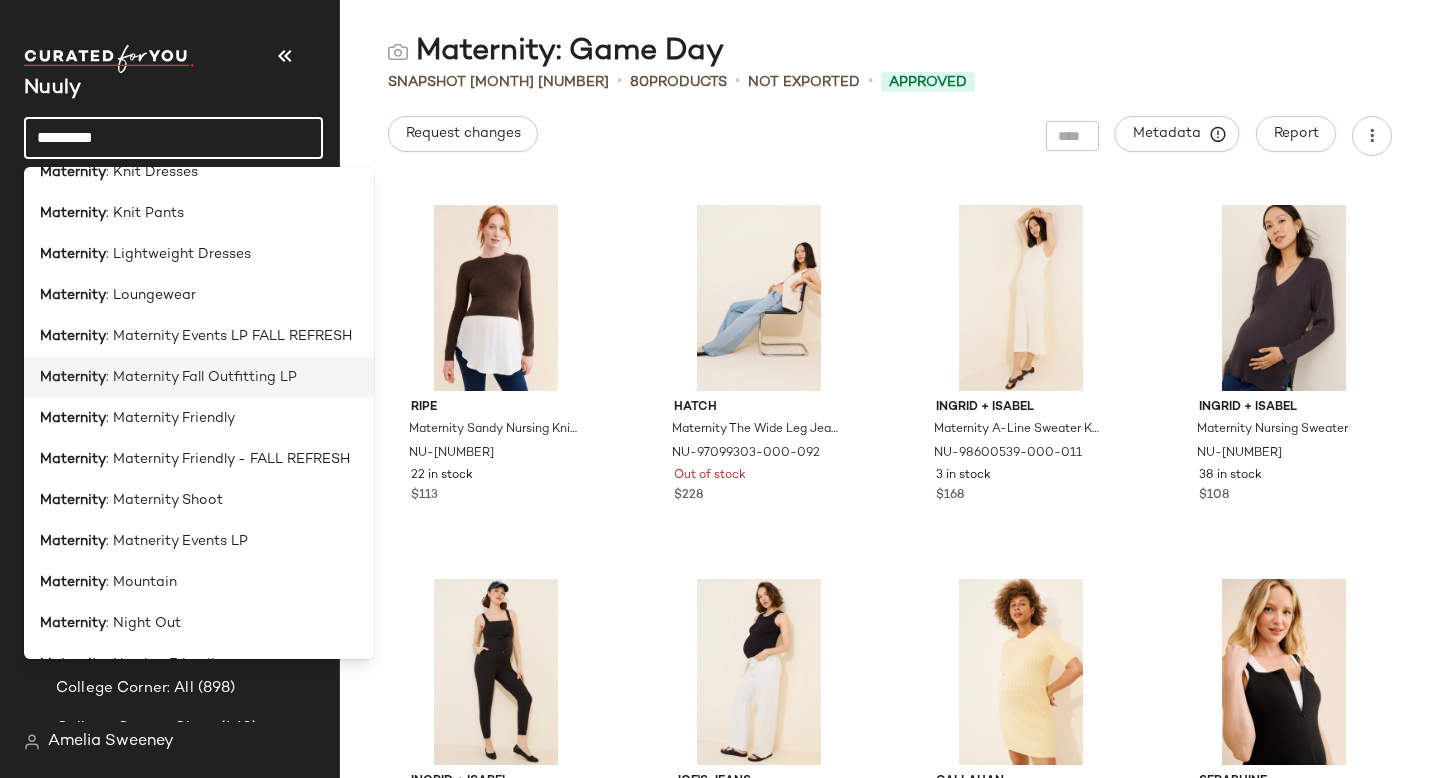 click on ": Maternity Fall Outfitting LP" at bounding box center [201, 377] 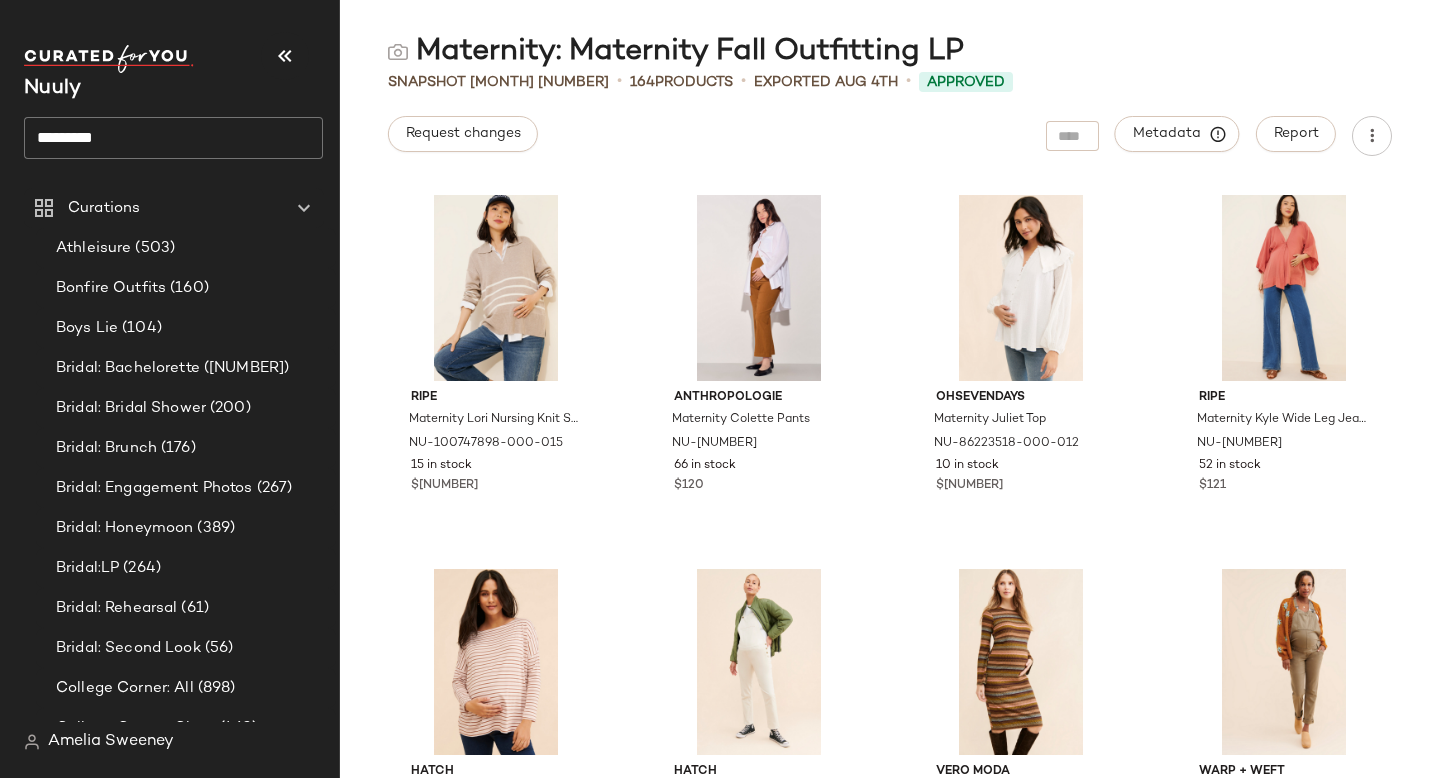 click on "*********" 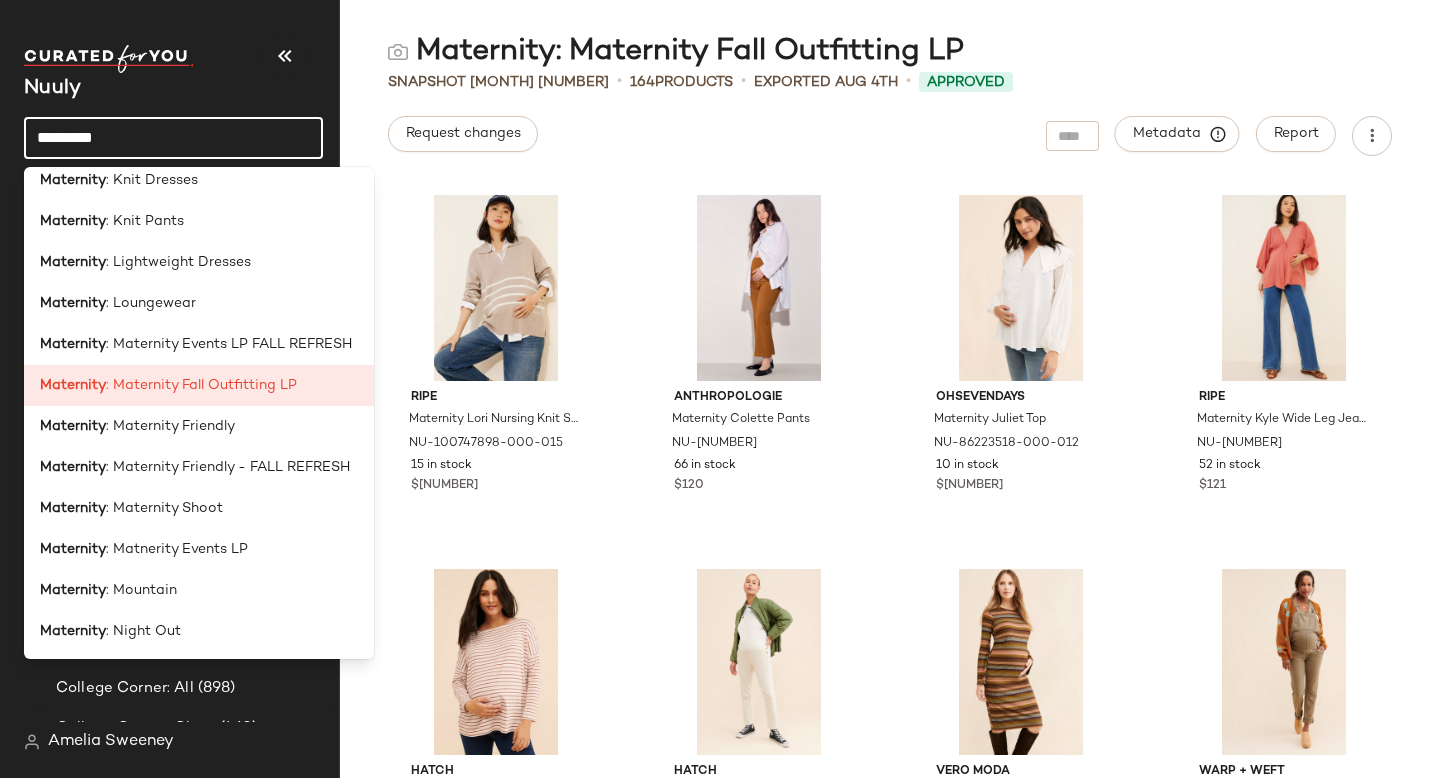 scroll, scrollTop: 747, scrollLeft: 0, axis: vertical 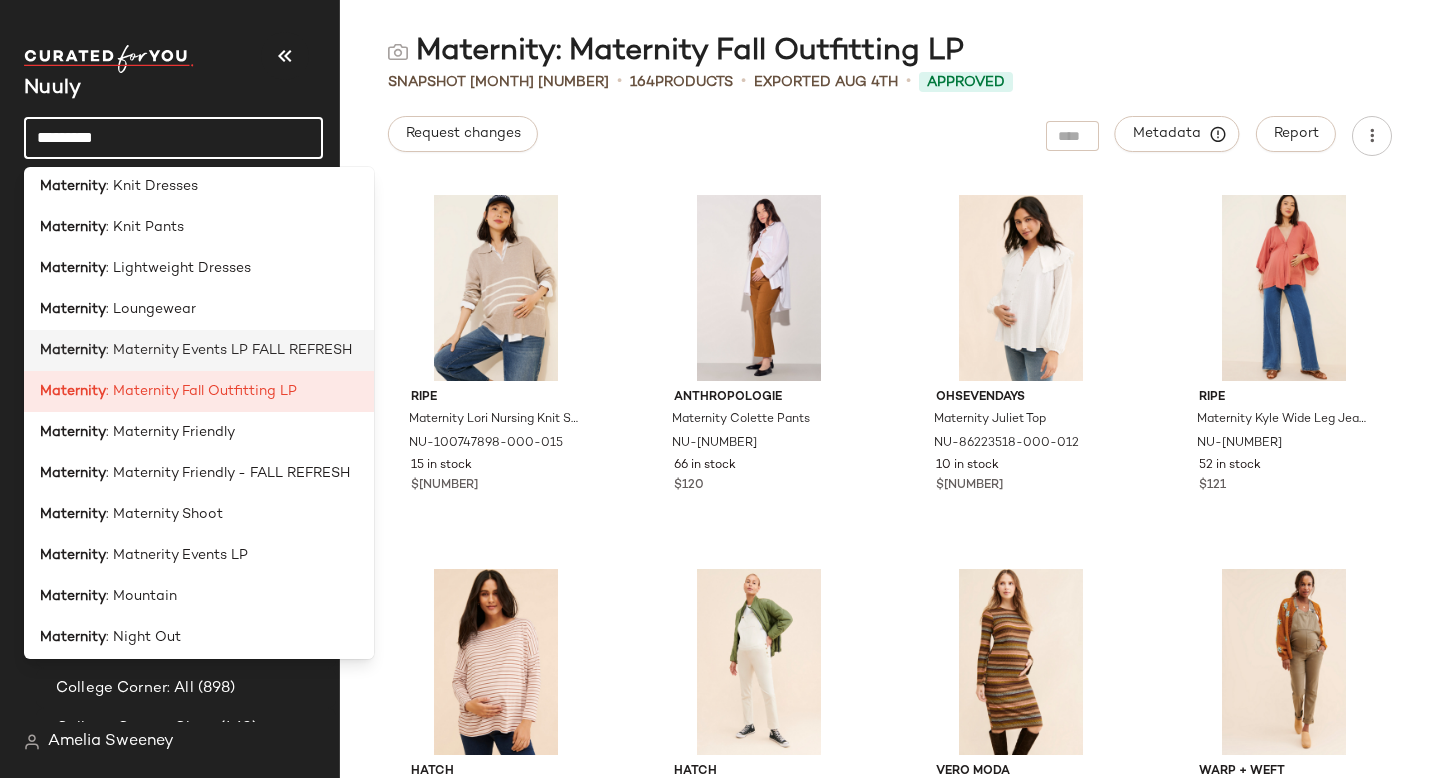click on ": Maternity Events LP FALL REFRESH" at bounding box center [229, 350] 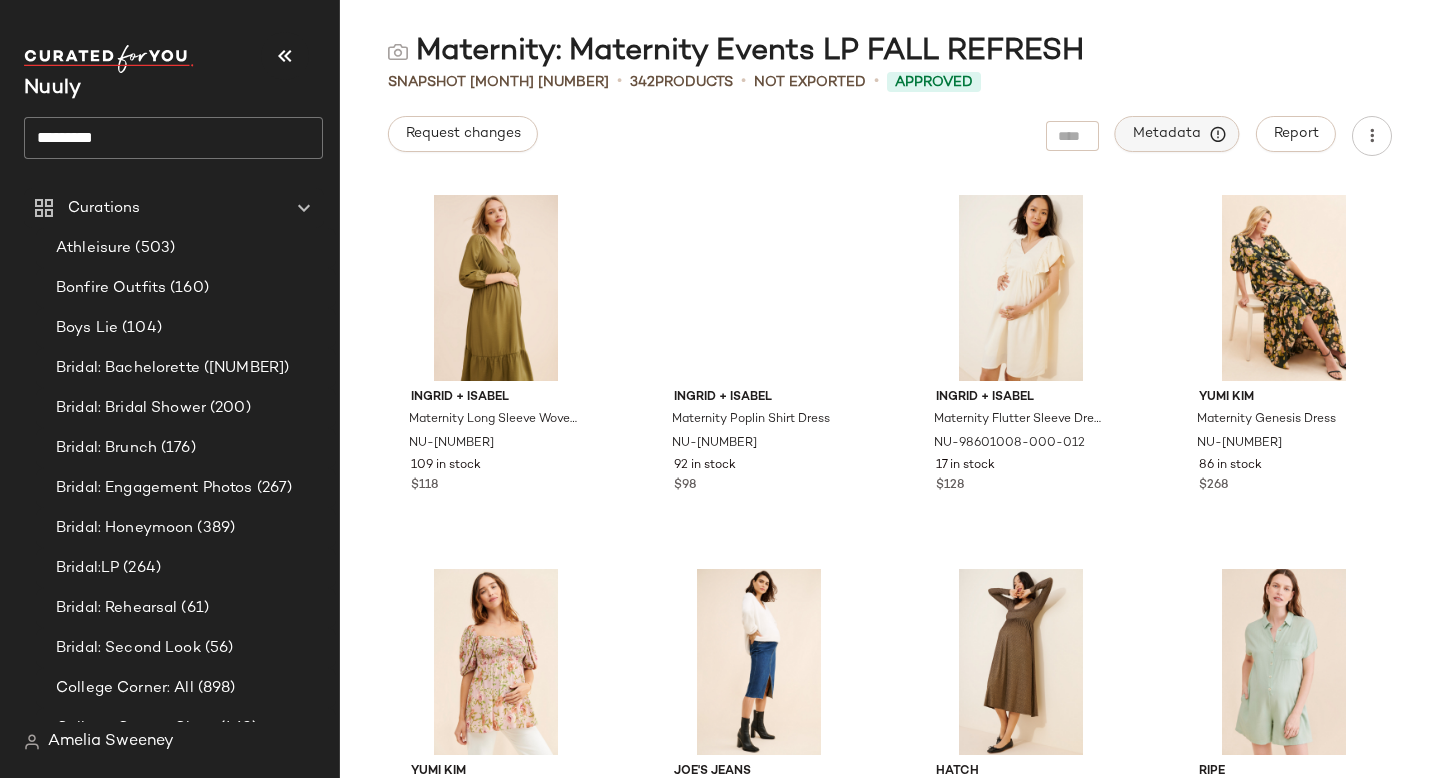click on "Metadata" 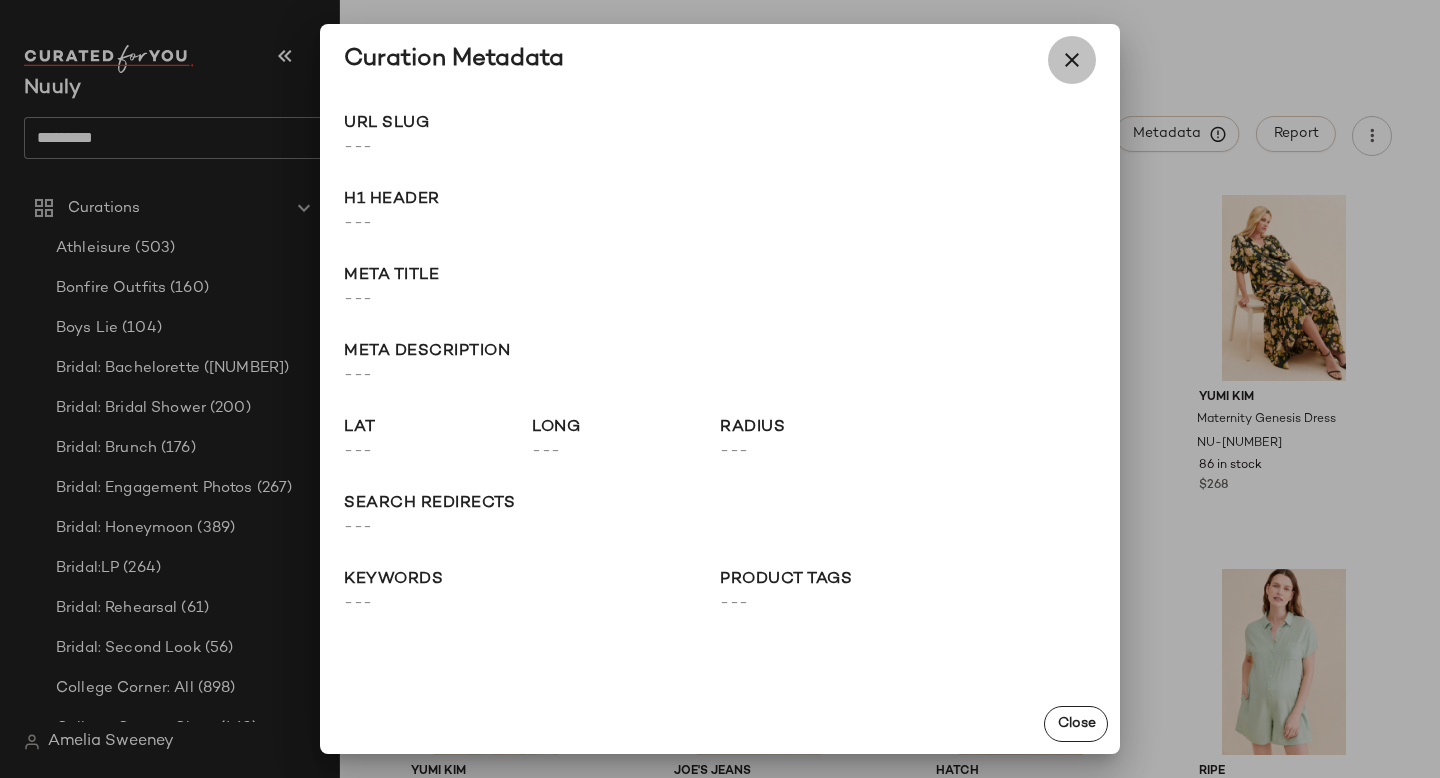 click at bounding box center [1072, 60] 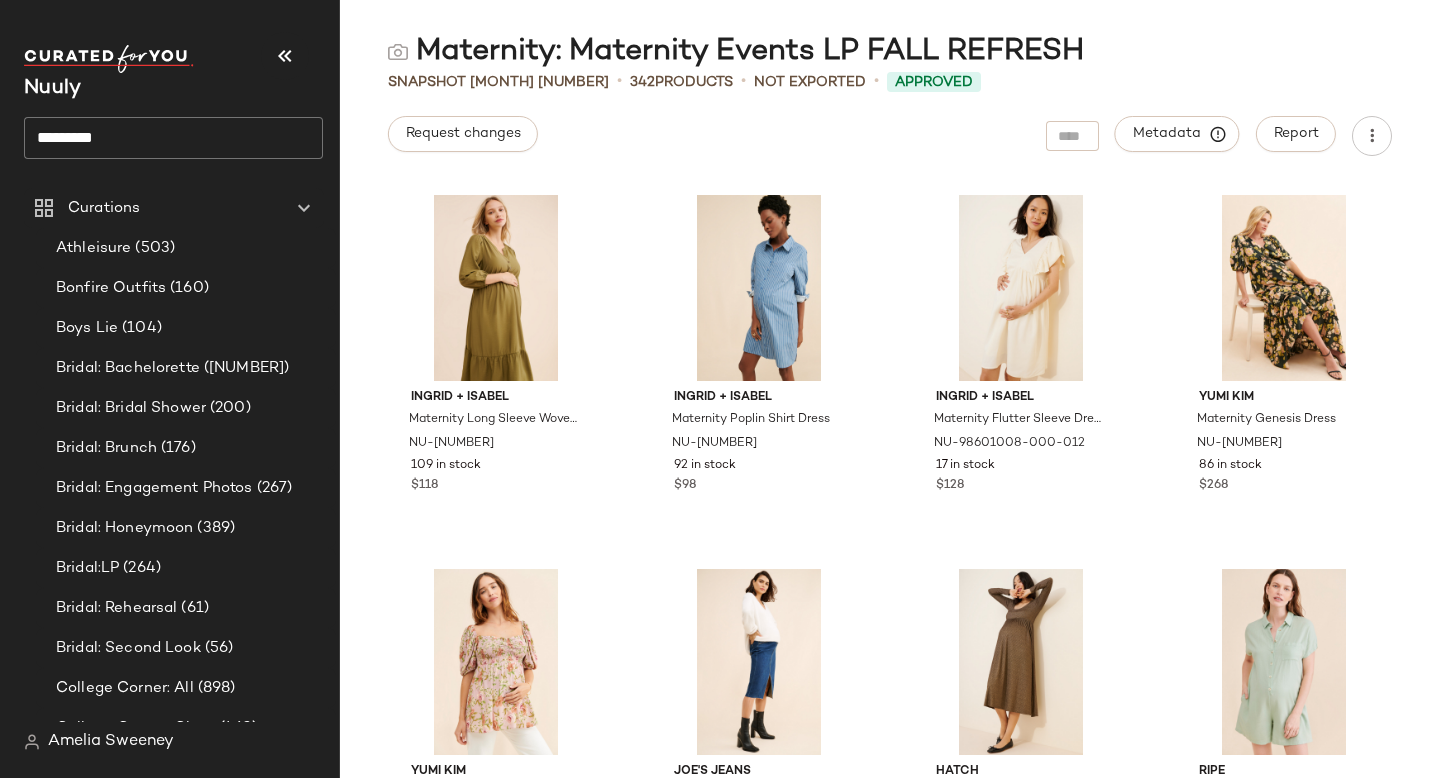 click on "*********" 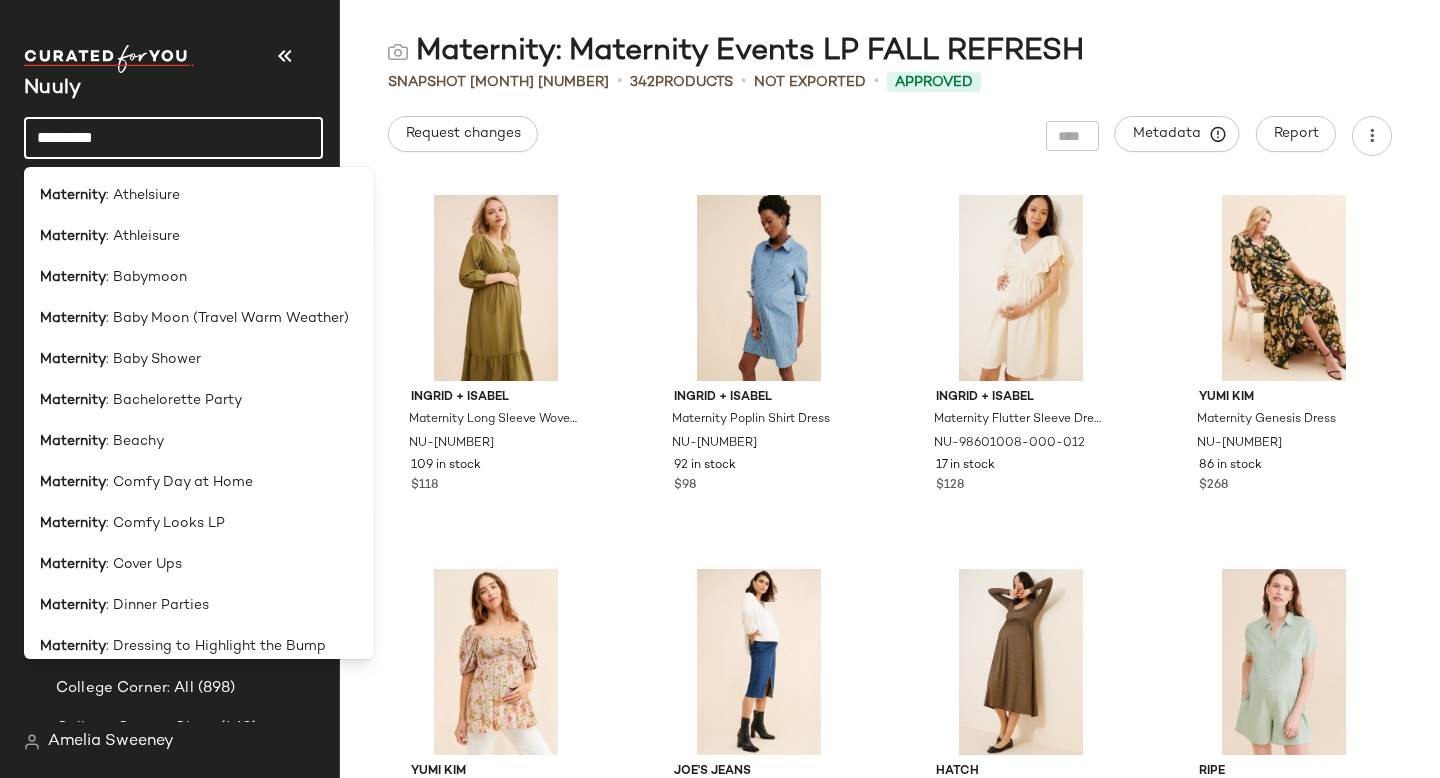 drag, startPoint x: 194, startPoint y: 131, endPoint x: 0, endPoint y: 139, distance: 194.16487 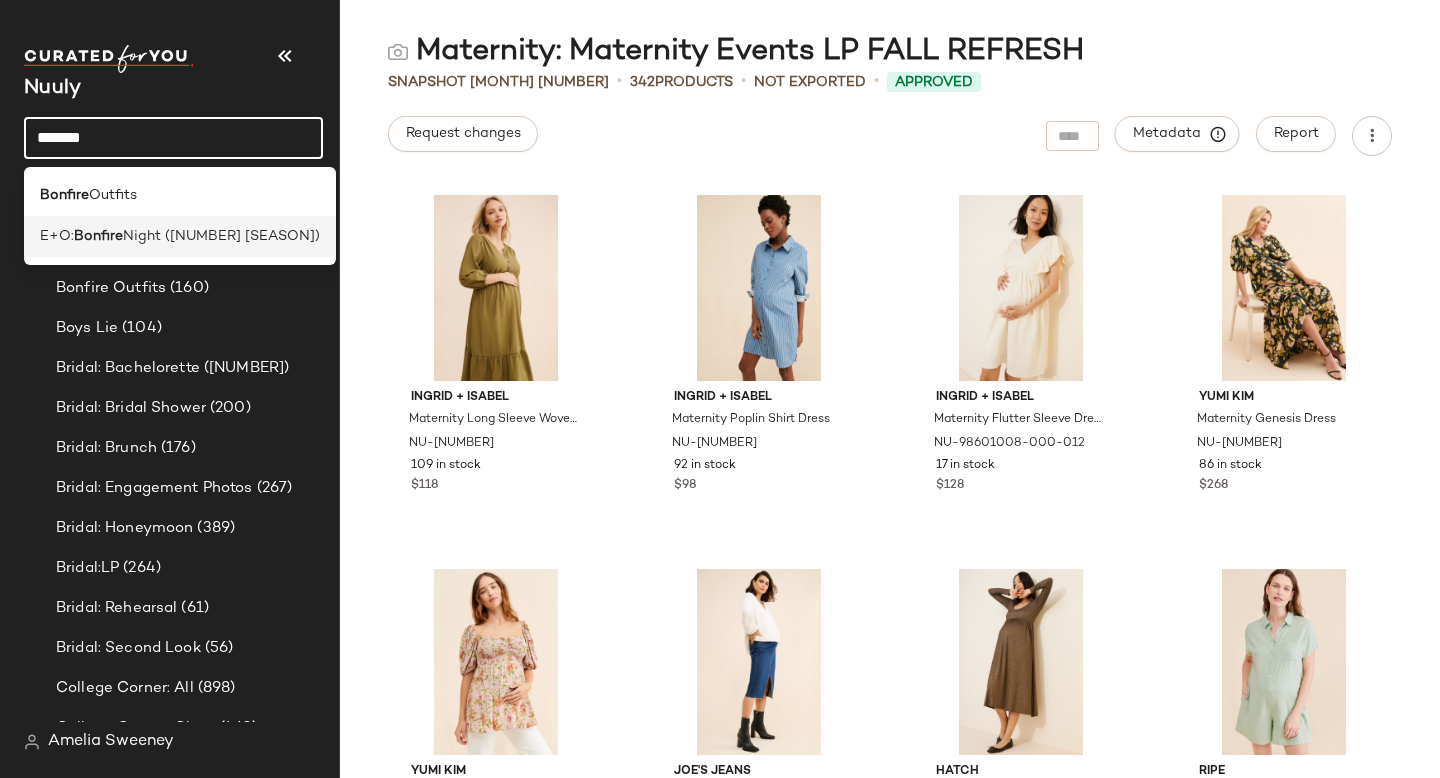 type on "*******" 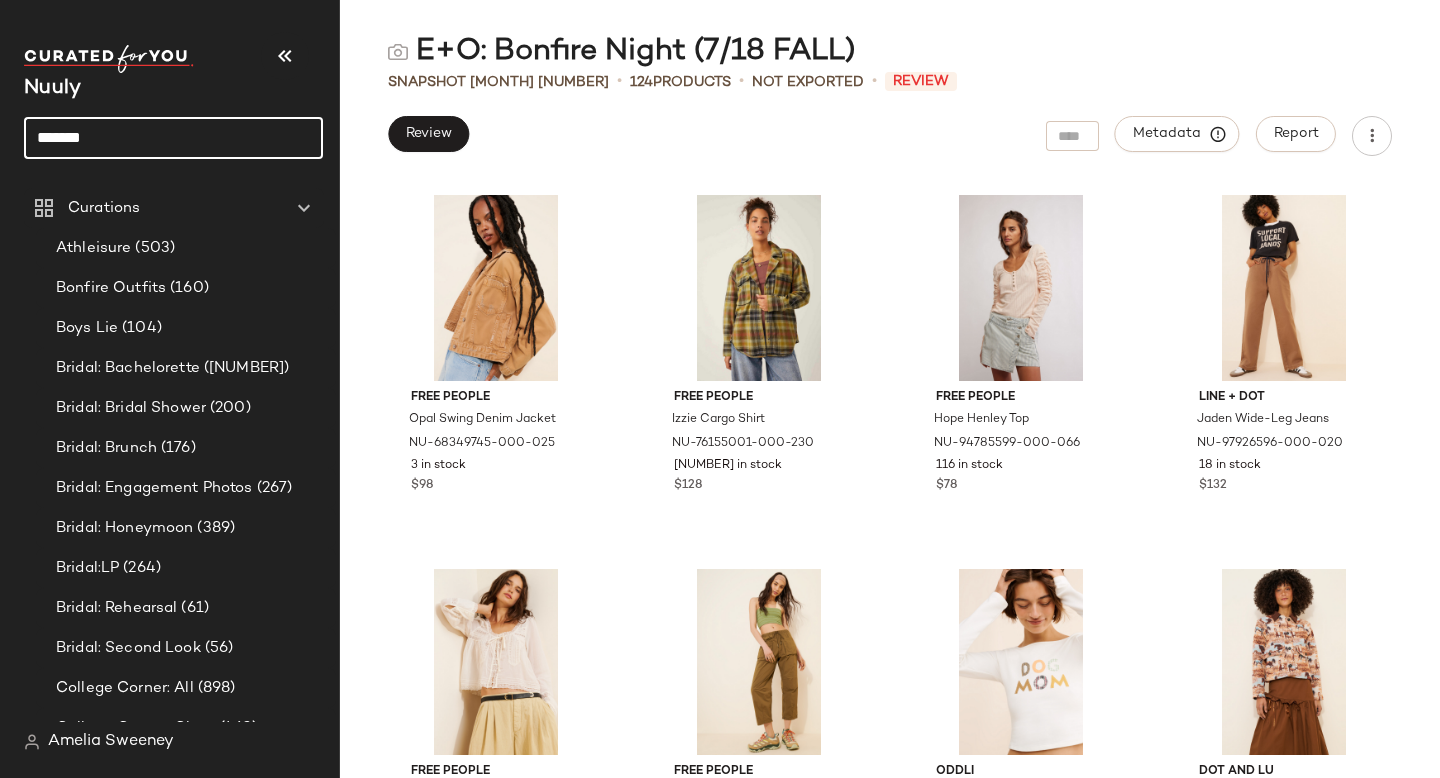 drag, startPoint x: 113, startPoint y: 138, endPoint x: 0, endPoint y: 138, distance: 113 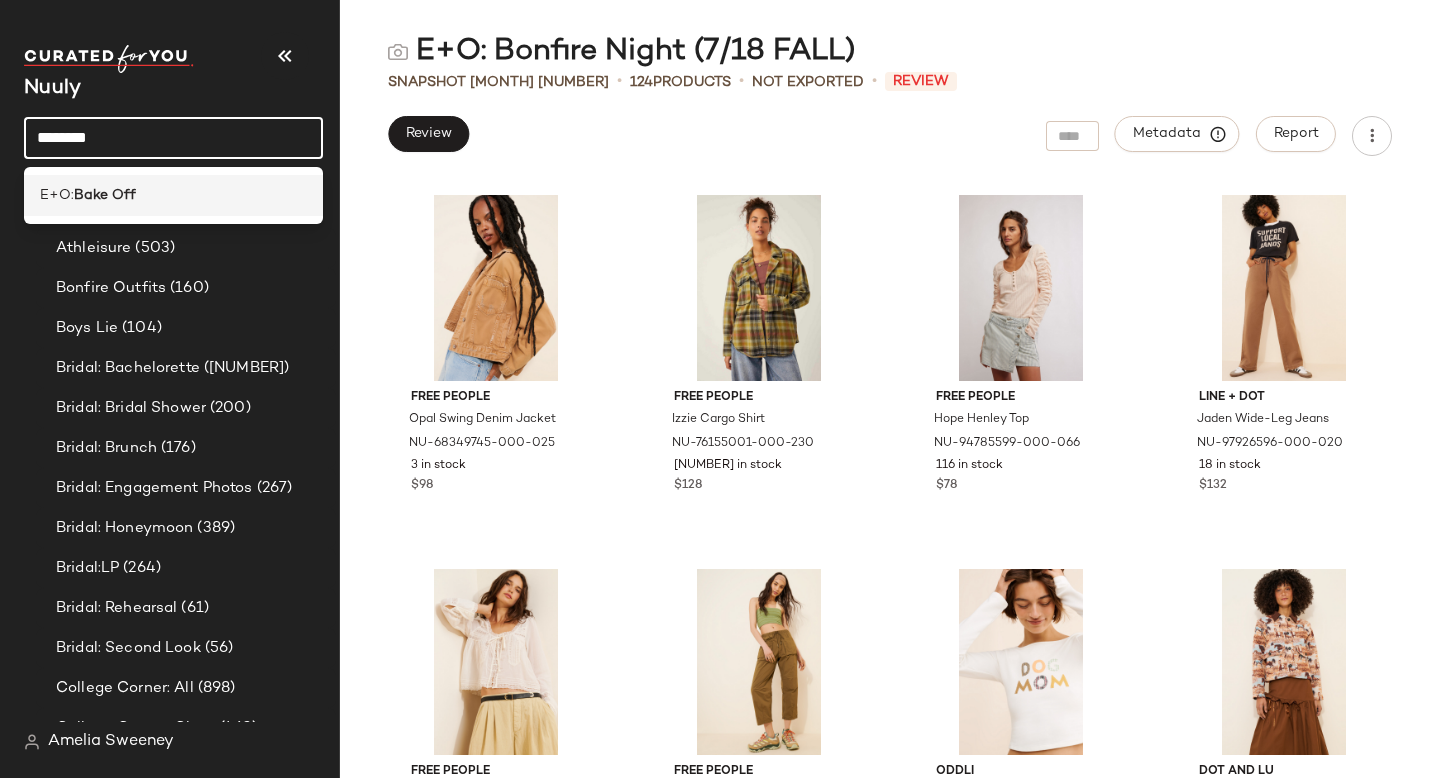 type on "********" 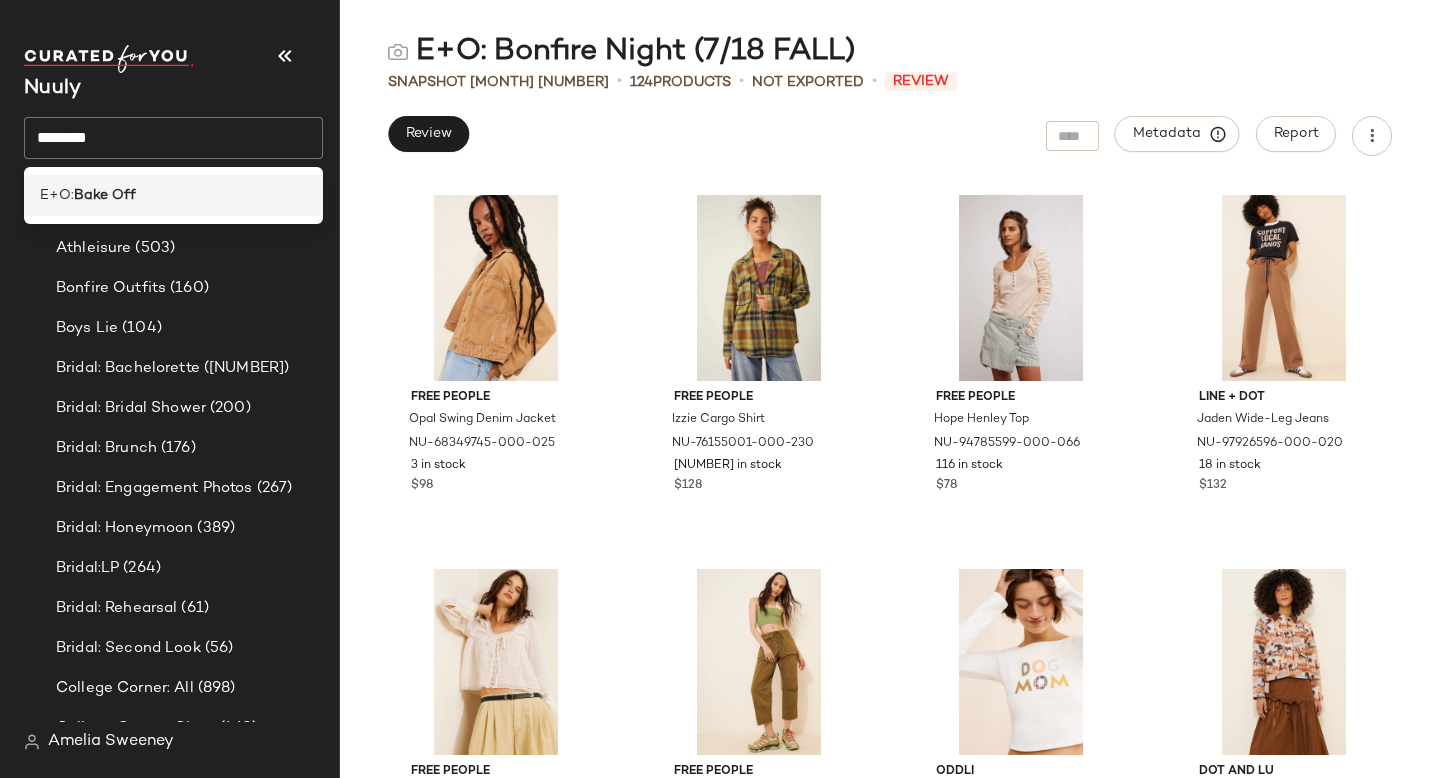 click on "Bake Off" at bounding box center (105, 195) 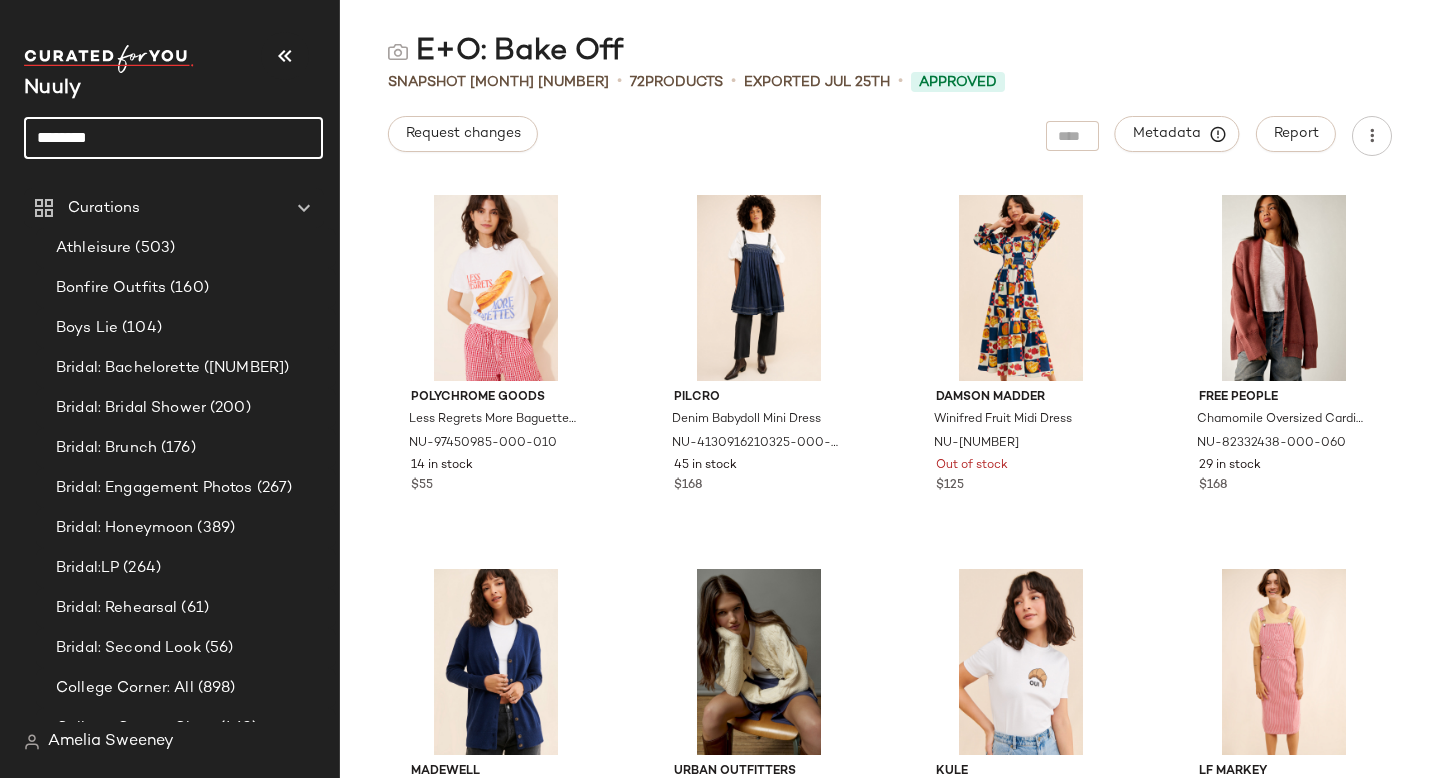 drag, startPoint x: 161, startPoint y: 153, endPoint x: 0, endPoint y: 149, distance: 161.04968 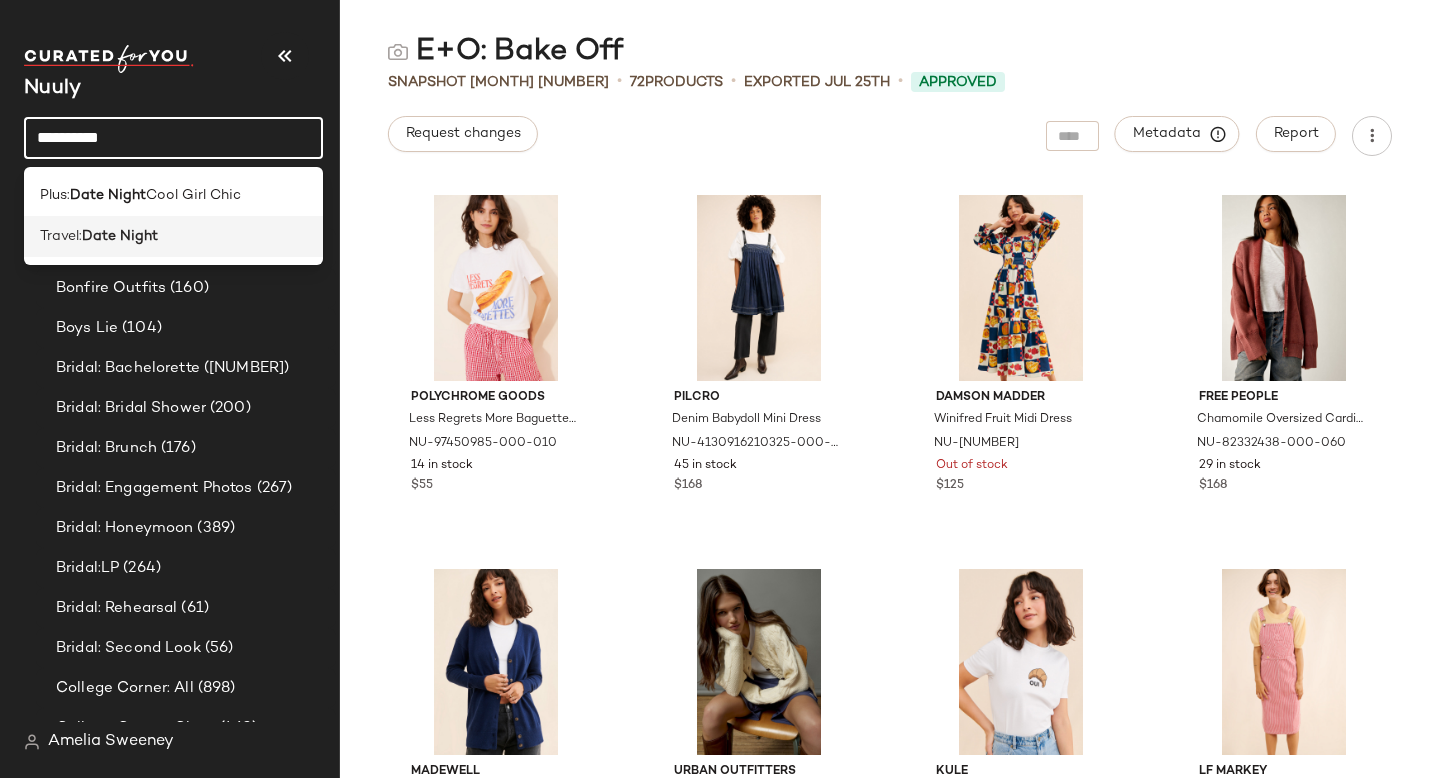 type on "**********" 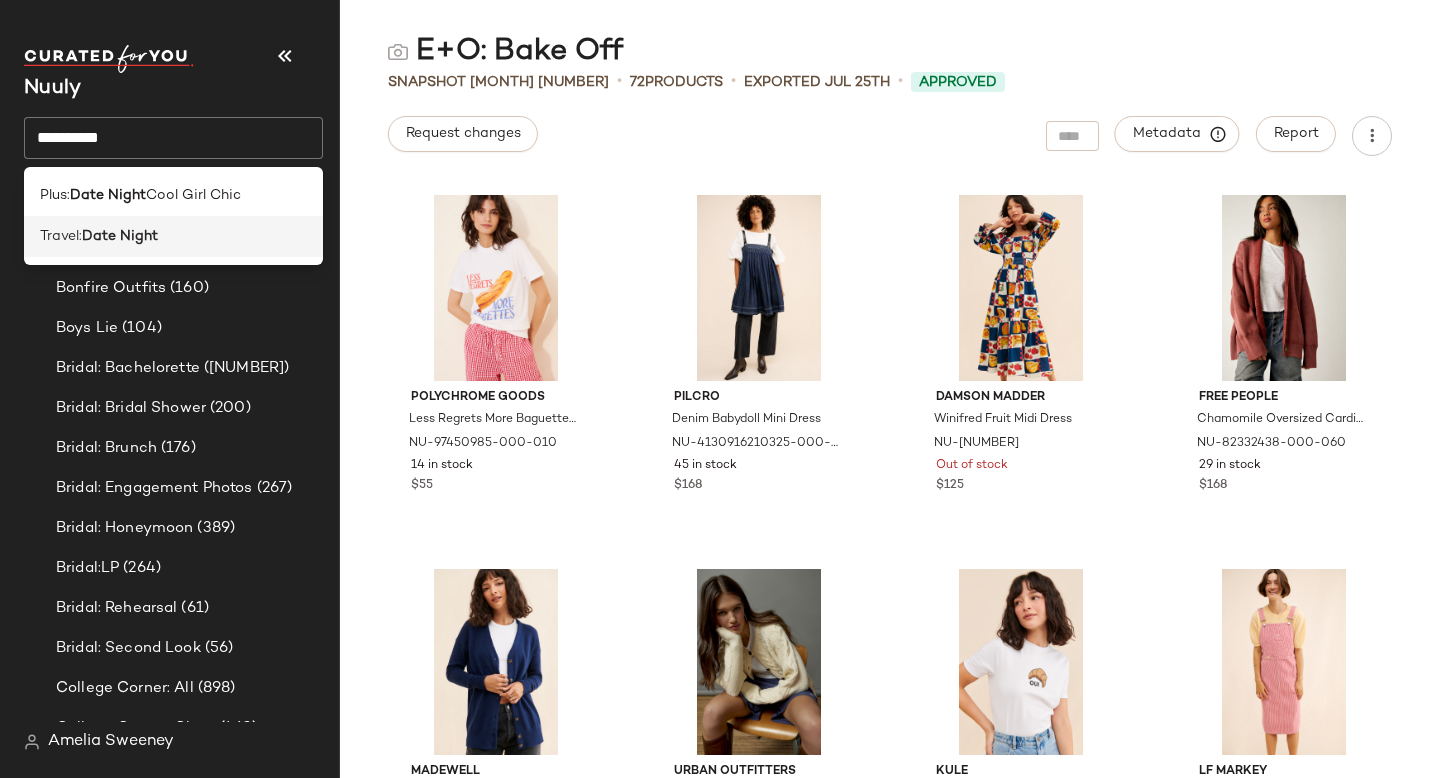 click on "Travel:  Date Night" 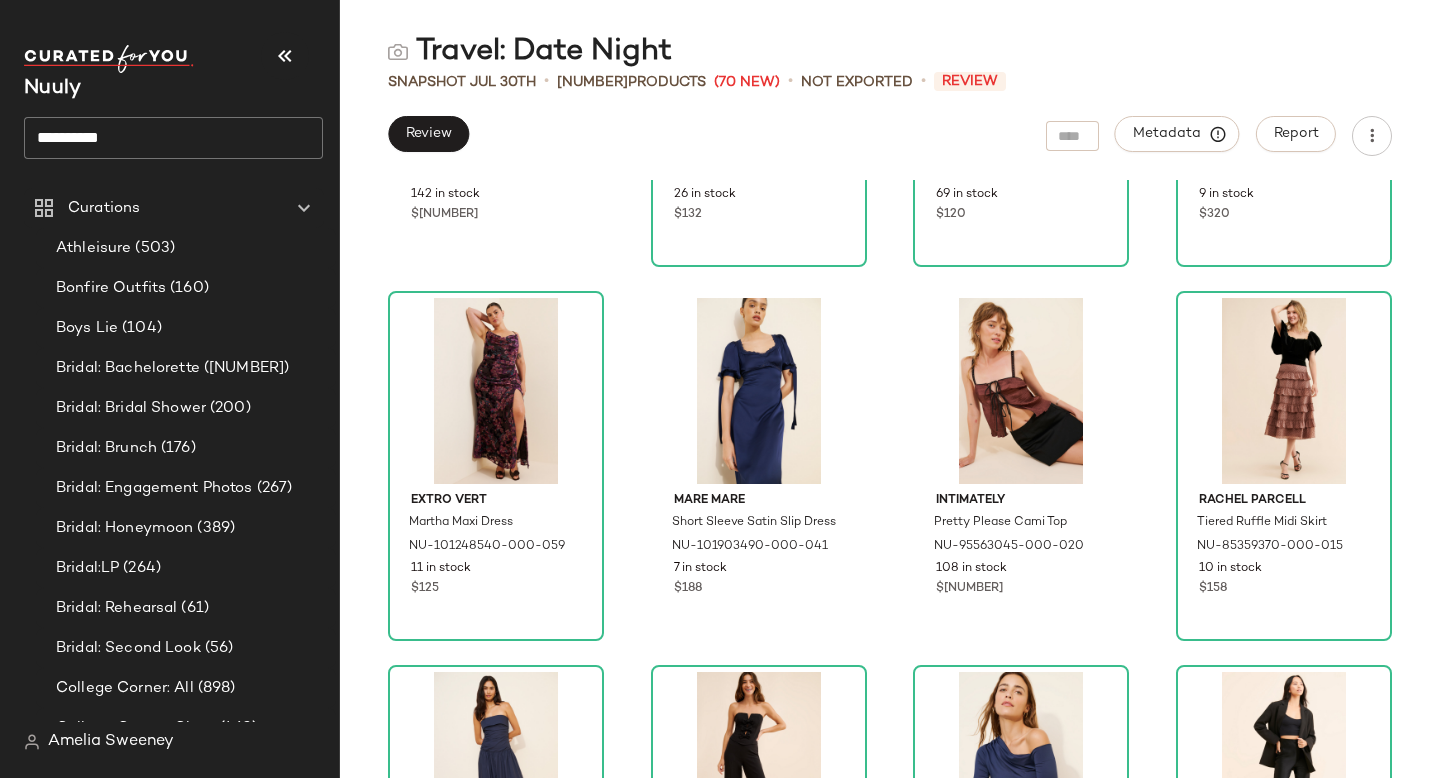 scroll, scrollTop: 8150, scrollLeft: 0, axis: vertical 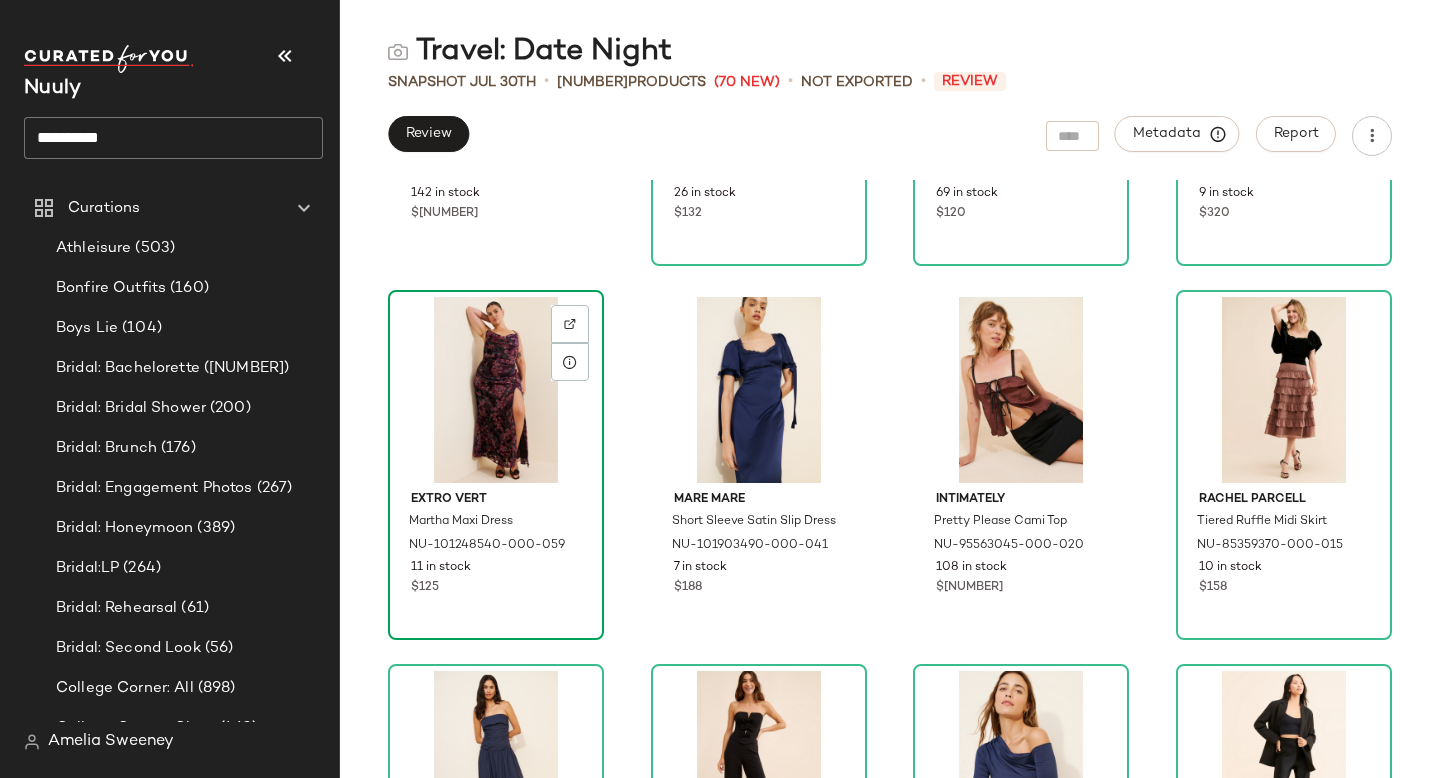 click 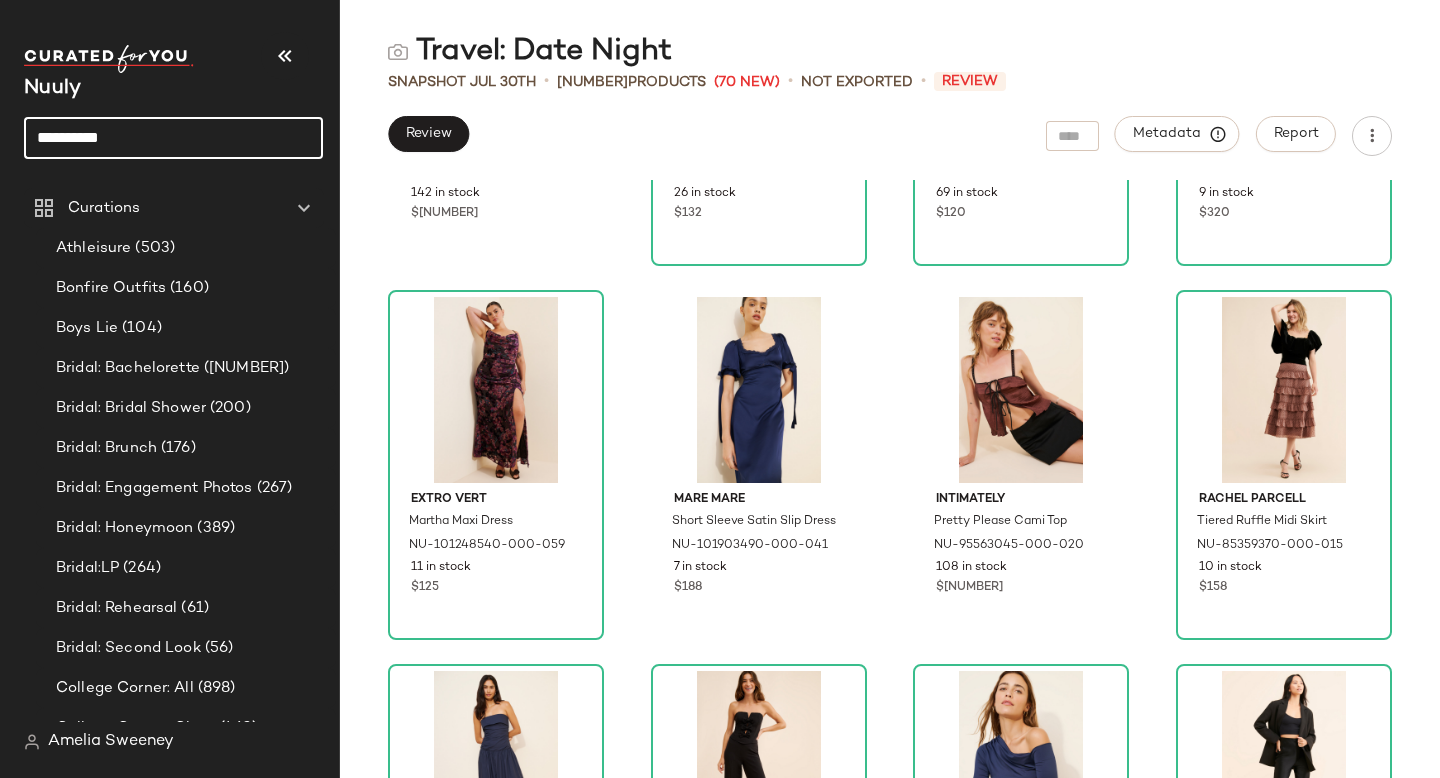 drag, startPoint x: 183, startPoint y: 143, endPoint x: 0, endPoint y: 143, distance: 183 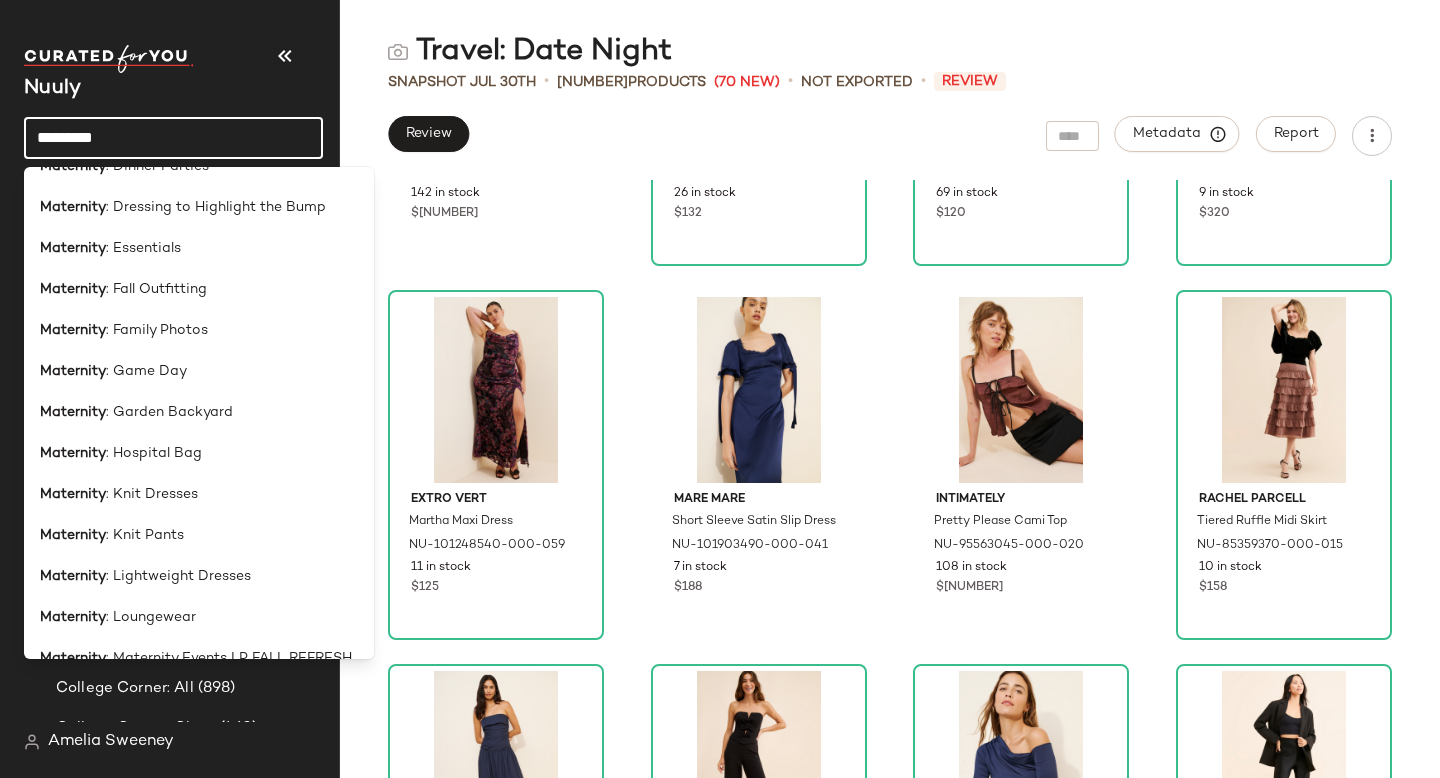 scroll, scrollTop: 442, scrollLeft: 0, axis: vertical 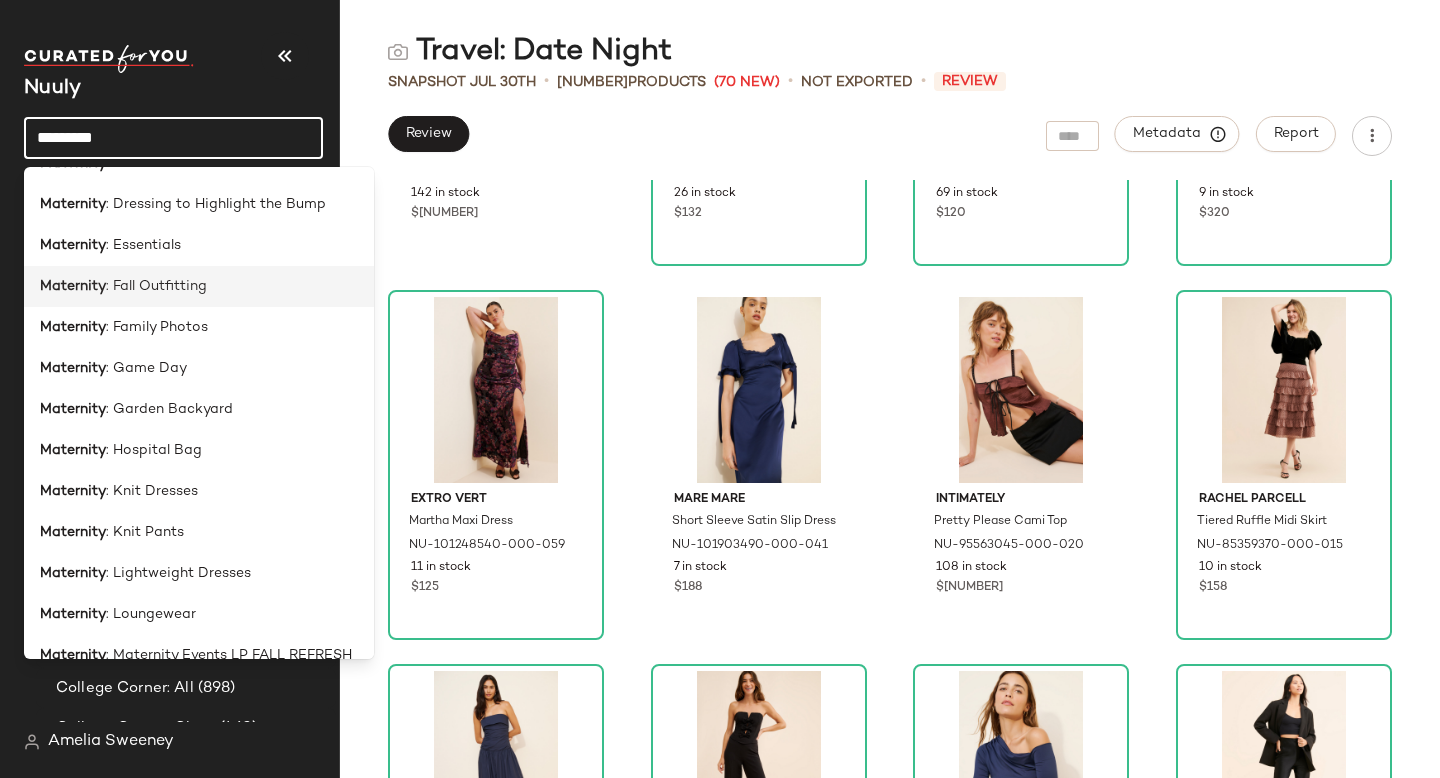 type on "*********" 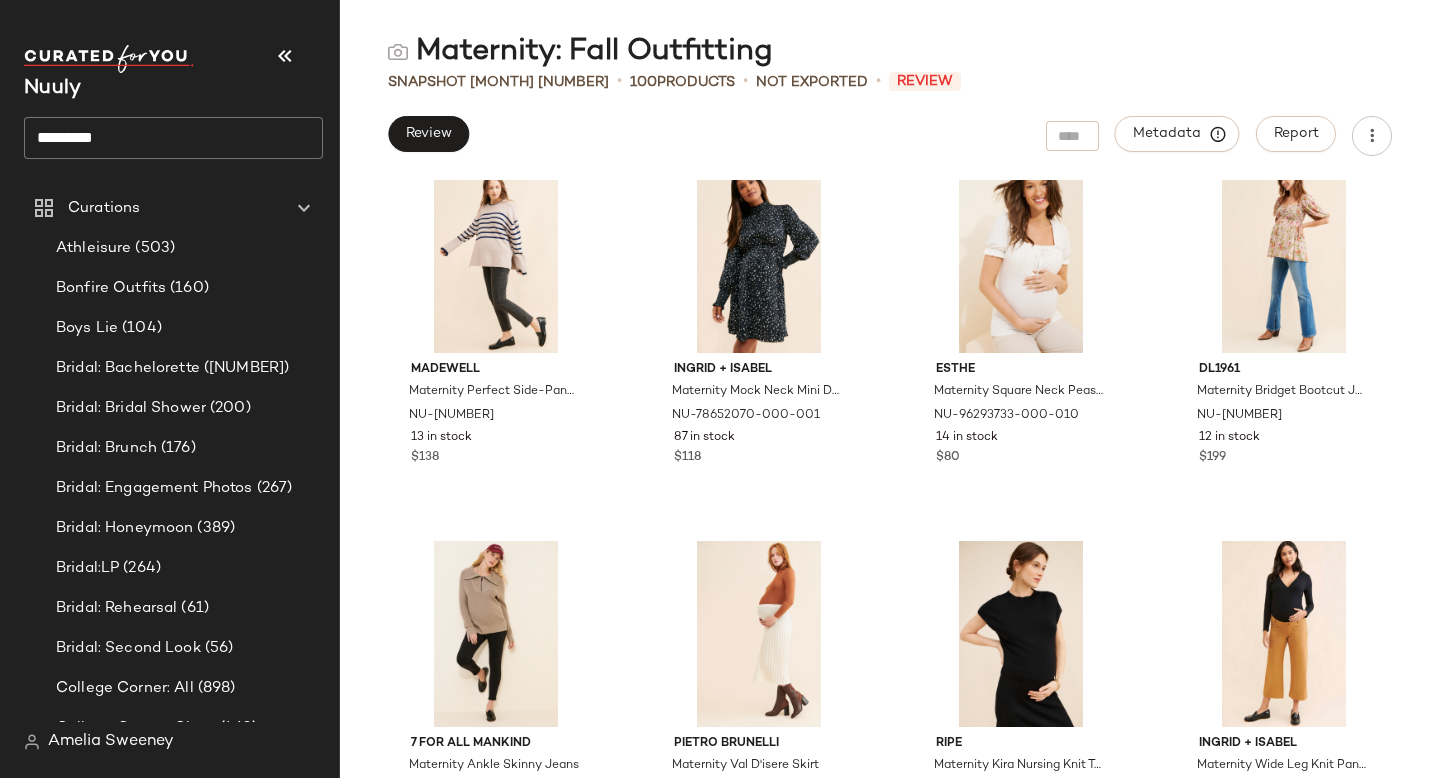 scroll, scrollTop: 8768, scrollLeft: 0, axis: vertical 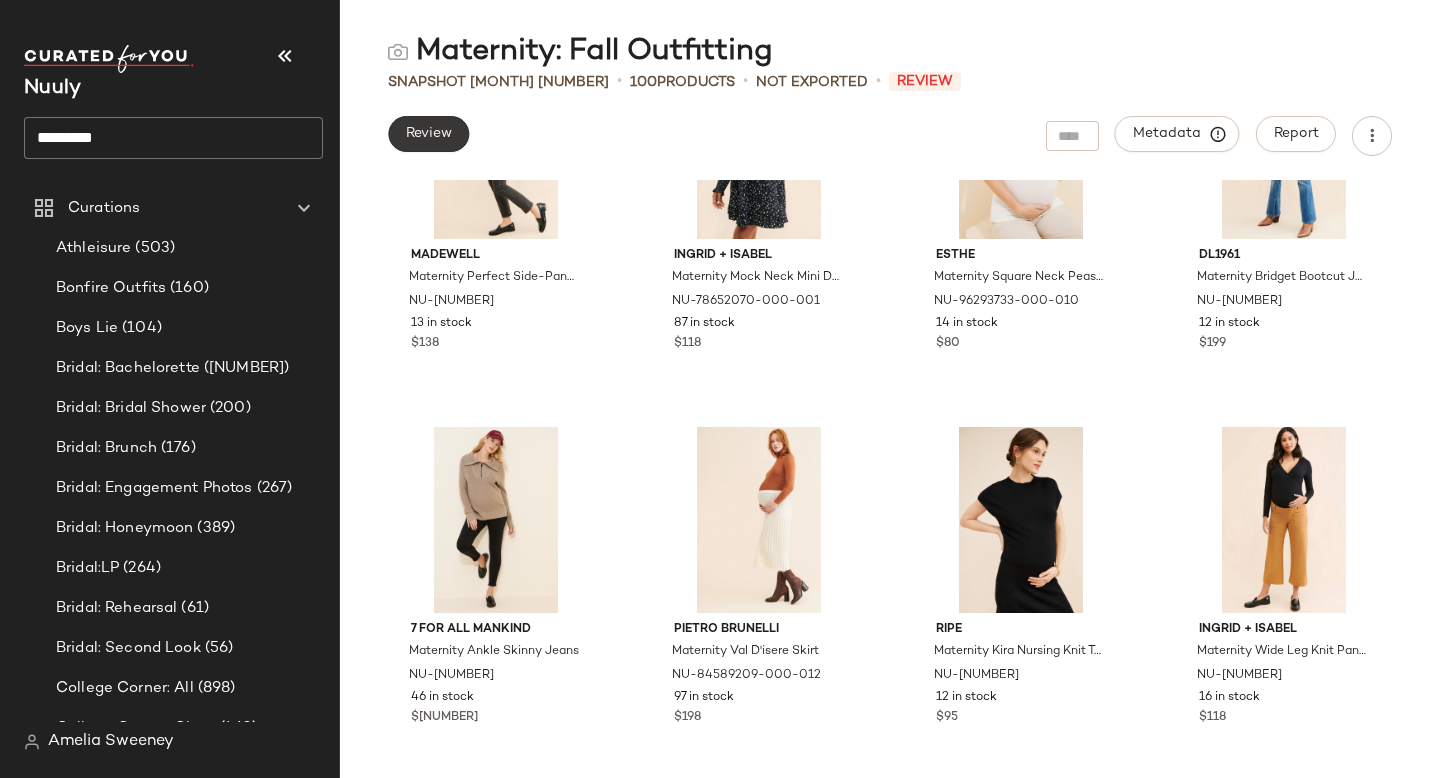click on "Review" 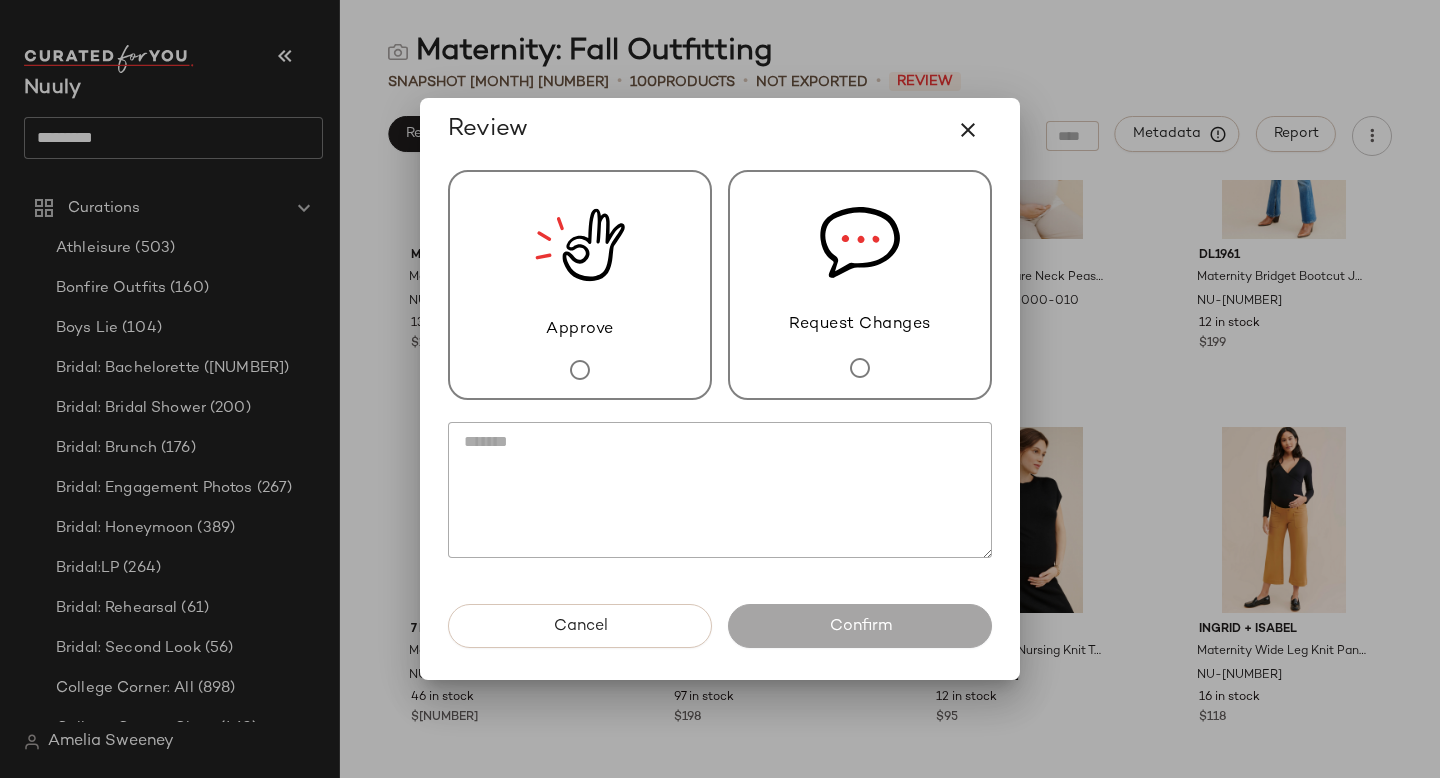 click on "Approve" at bounding box center [580, 285] 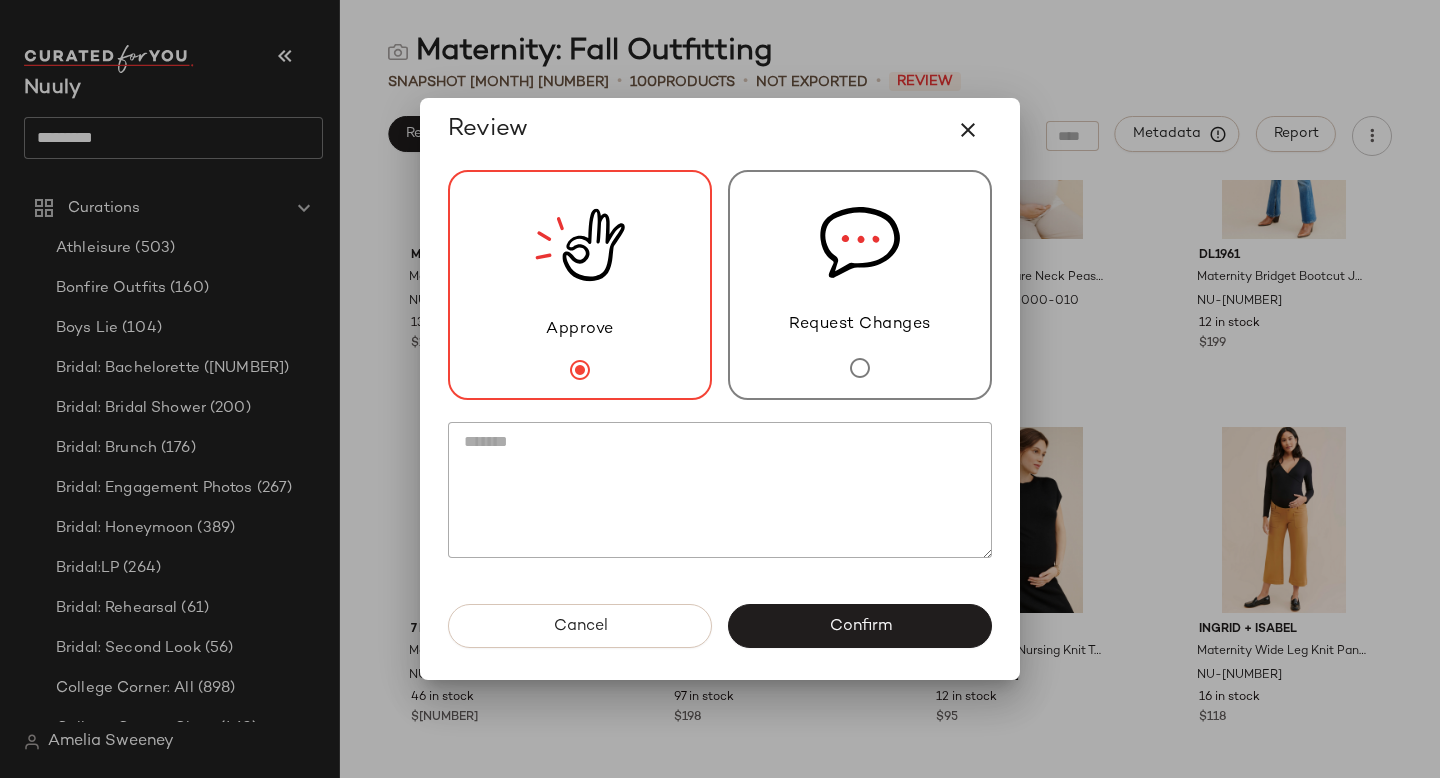 click on "Approve" at bounding box center (580, 285) 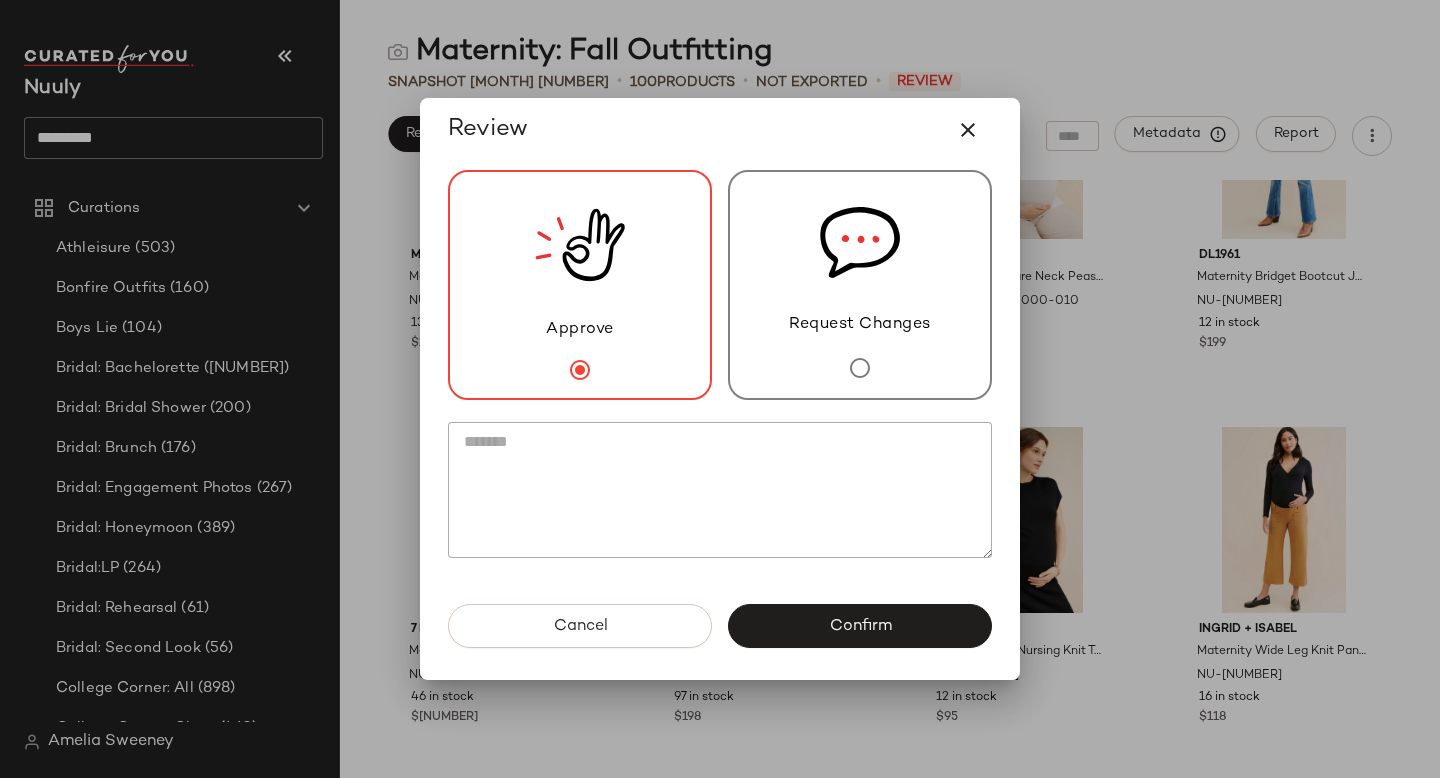 click 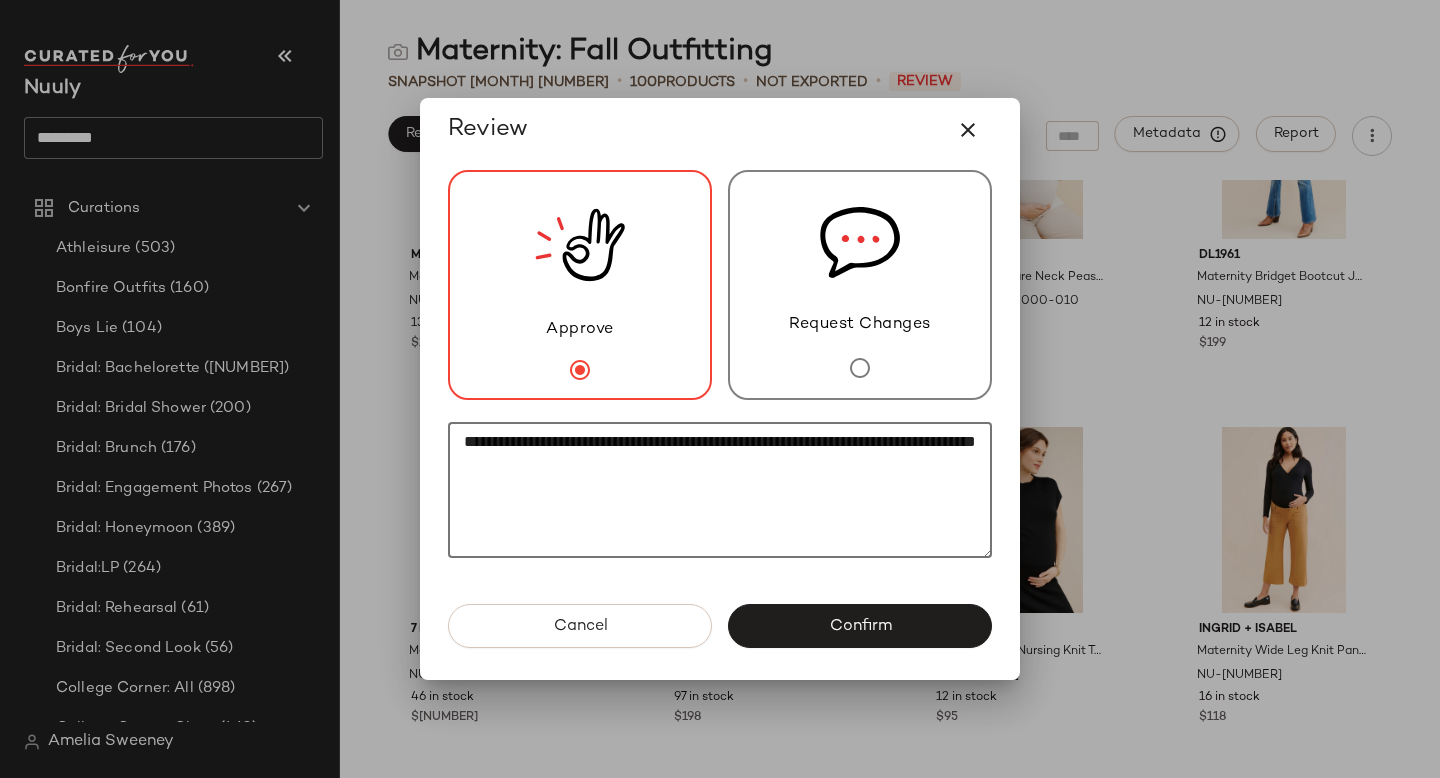 click on "**********" 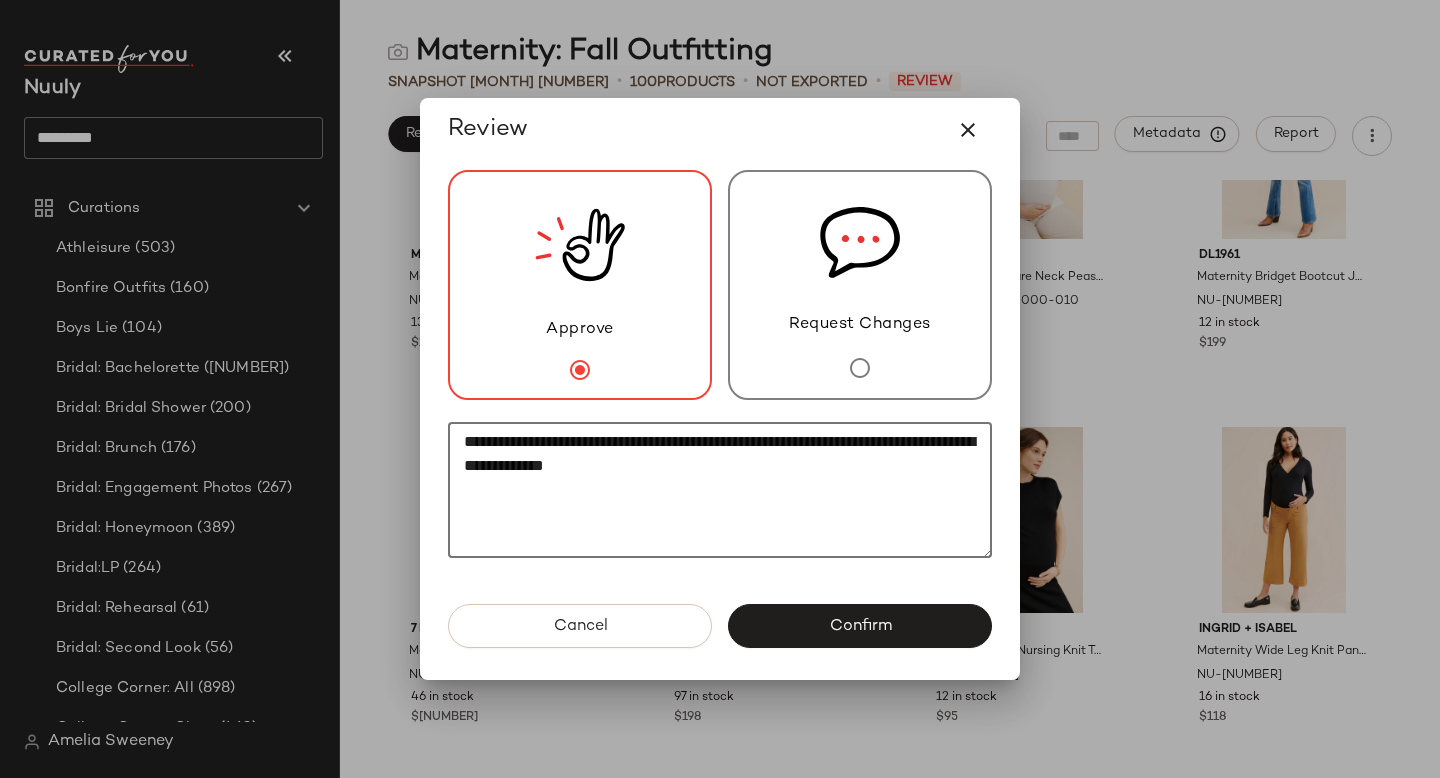 click on "**********" 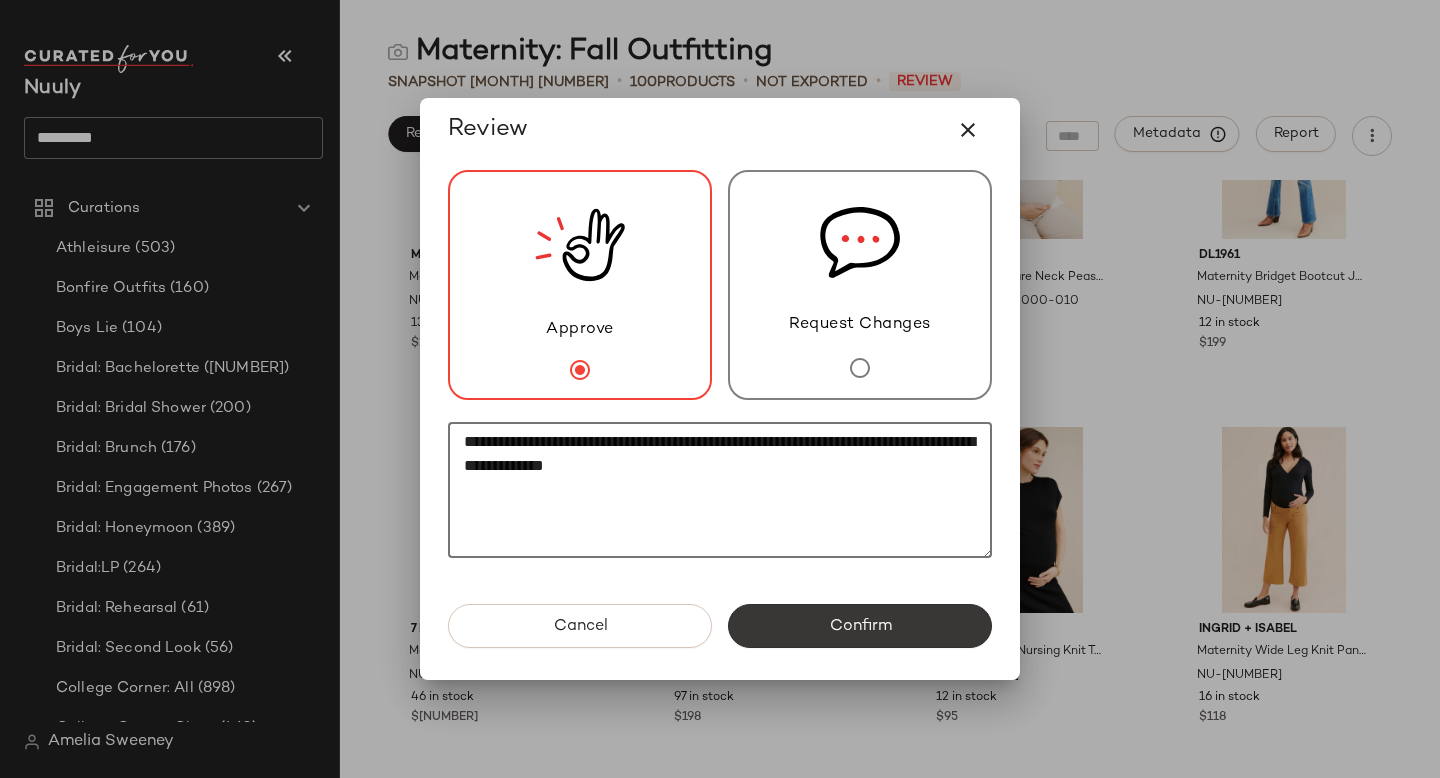 type on "**********" 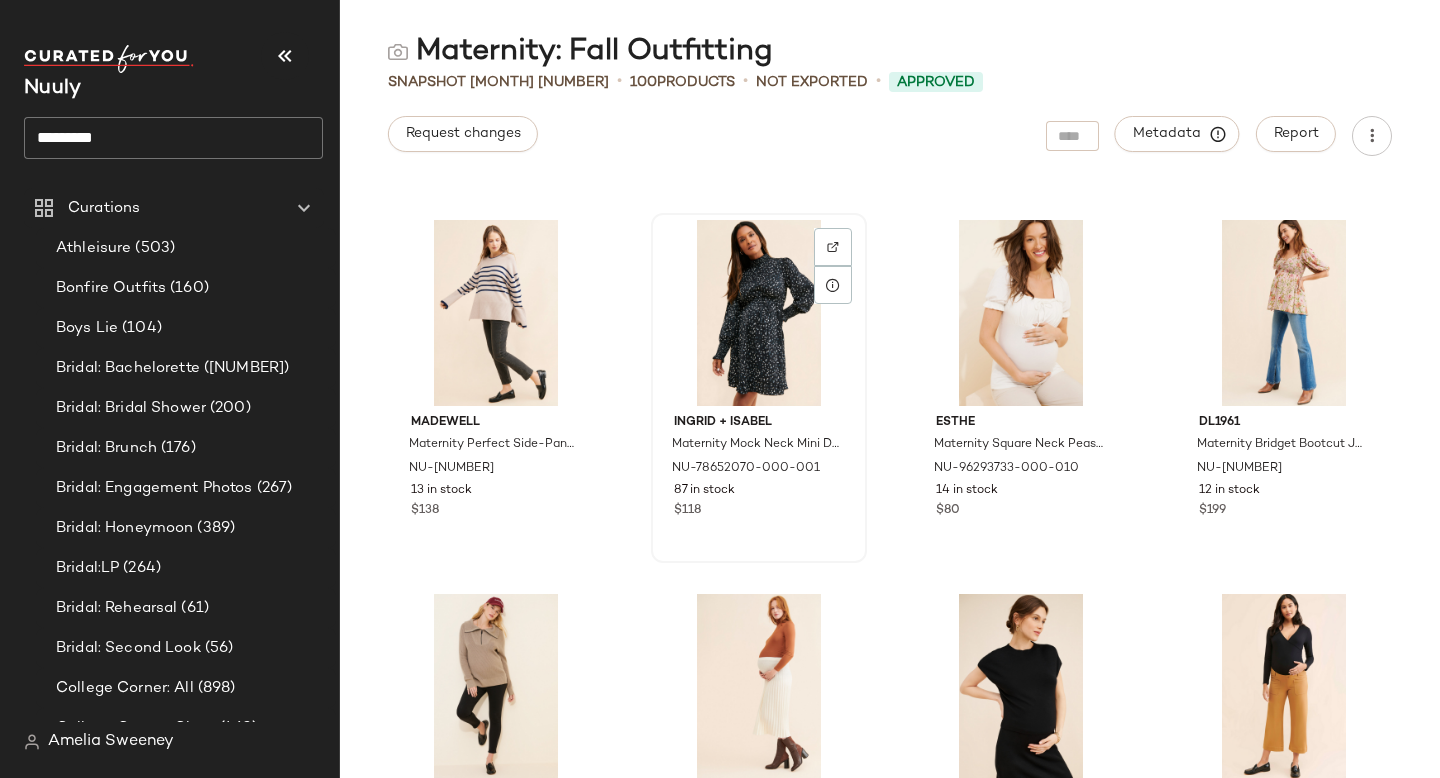 scroll, scrollTop: 8600, scrollLeft: 0, axis: vertical 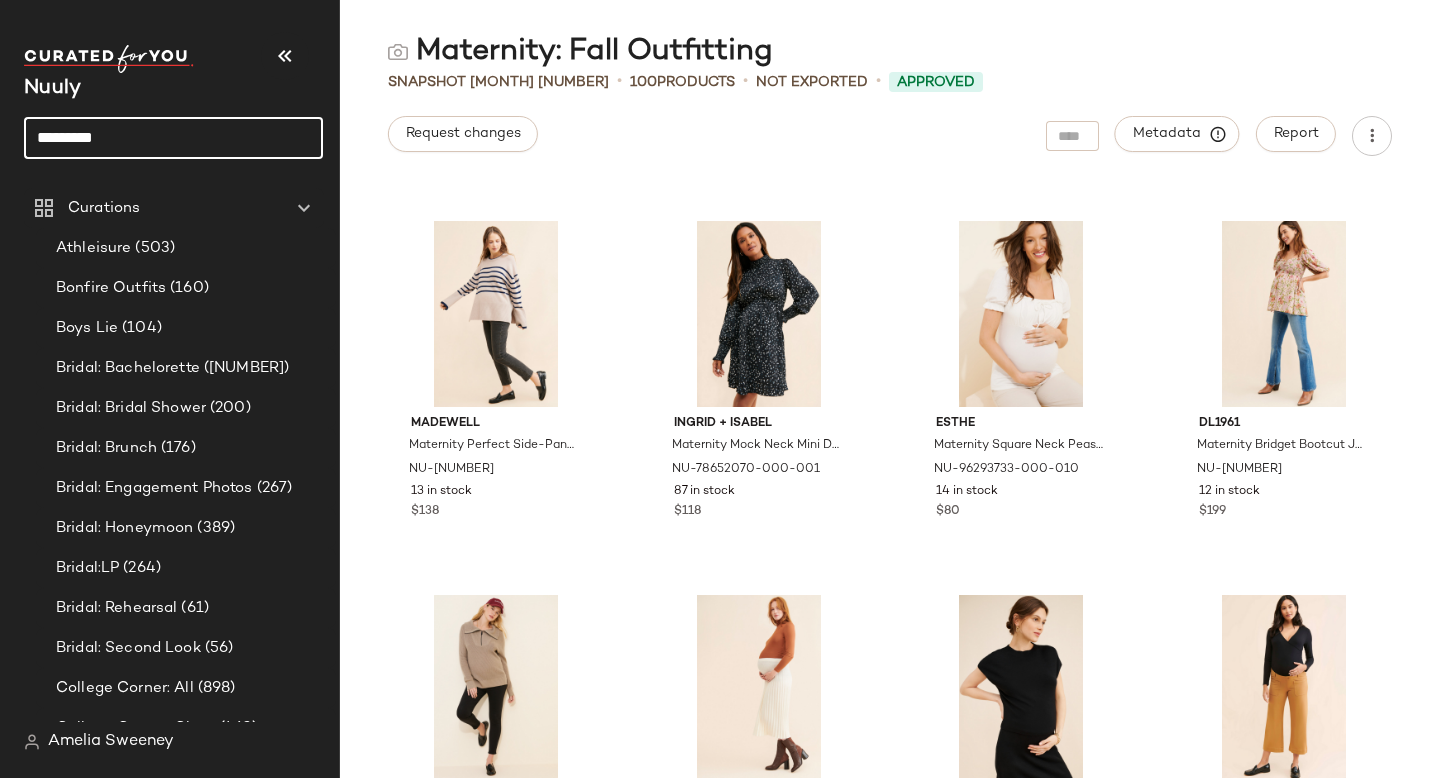 drag, startPoint x: 207, startPoint y: 140, endPoint x: 0, endPoint y: 140, distance: 207 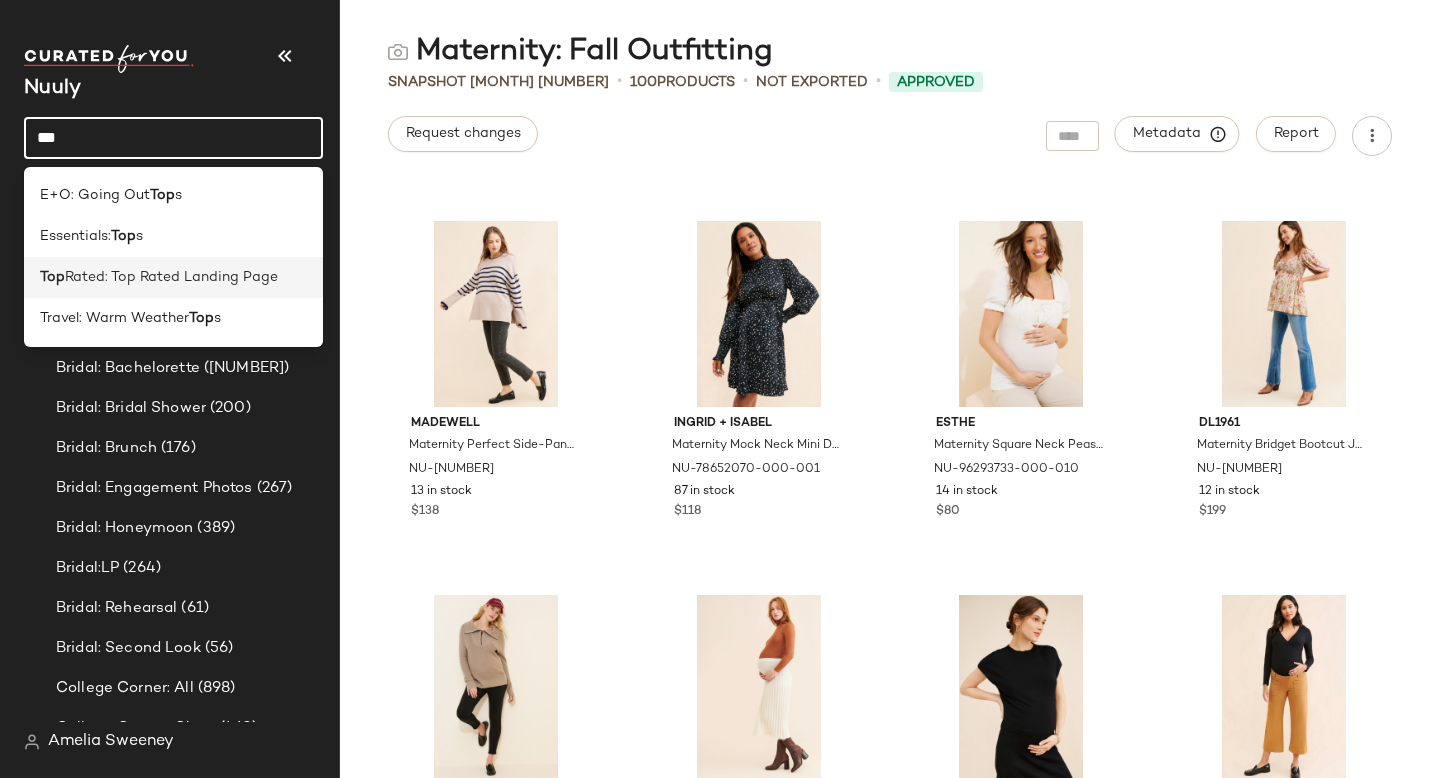 type on "***" 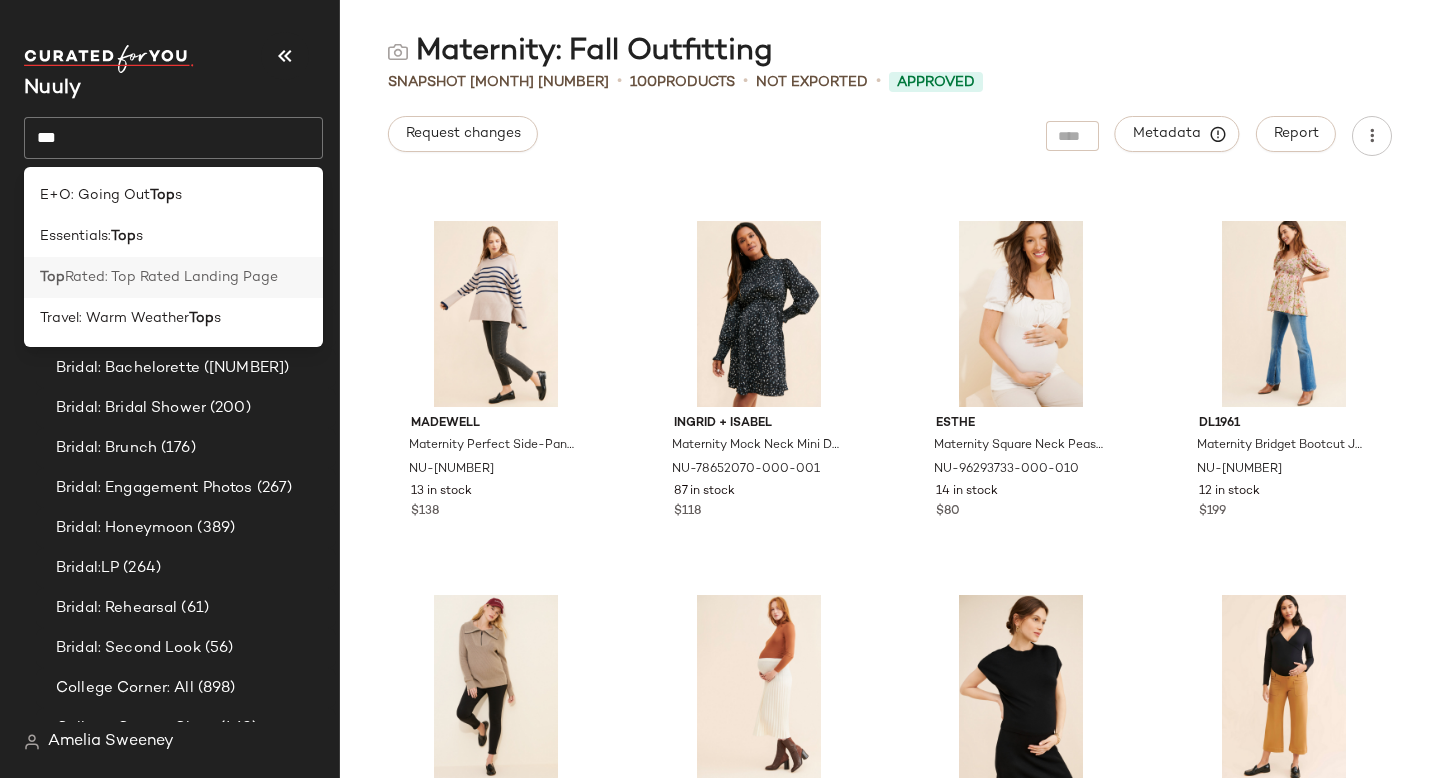click on "Rated: Top Rated Landing Page" at bounding box center (171, 277) 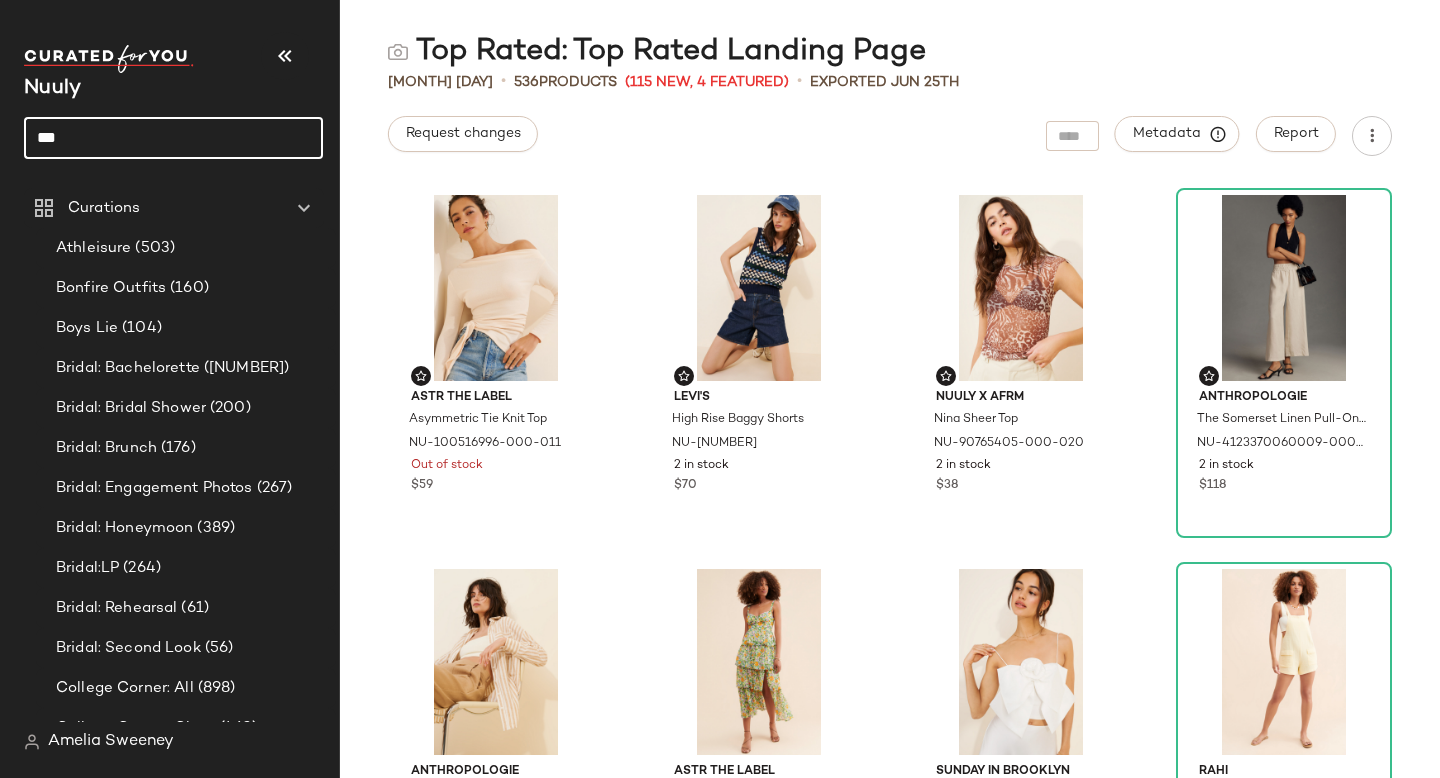 drag, startPoint x: 147, startPoint y: 127, endPoint x: 0, endPoint y: 118, distance: 147.27525 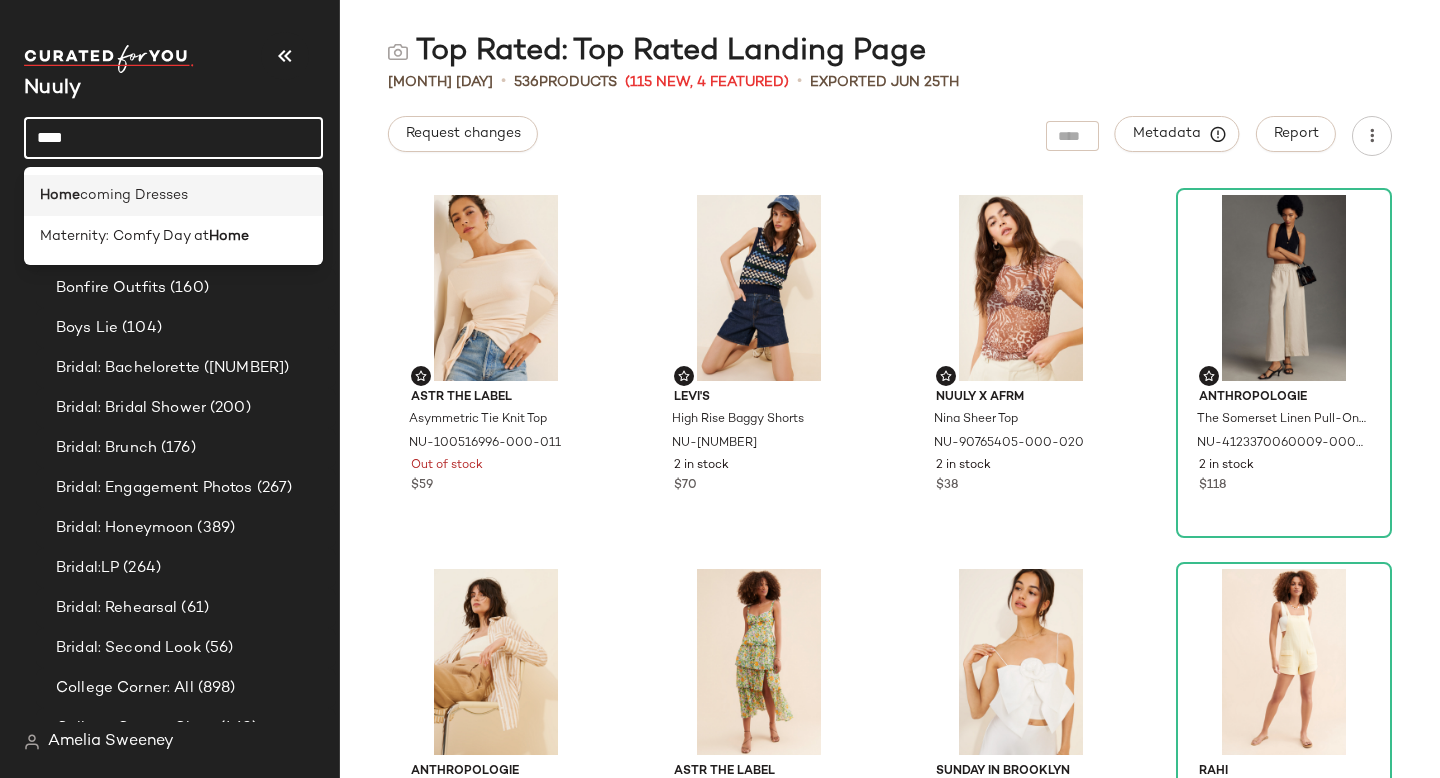 type on "****" 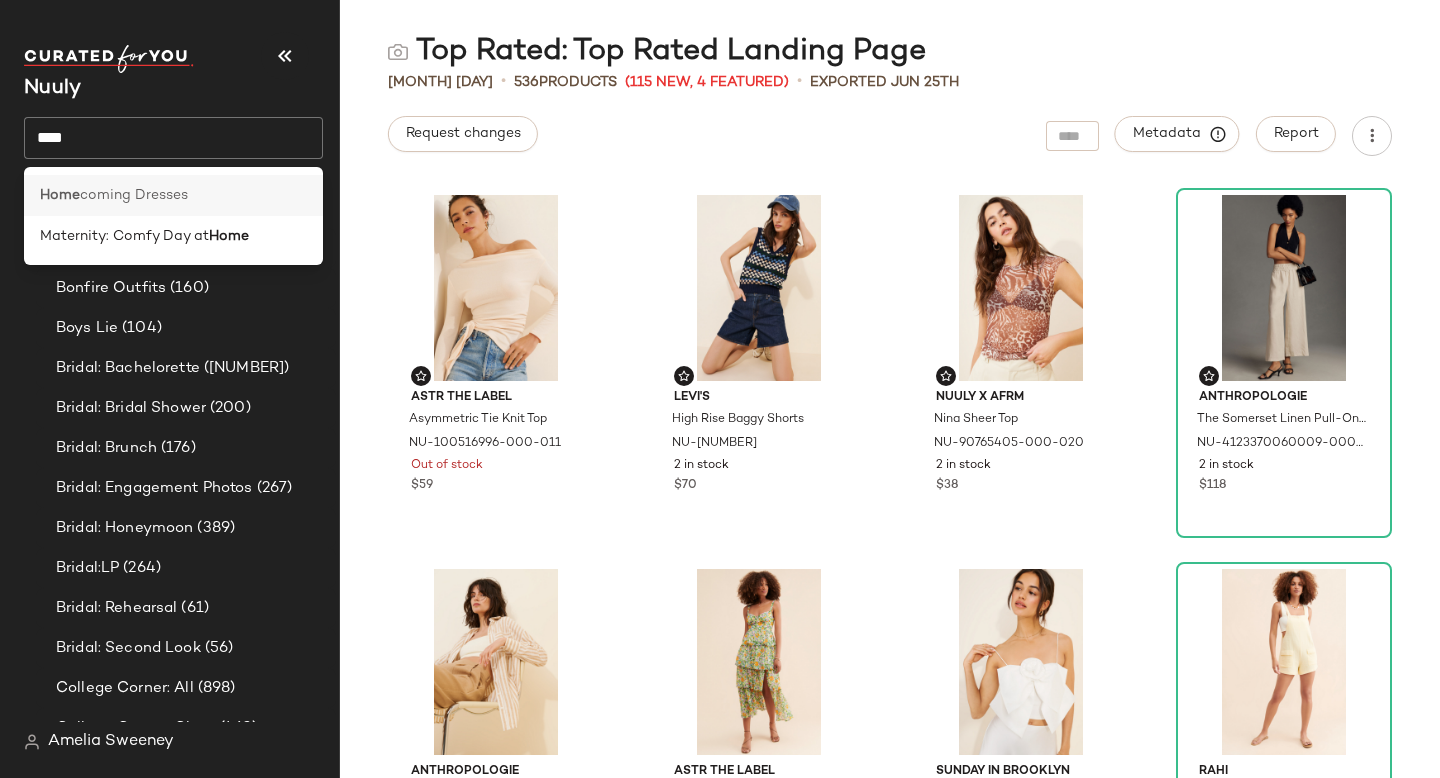 click on "coming Dresses" at bounding box center [134, 195] 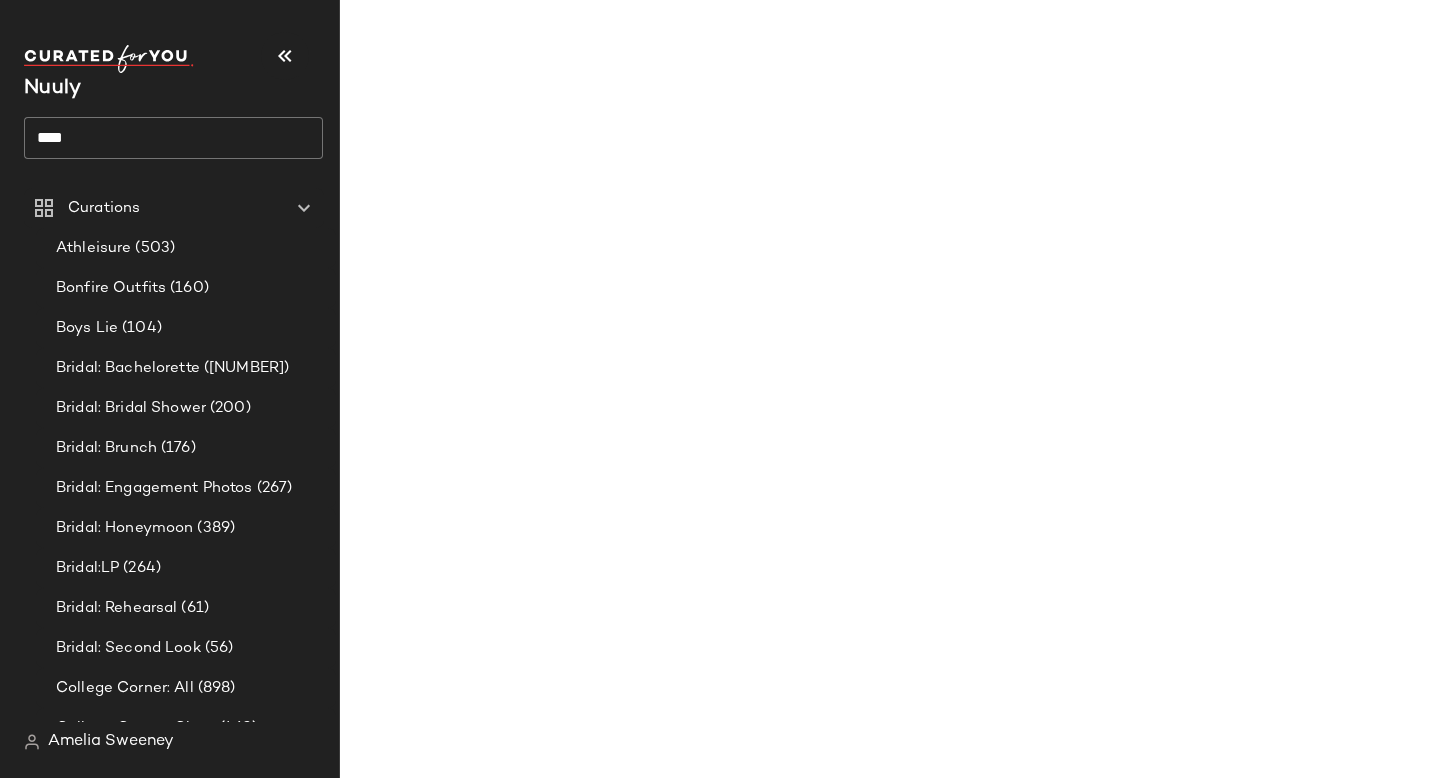 click on "****" 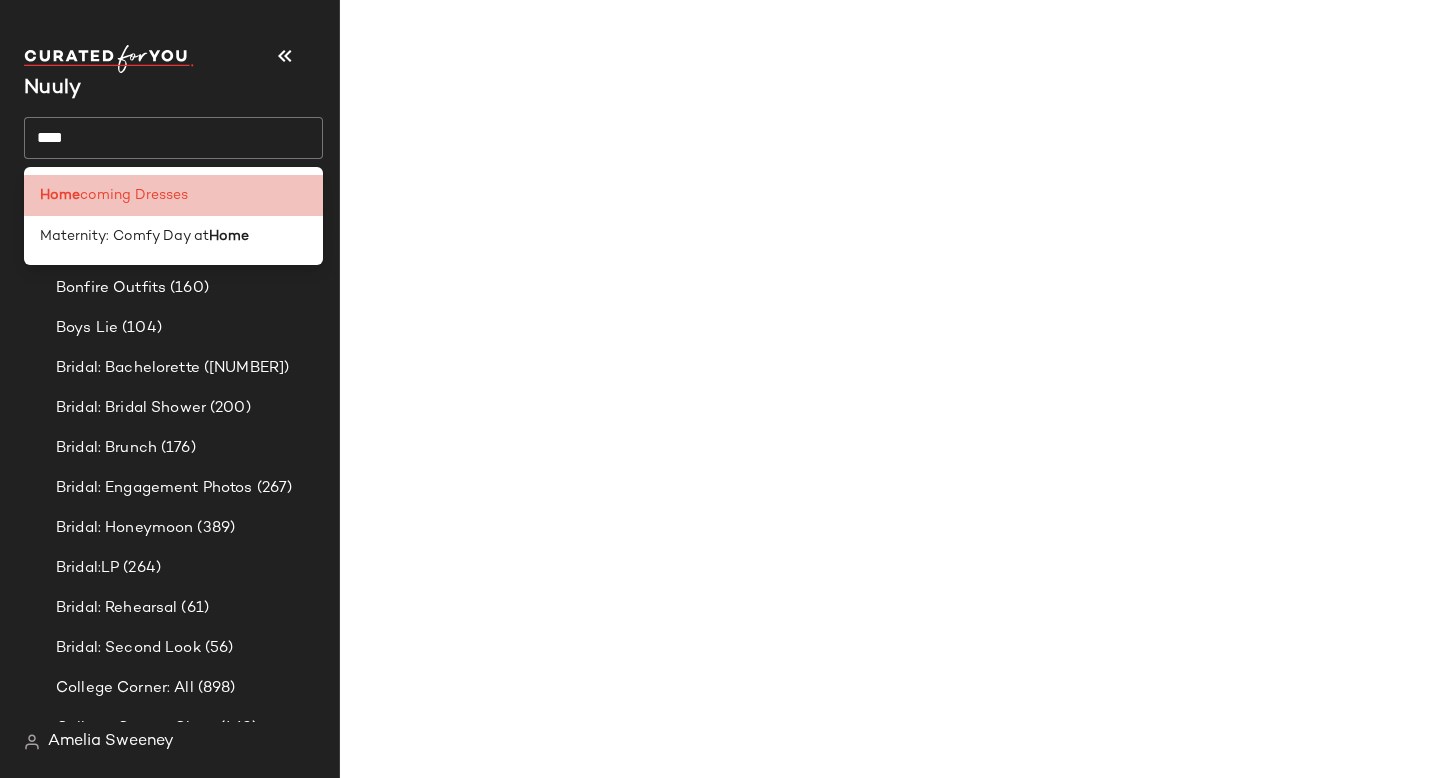 click on "coming Dresses" at bounding box center (134, 195) 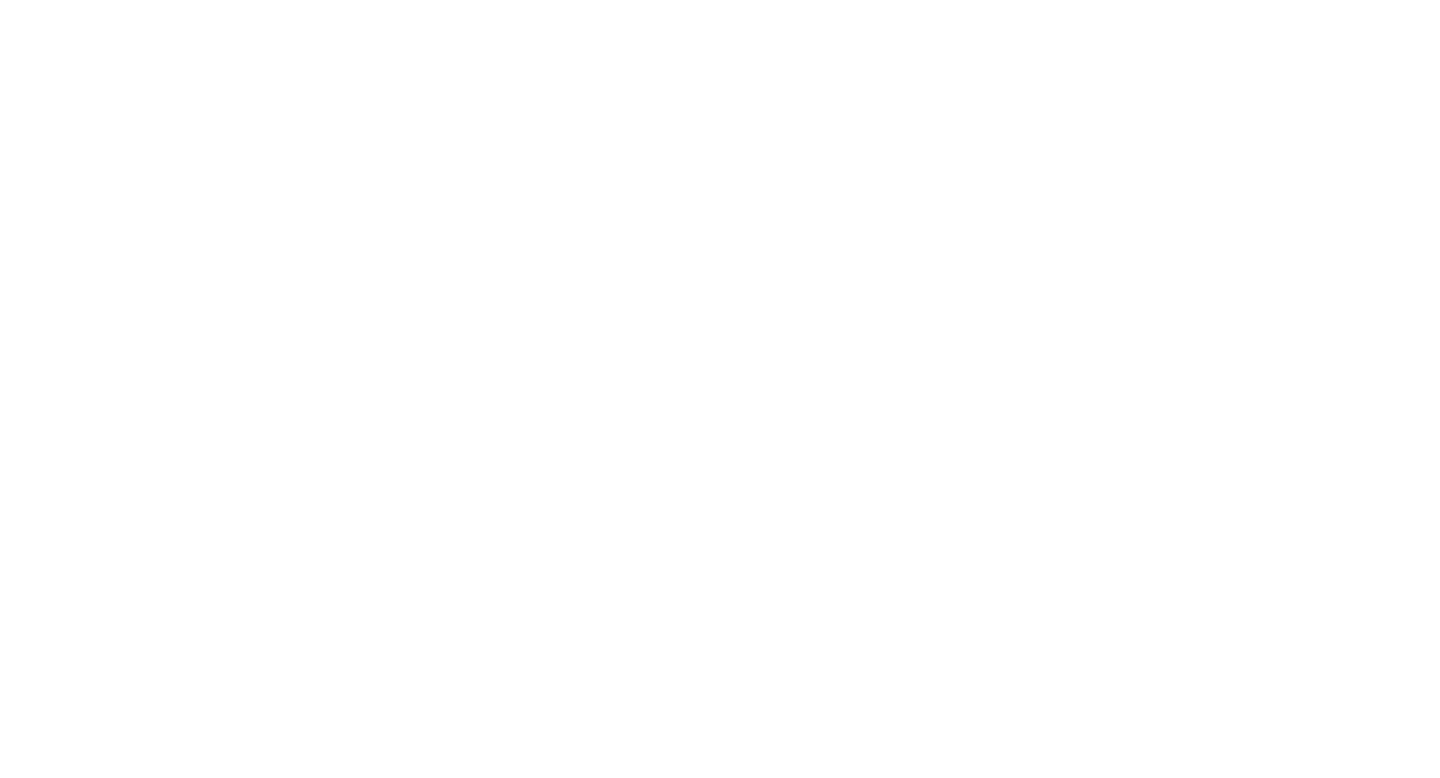 scroll, scrollTop: 0, scrollLeft: 0, axis: both 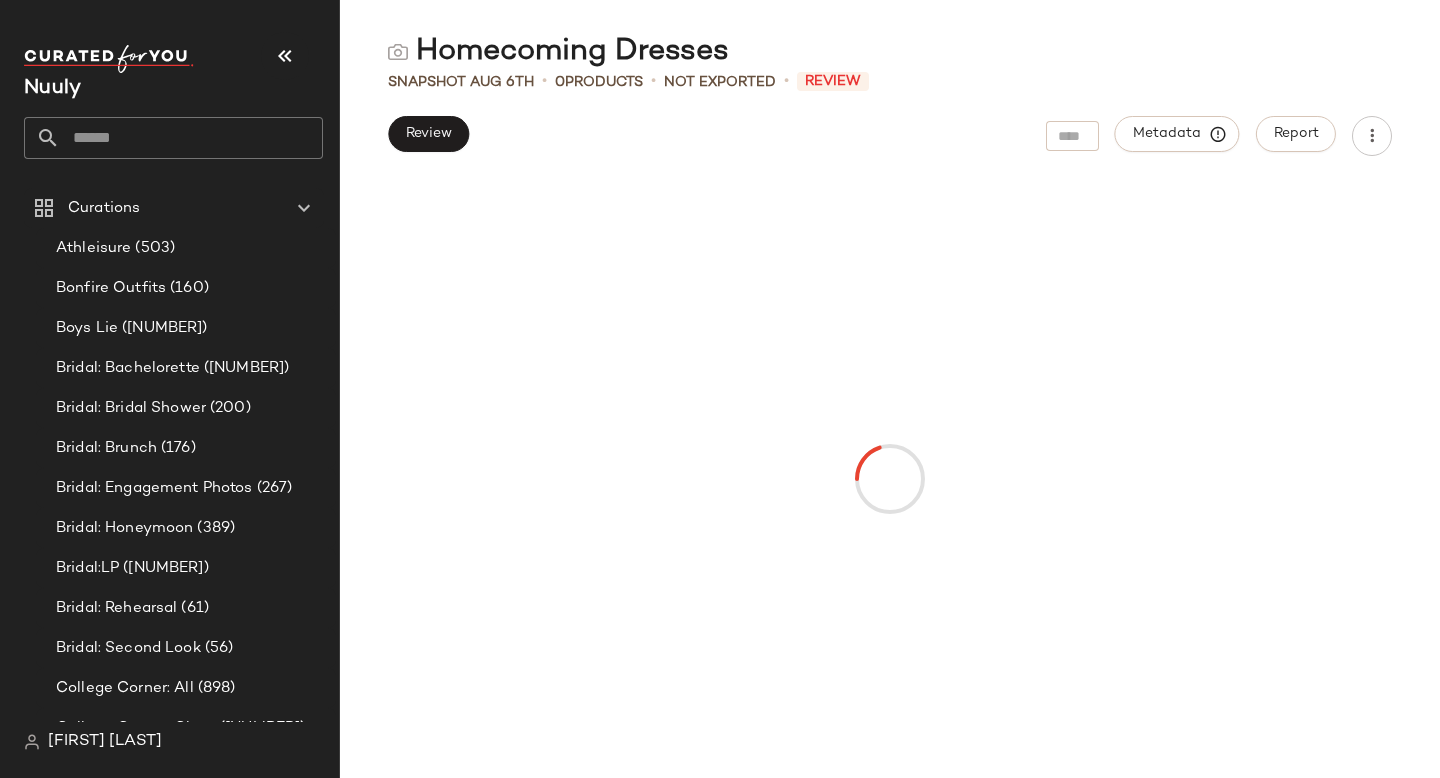 click 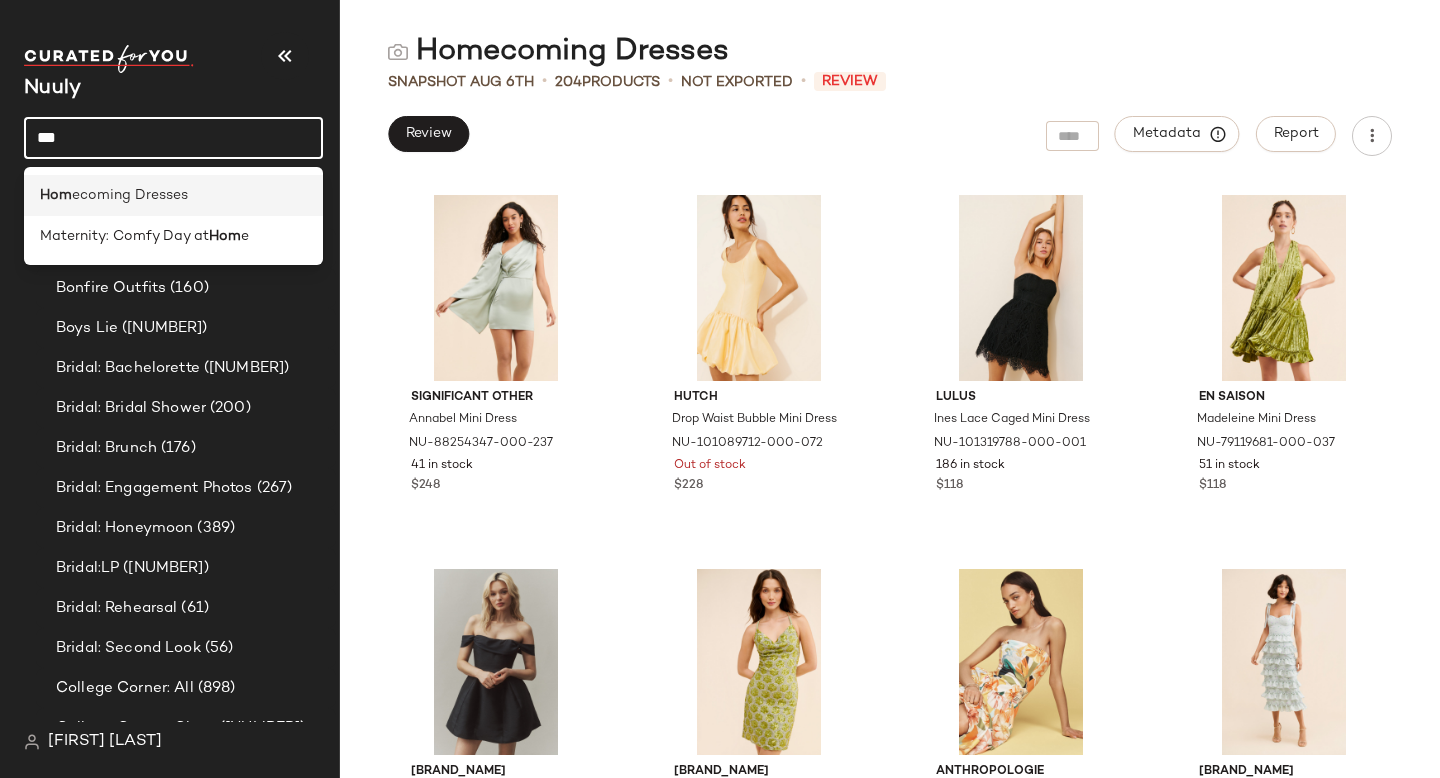 type on "***" 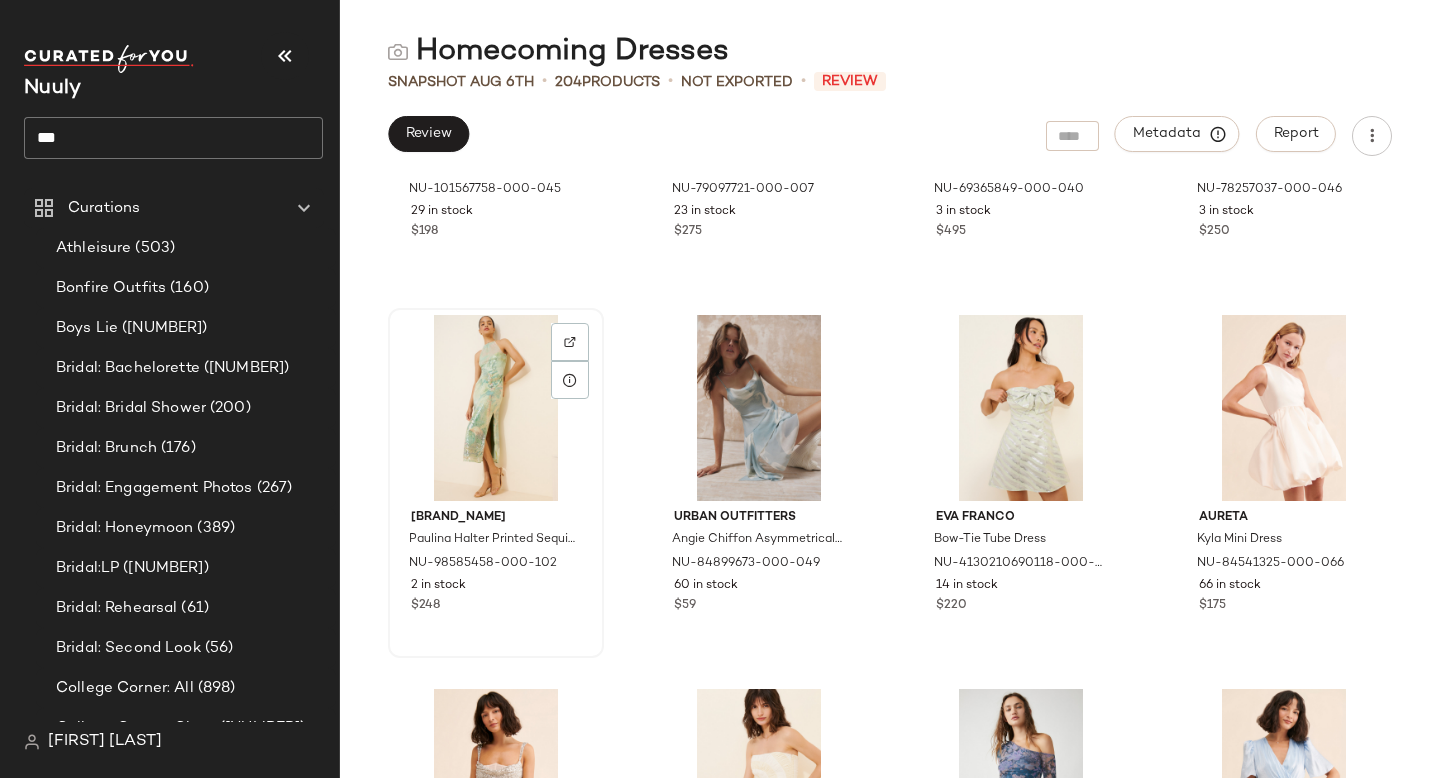 scroll, scrollTop: 2170, scrollLeft: 0, axis: vertical 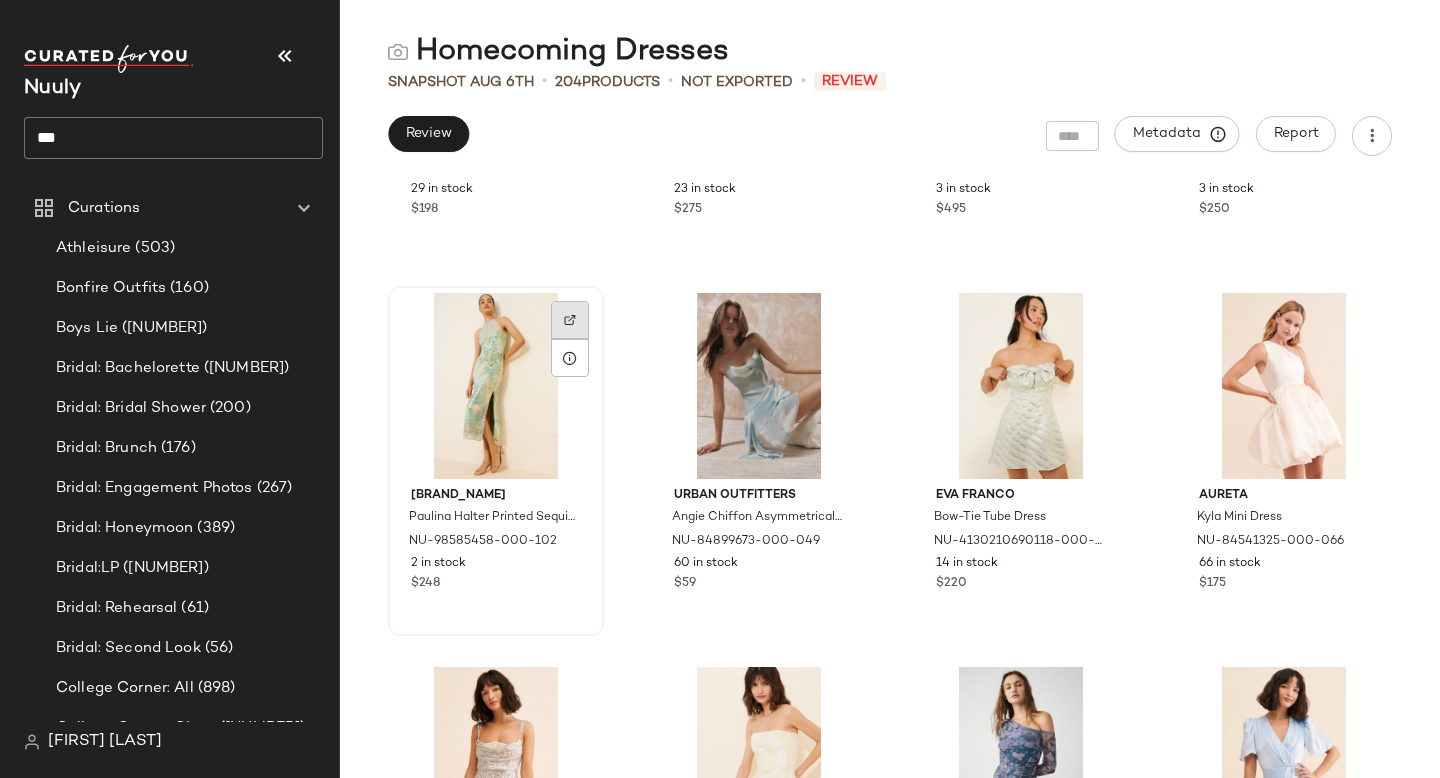 click 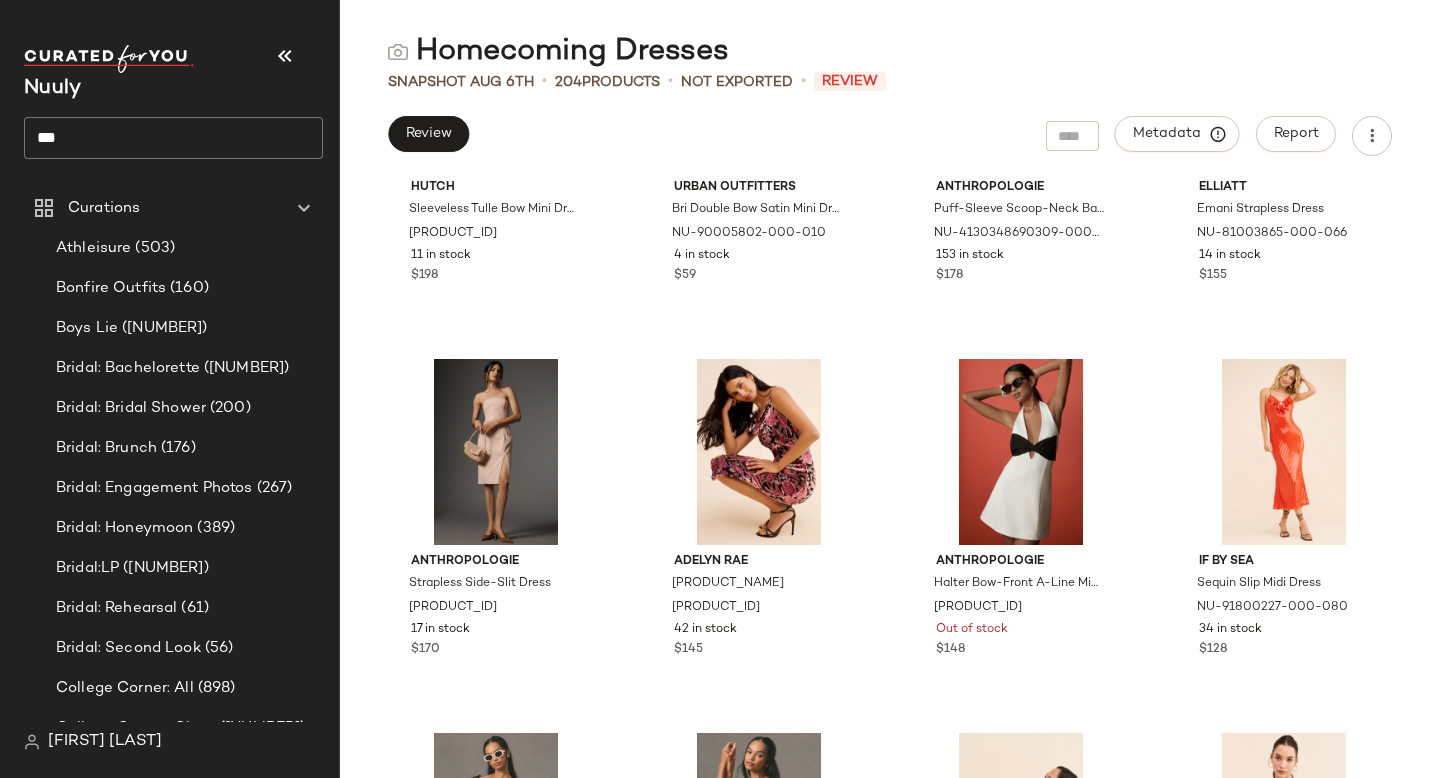 scroll, scrollTop: 10351, scrollLeft: 0, axis: vertical 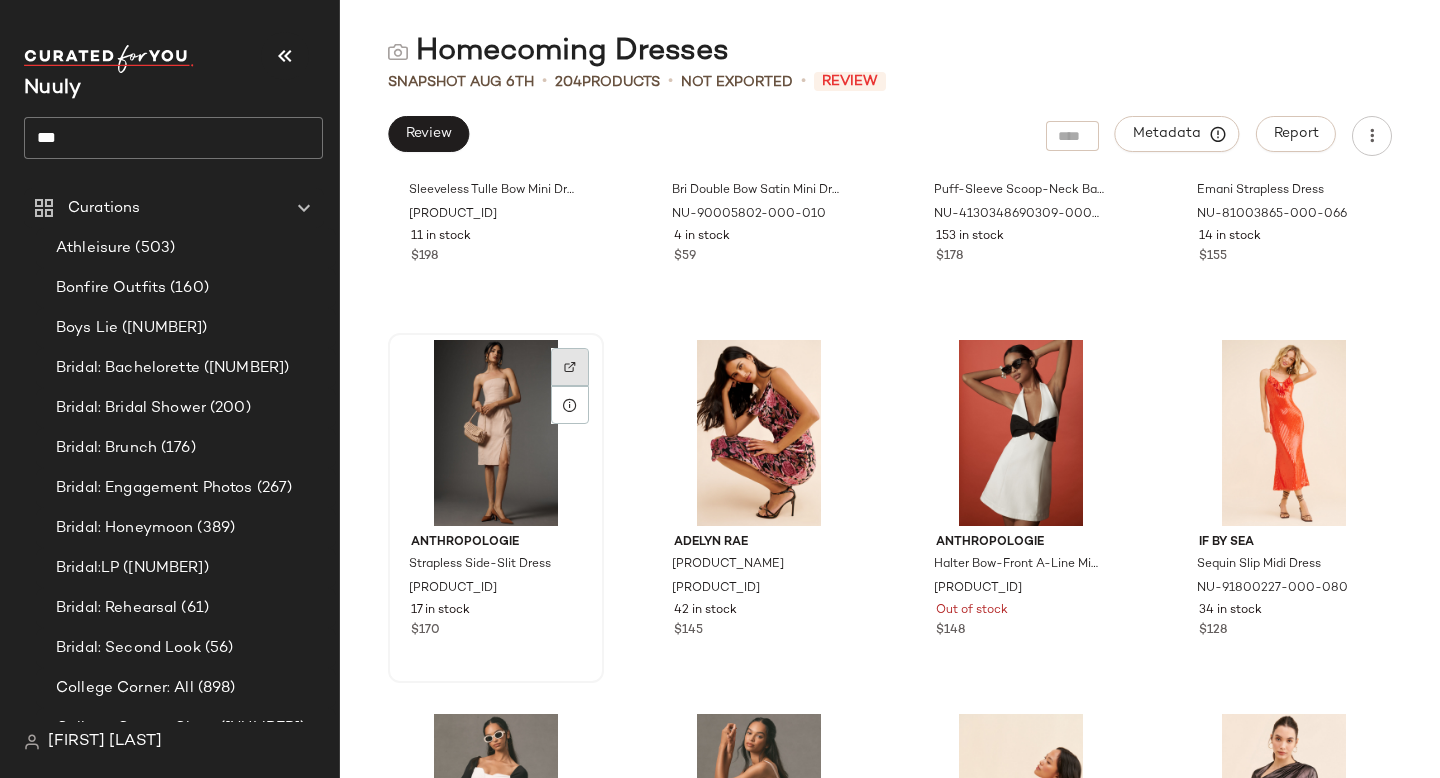 click 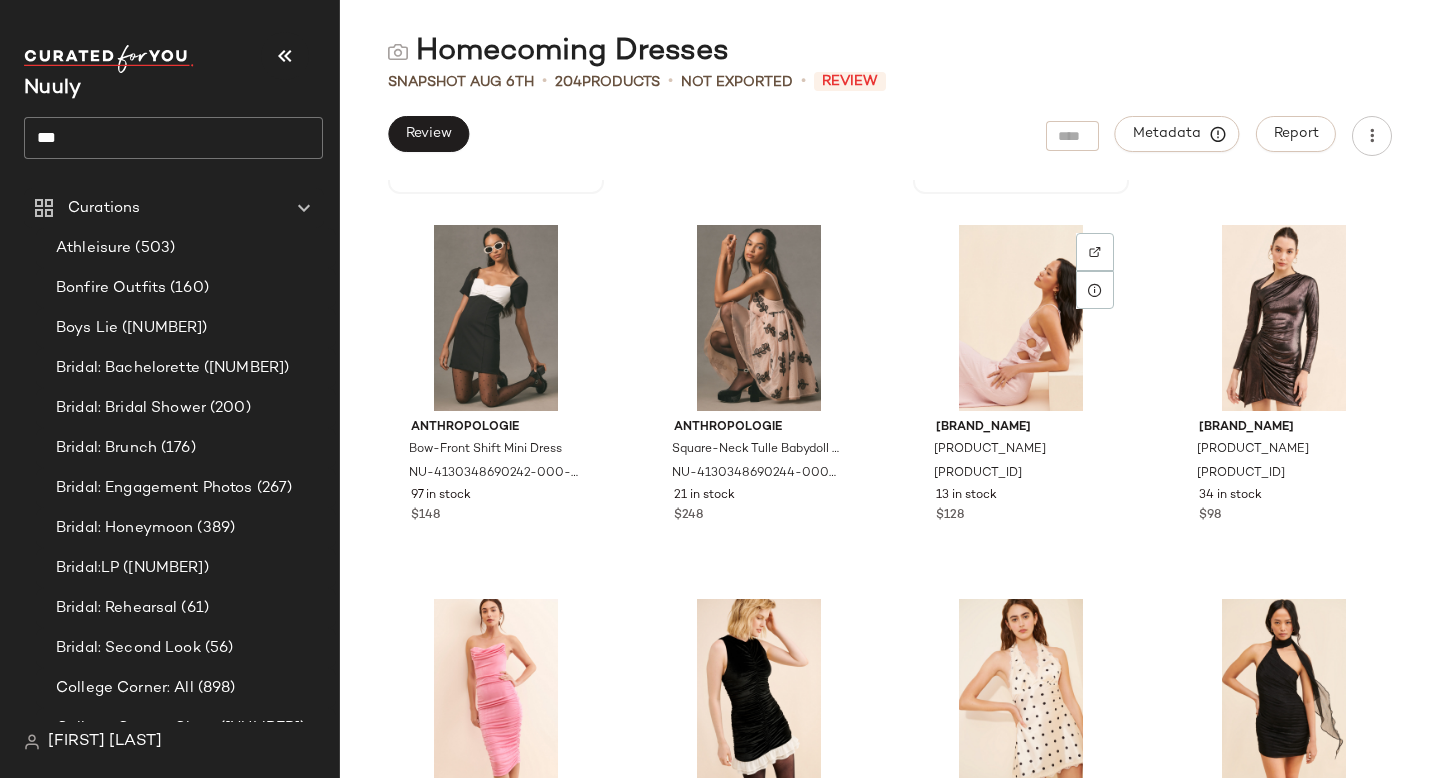 scroll, scrollTop: 10846, scrollLeft: 0, axis: vertical 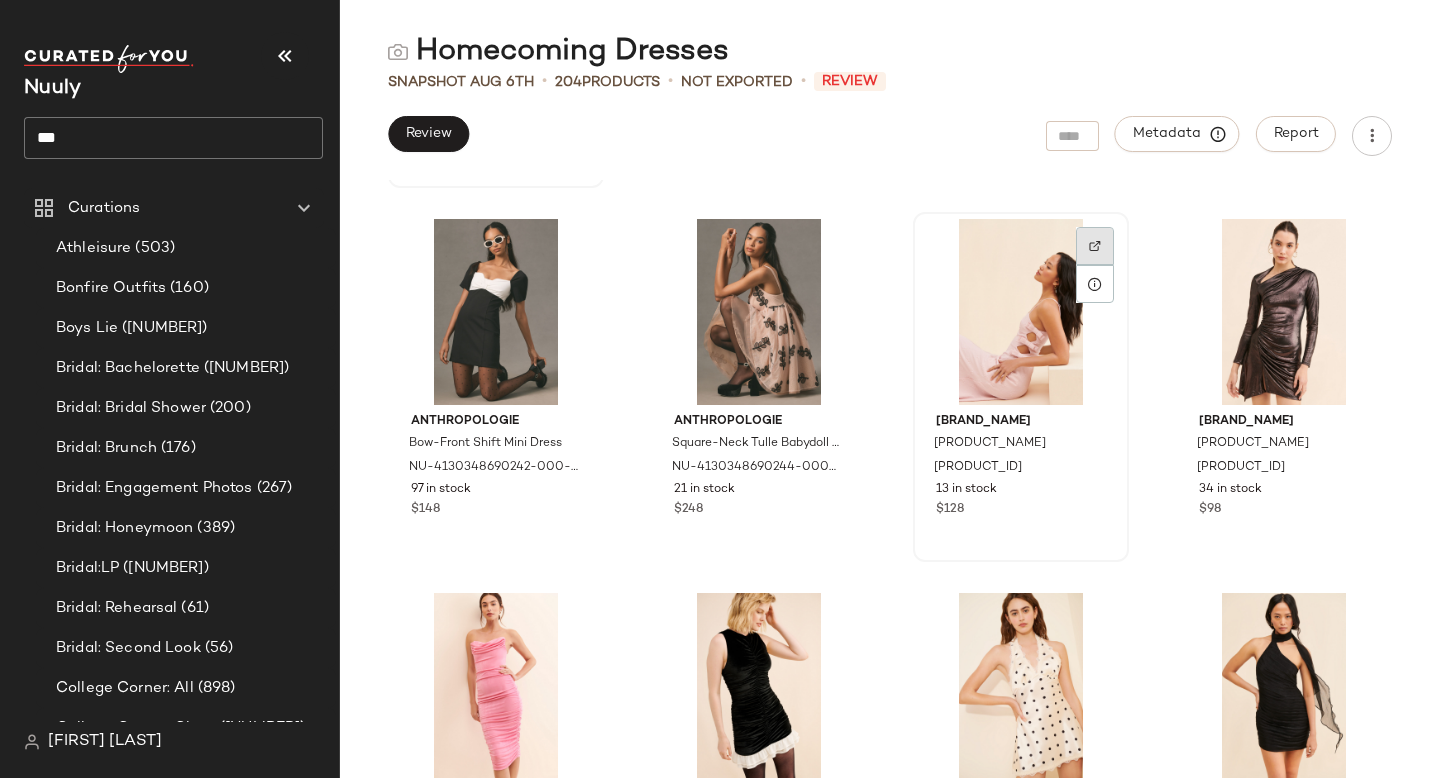 click 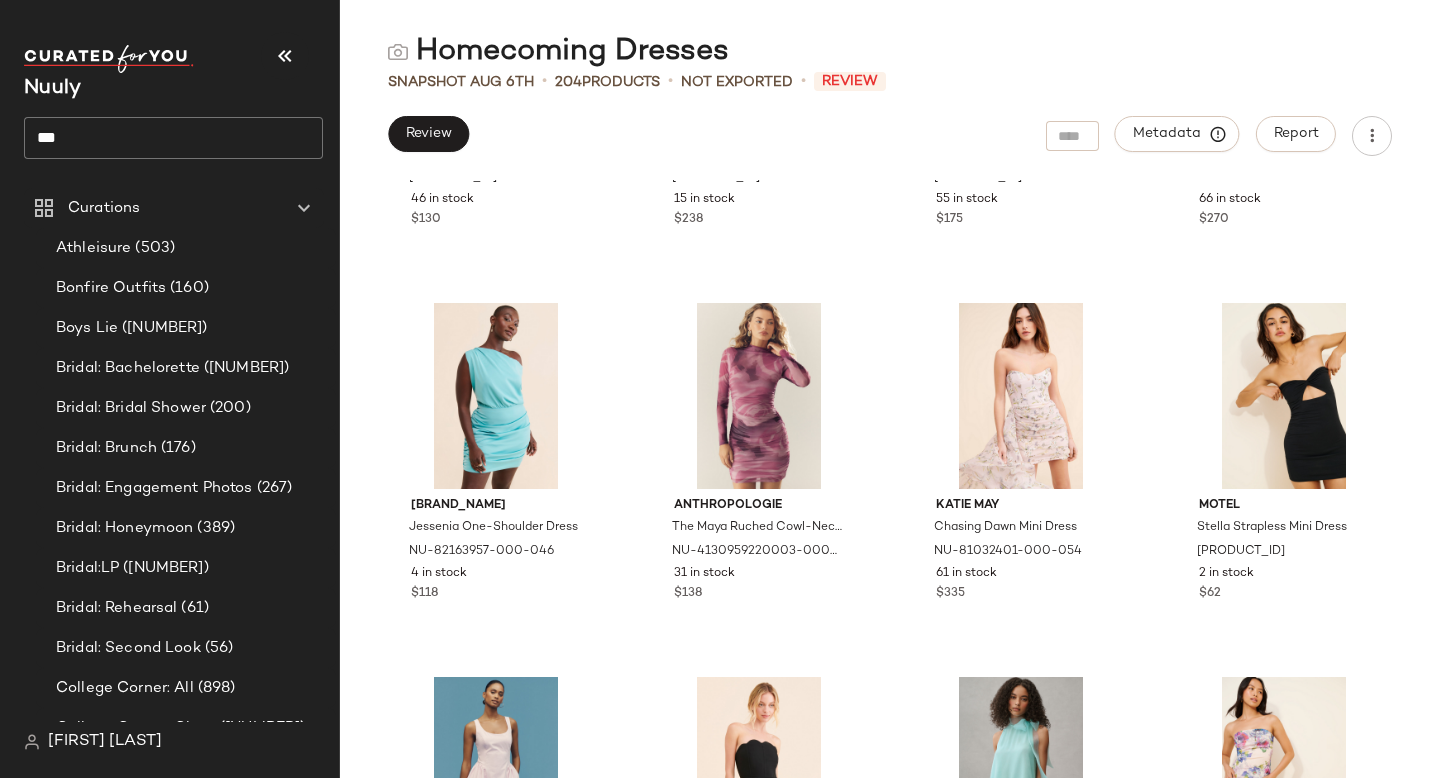 scroll, scrollTop: 12272, scrollLeft: 0, axis: vertical 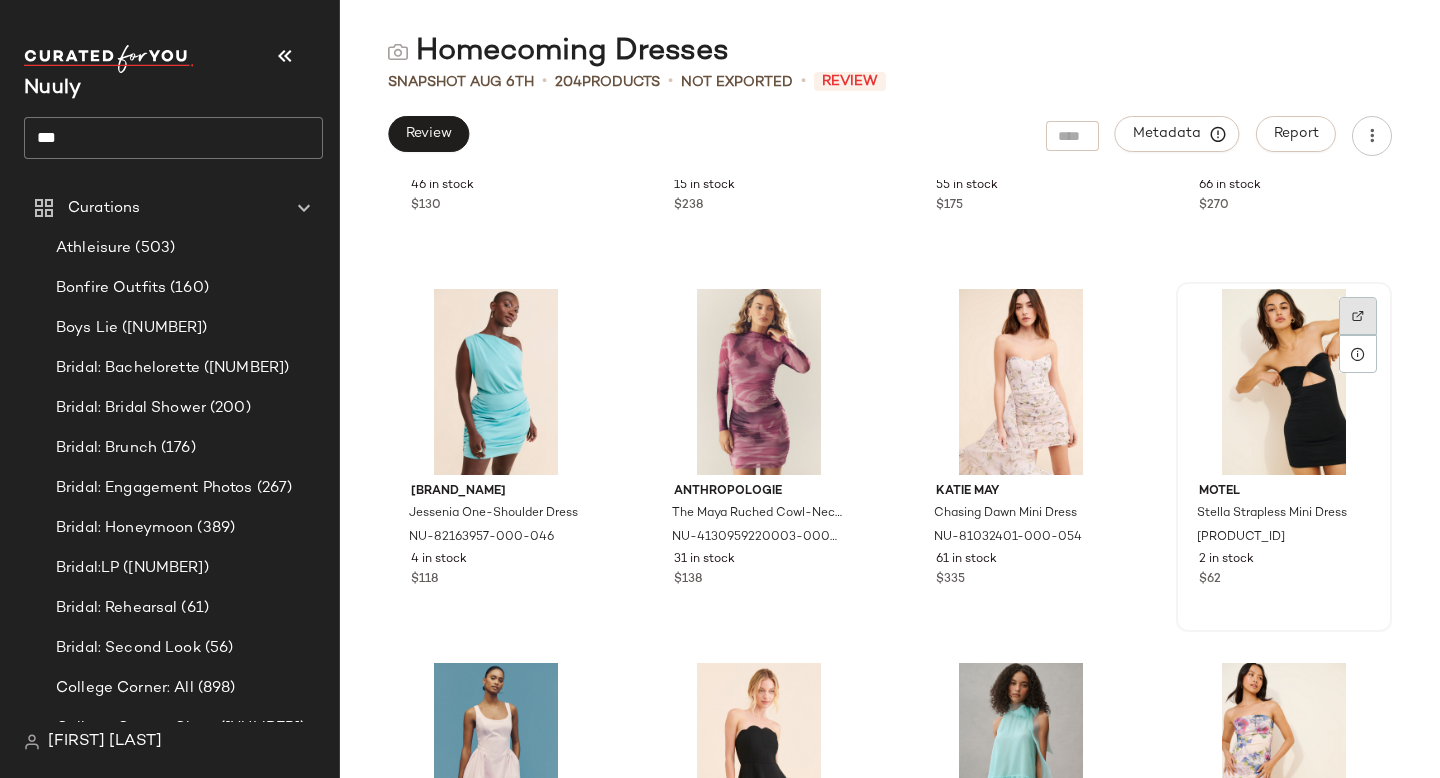click 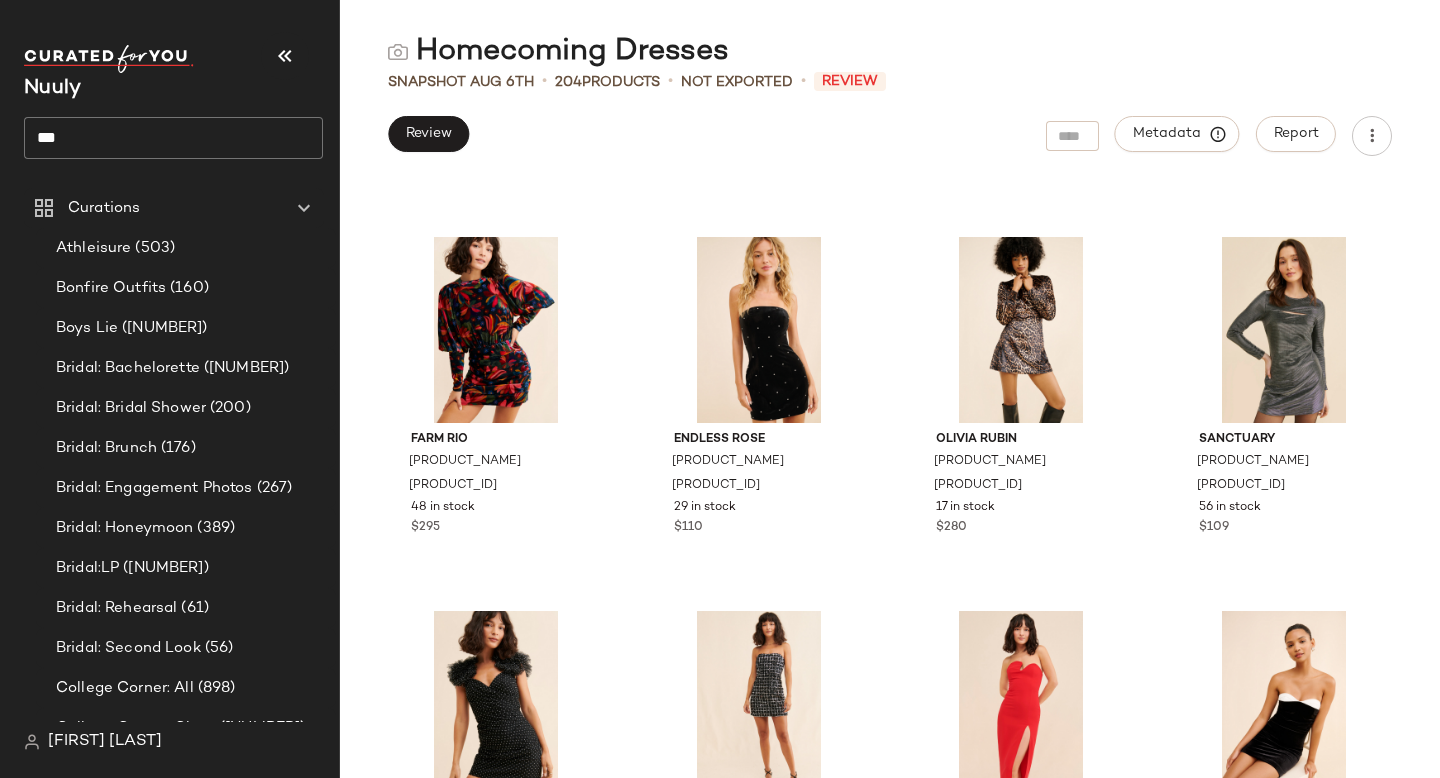 scroll, scrollTop: 15298, scrollLeft: 0, axis: vertical 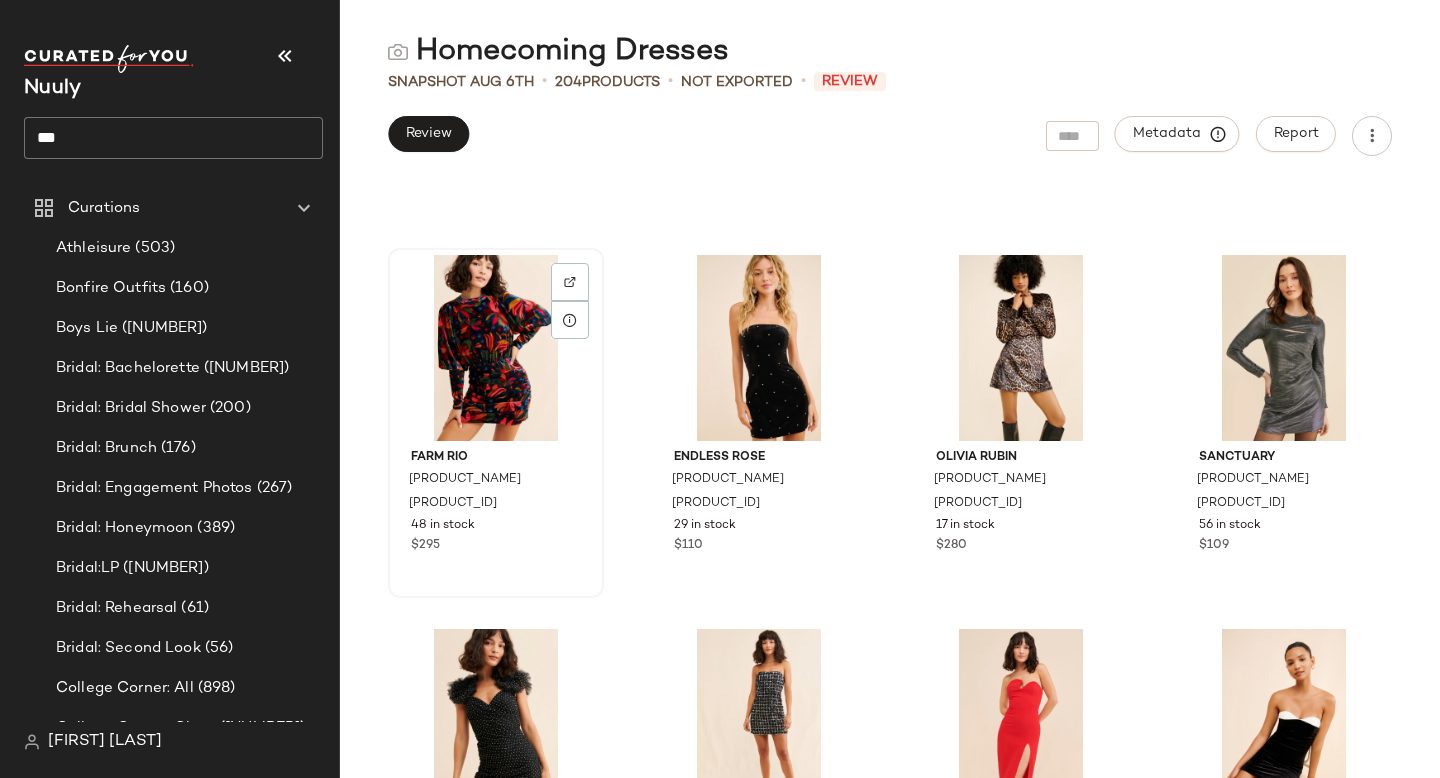 click 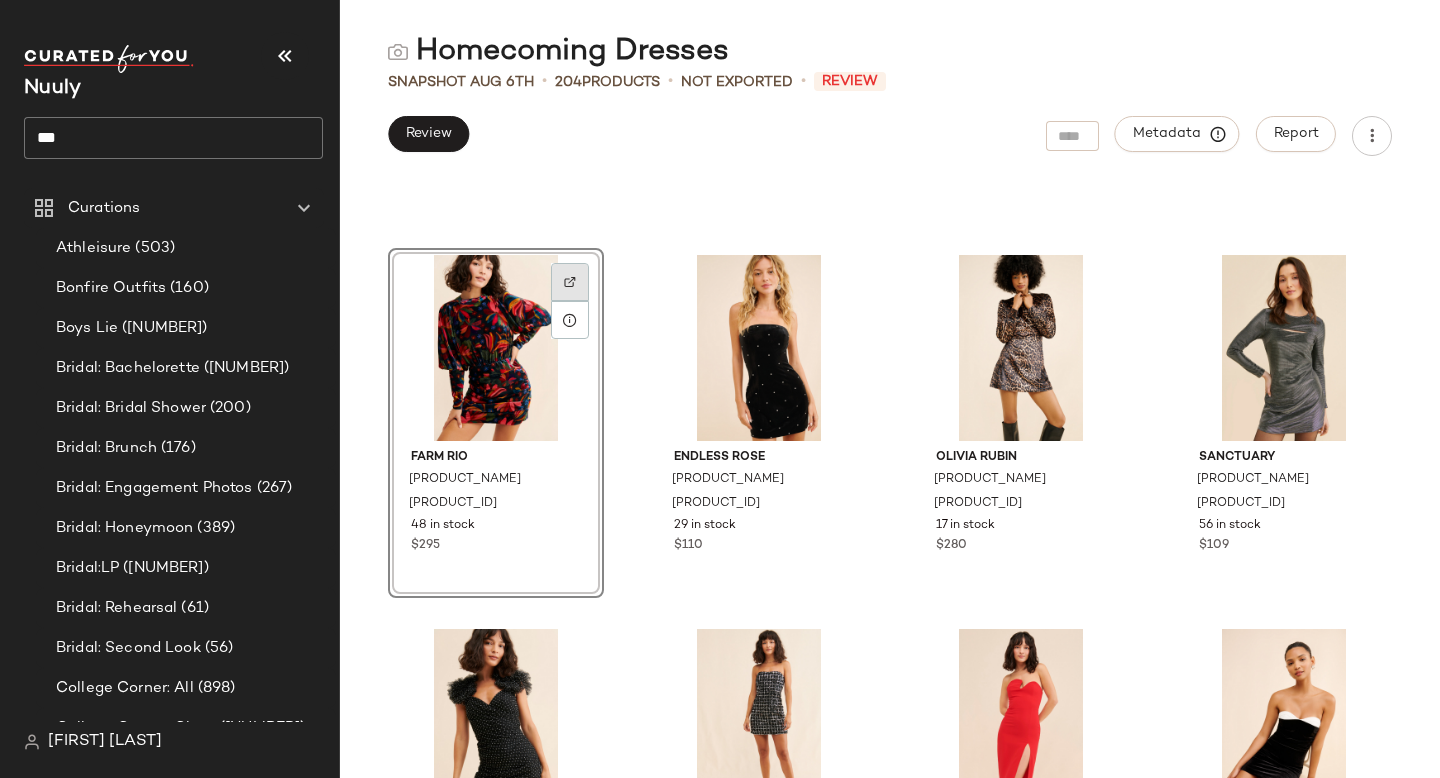 click 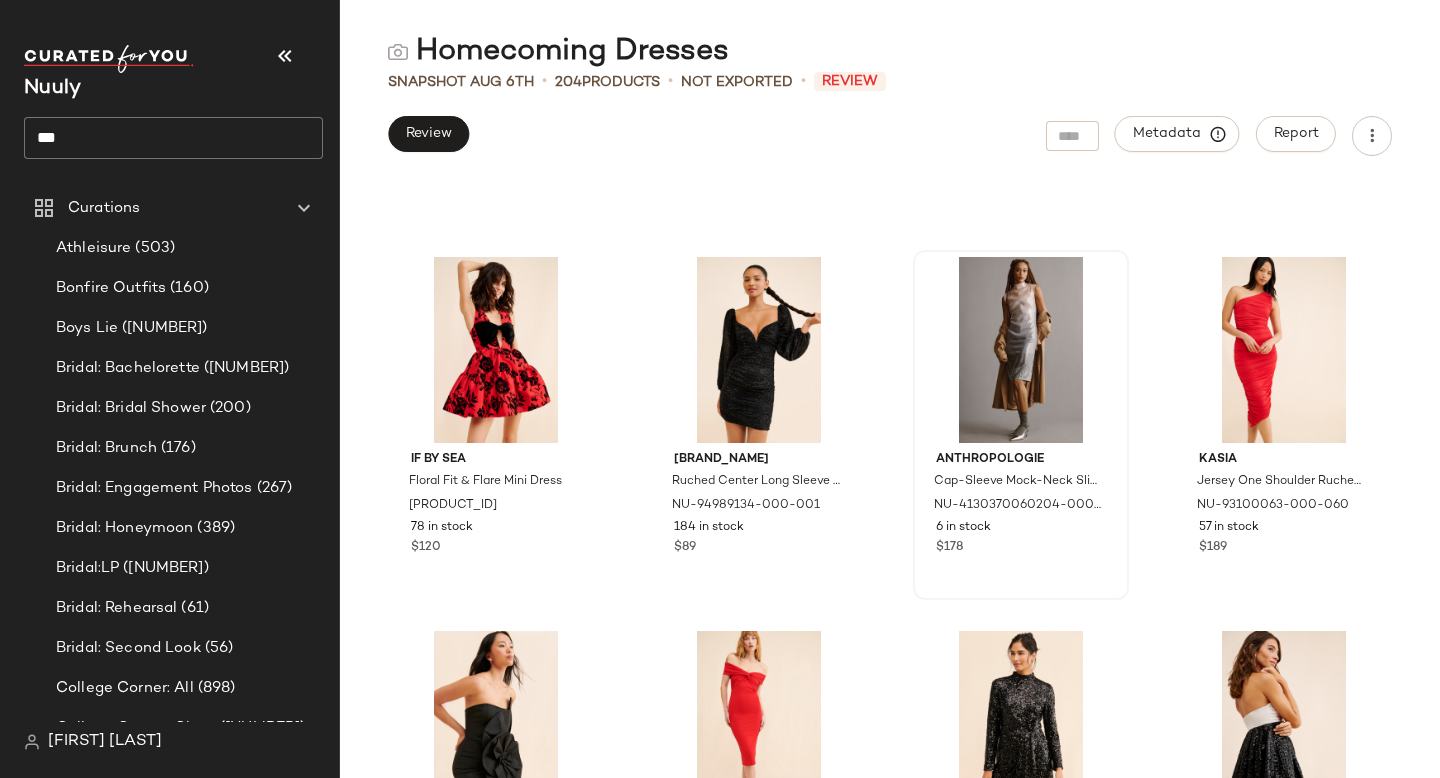 scroll, scrollTop: 16025, scrollLeft: 0, axis: vertical 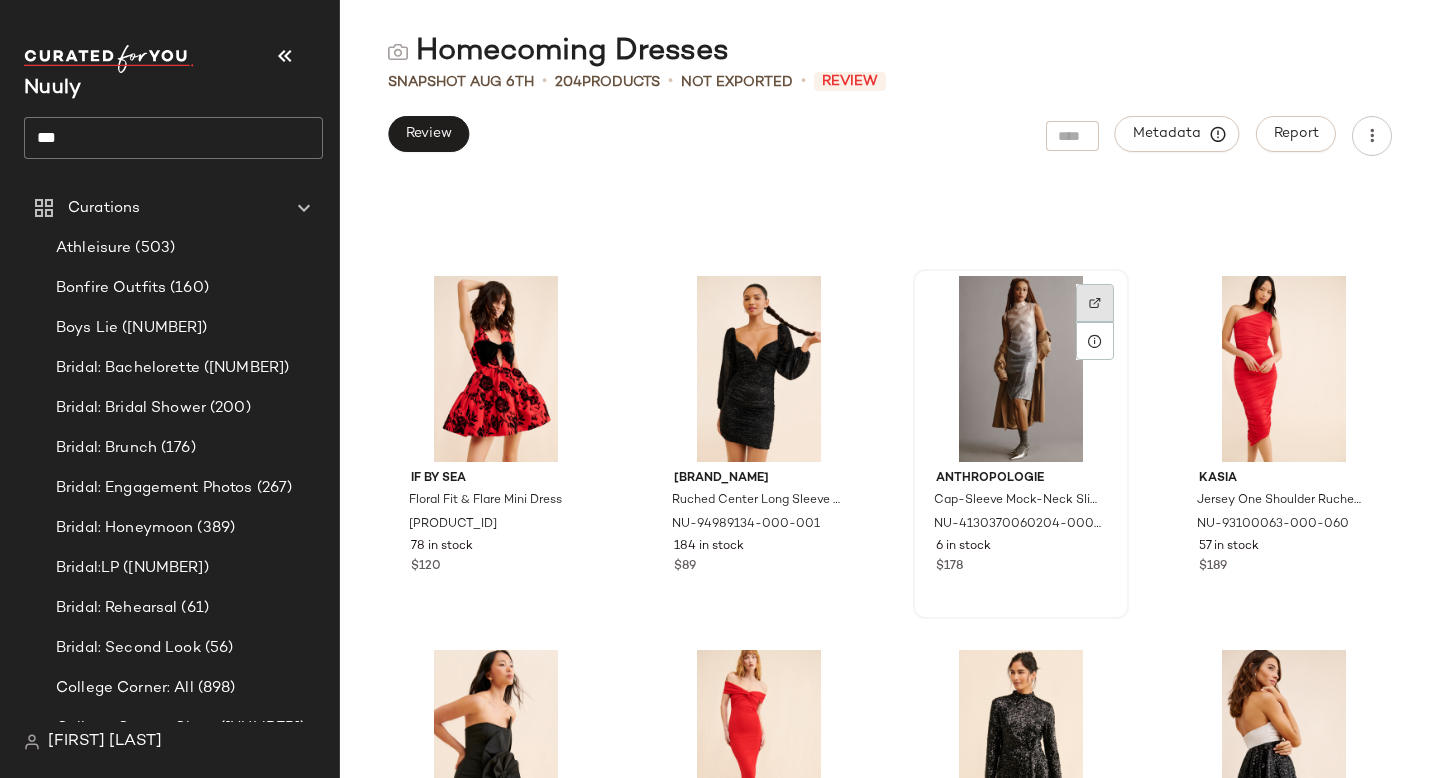 click 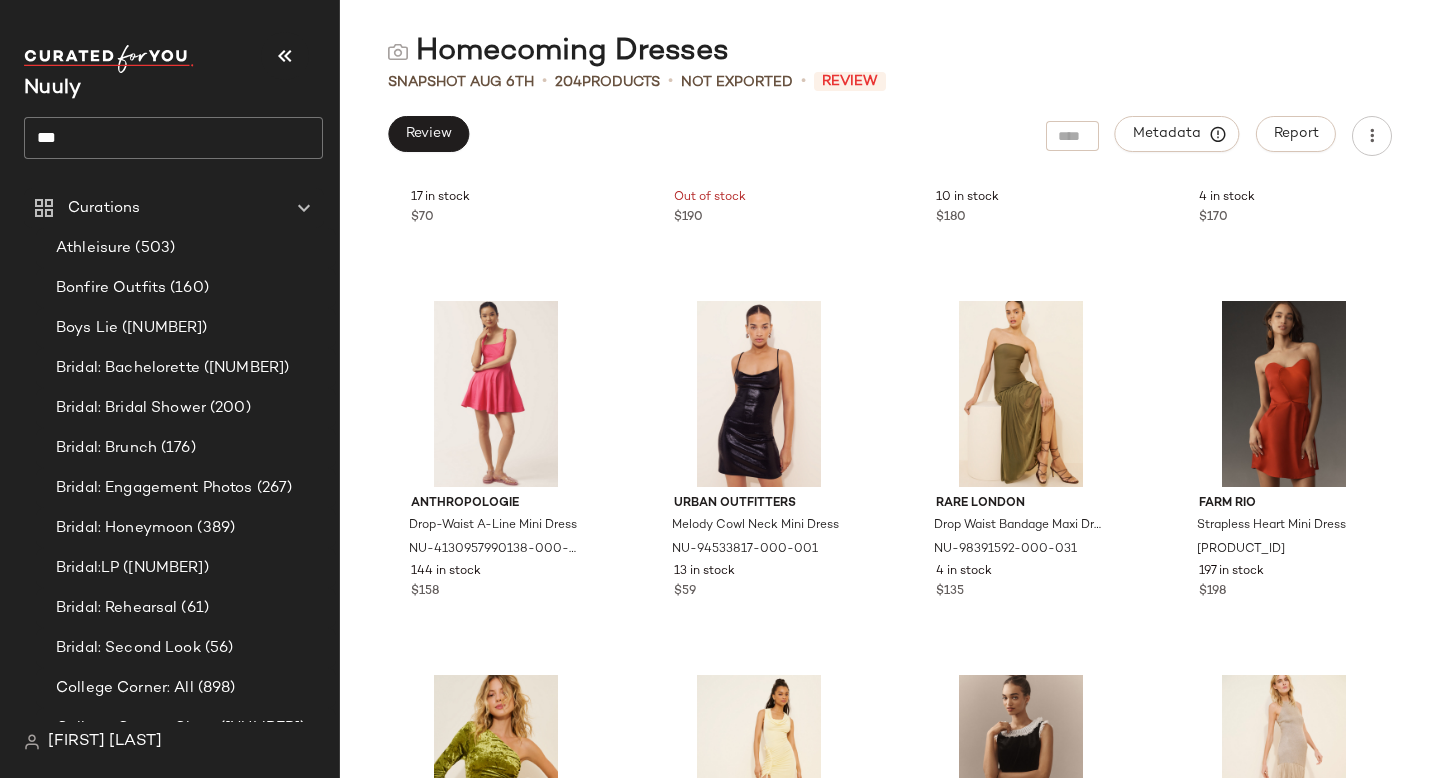 scroll, scrollTop: 17127, scrollLeft: 0, axis: vertical 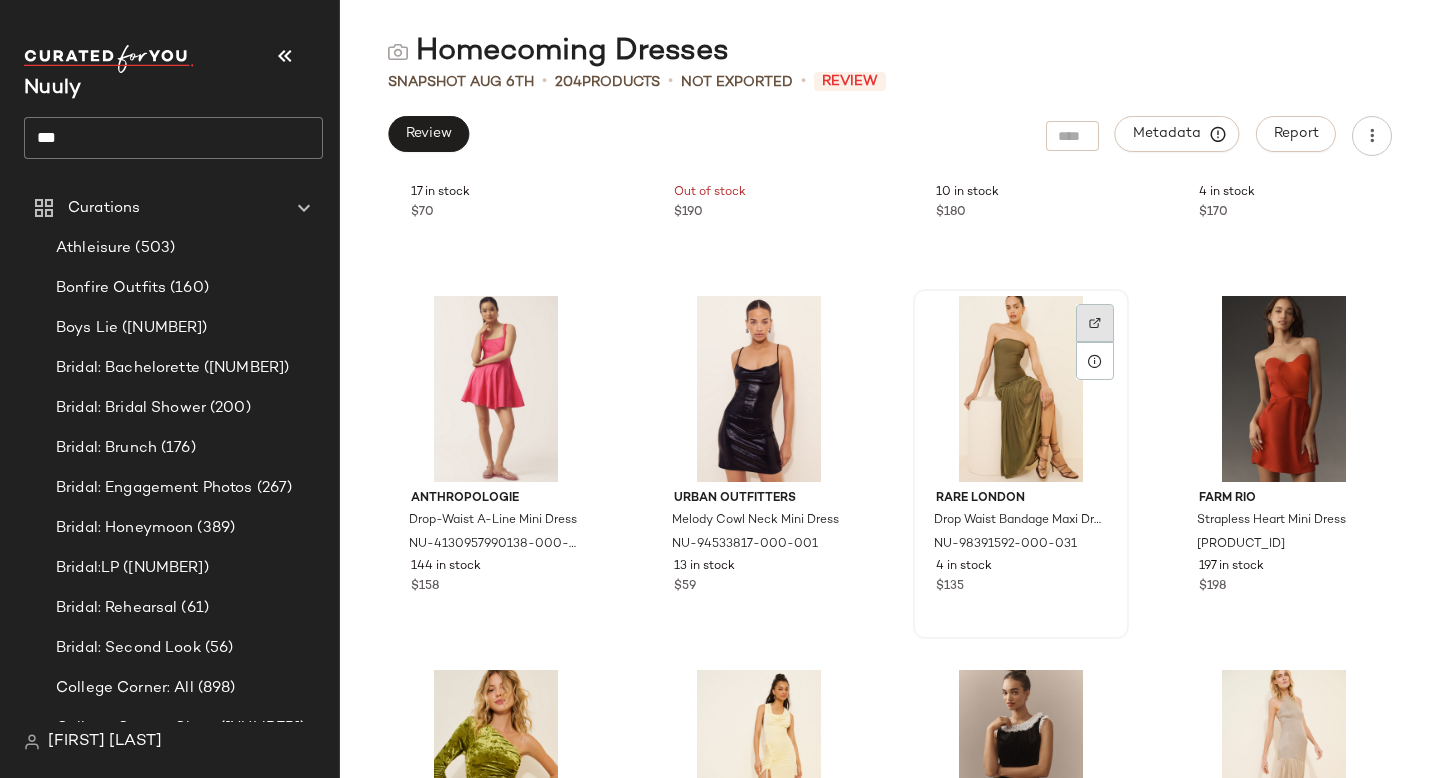 click 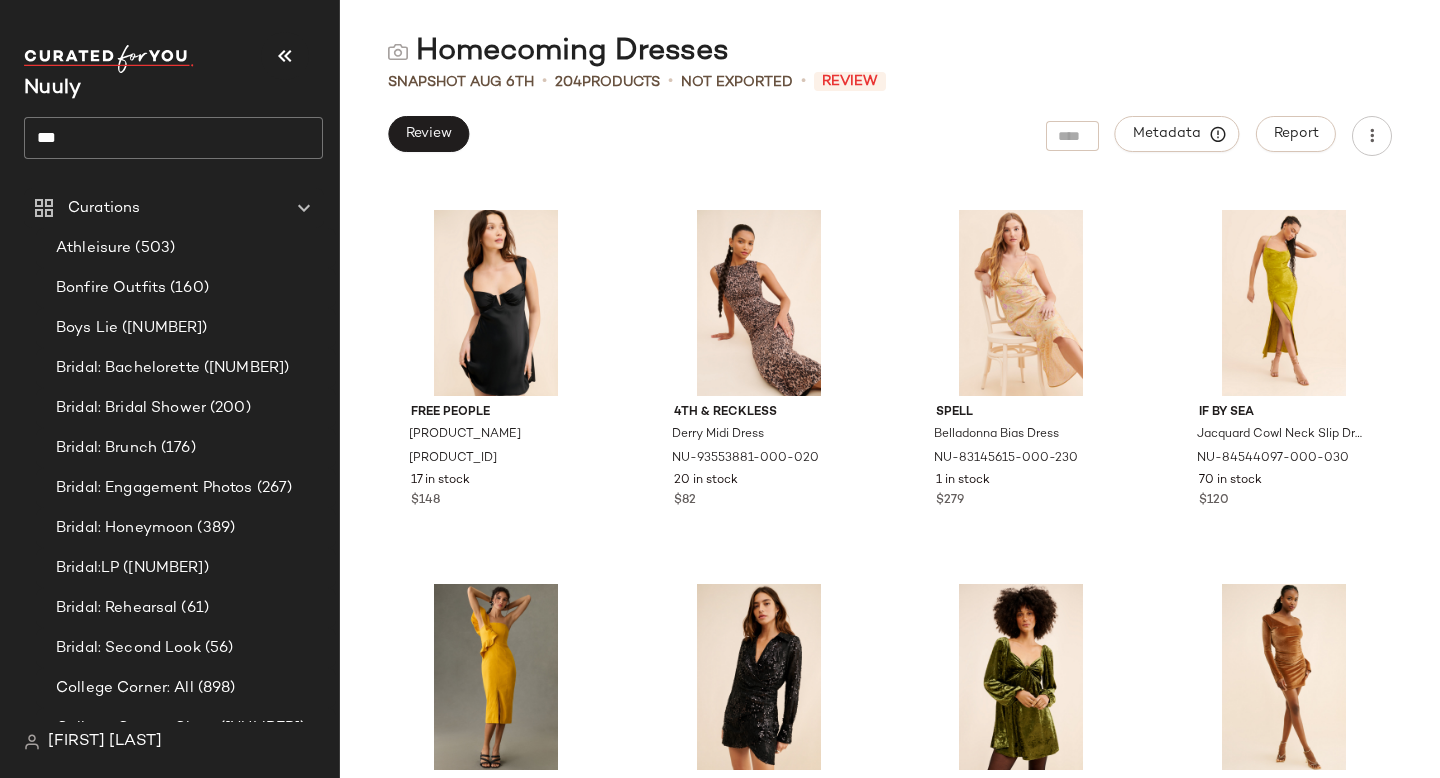 scroll, scrollTop: 17953, scrollLeft: 0, axis: vertical 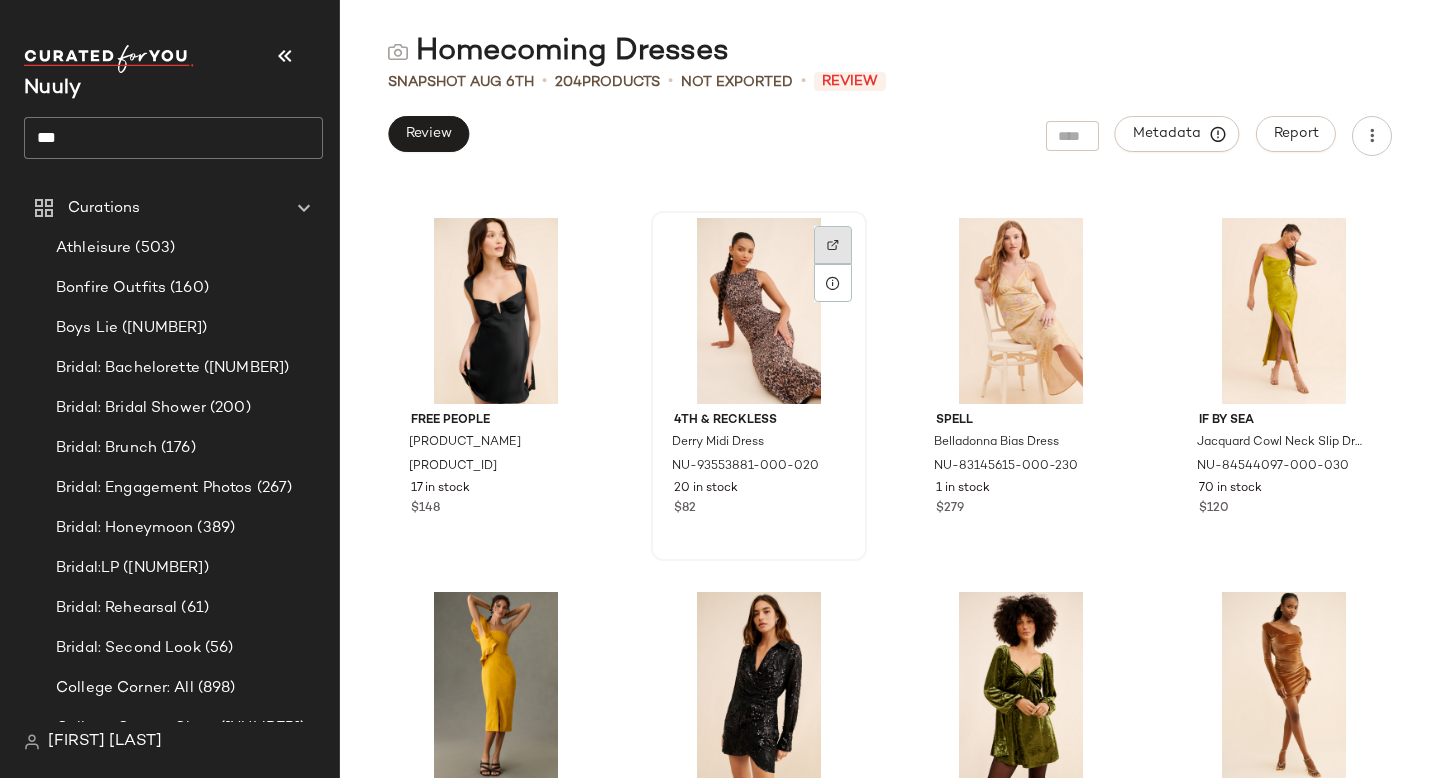 click 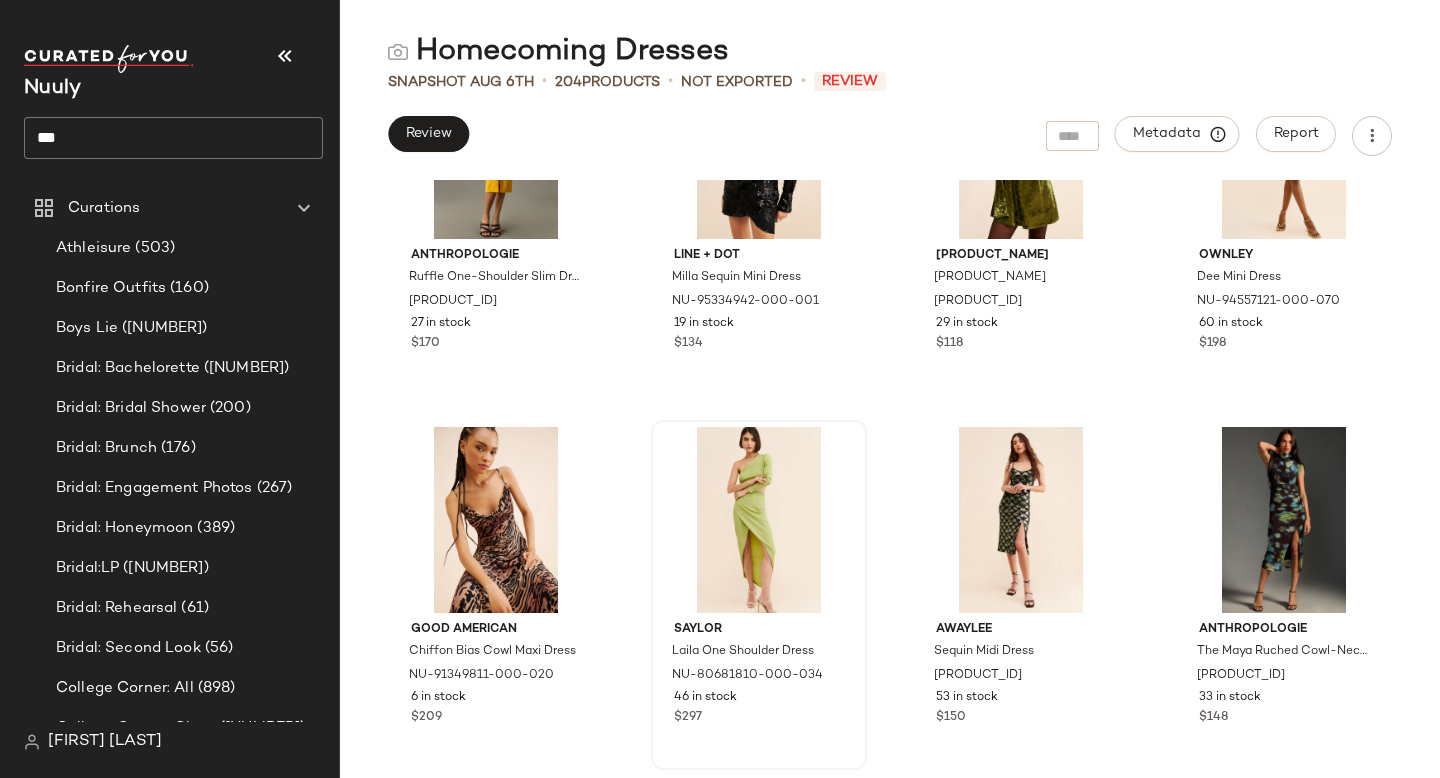 scroll, scrollTop: 16562, scrollLeft: 0, axis: vertical 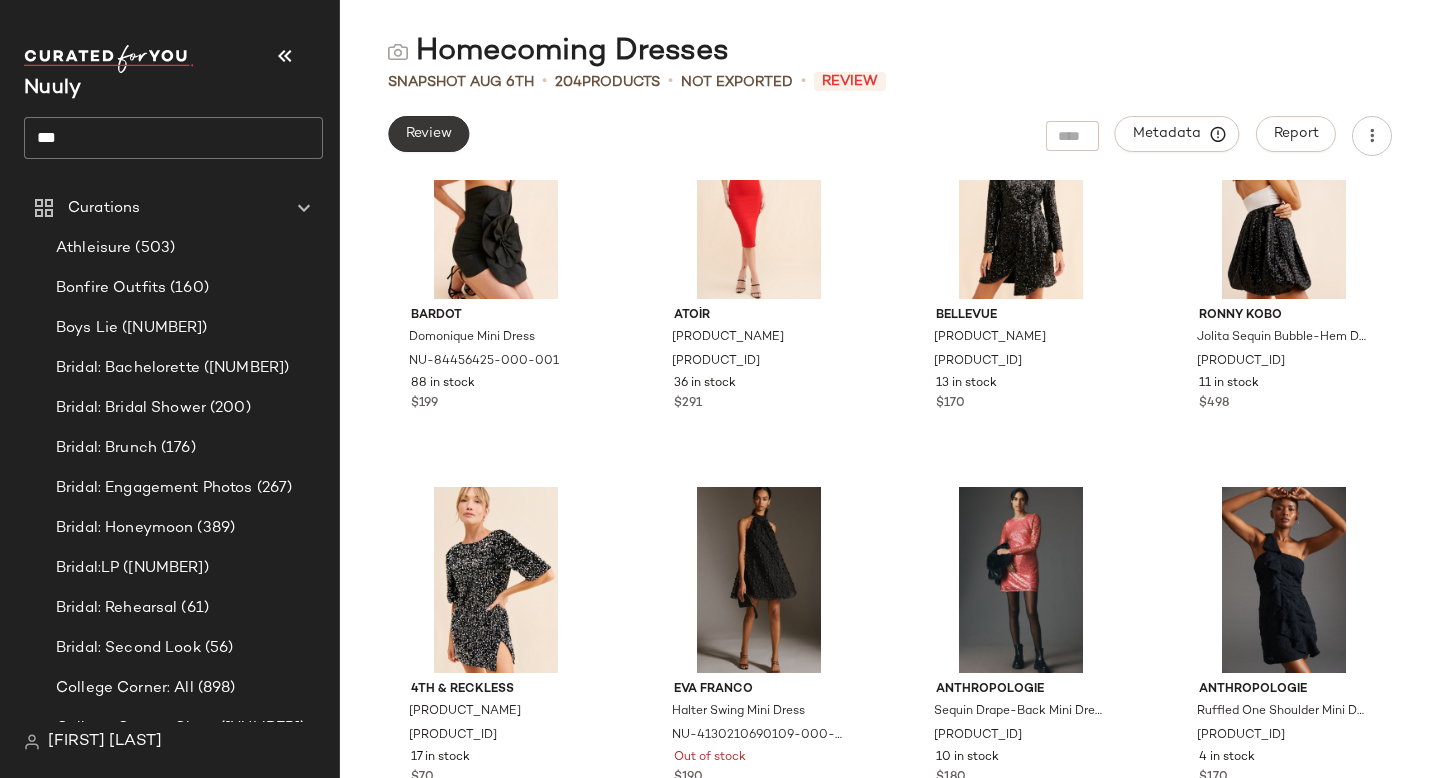 click on "Review" at bounding box center [428, 134] 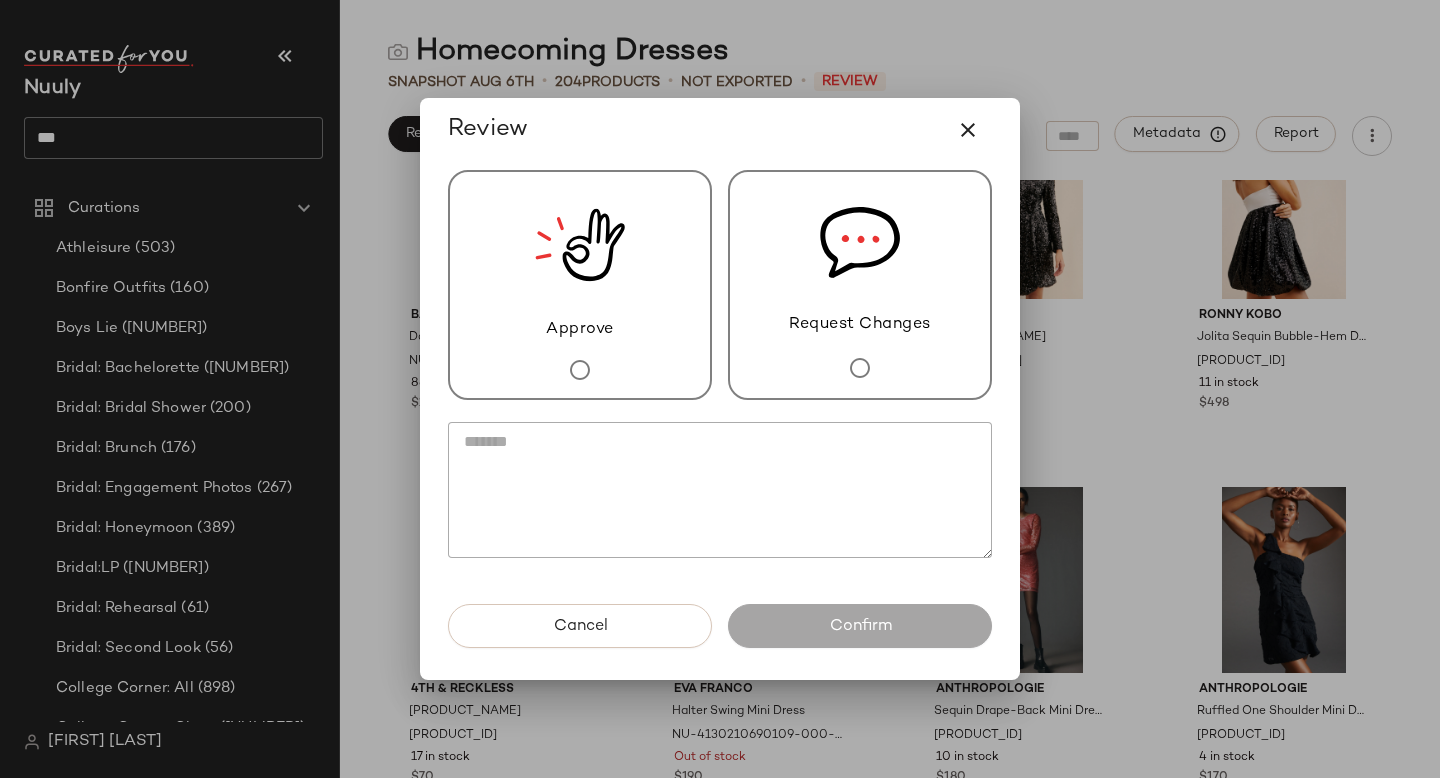 click on "Approve" at bounding box center (580, 285) 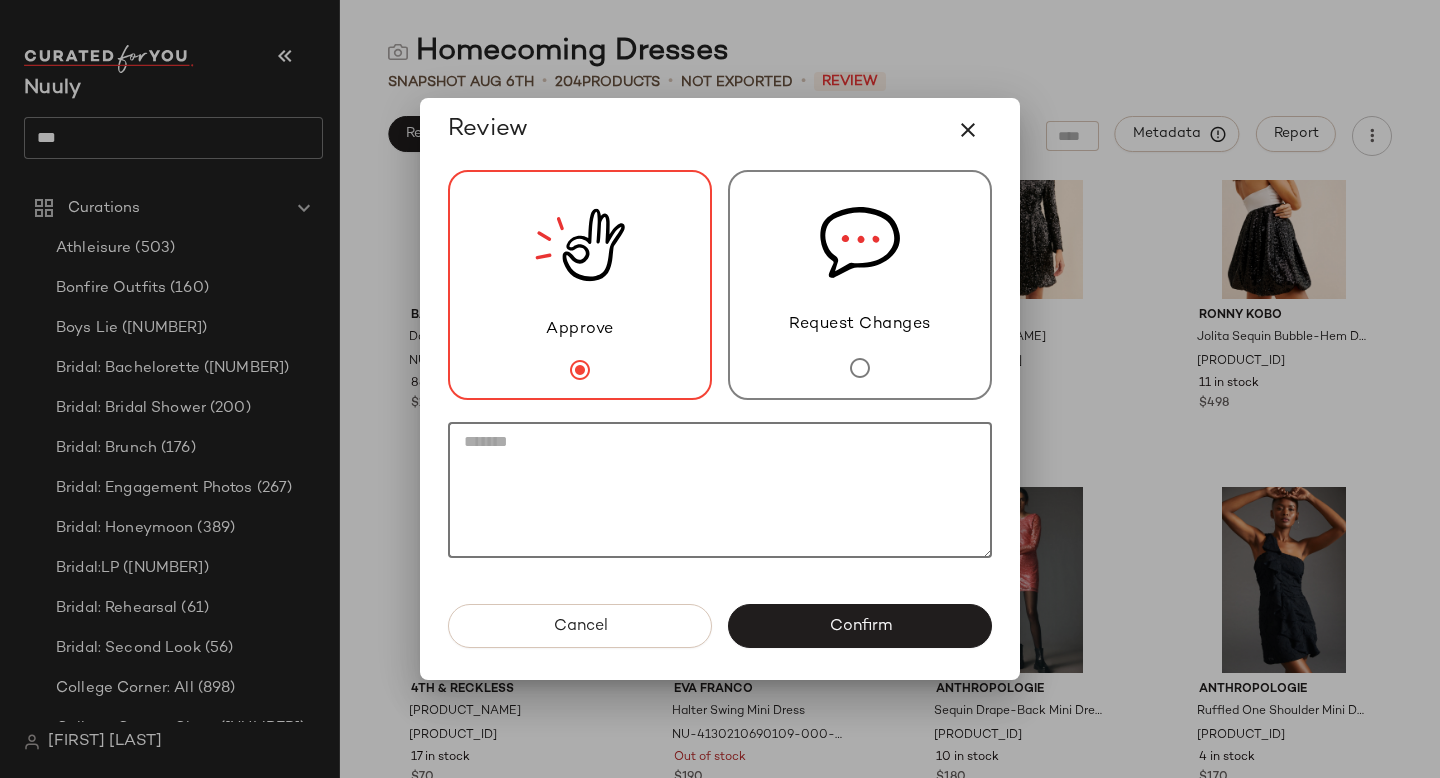 click 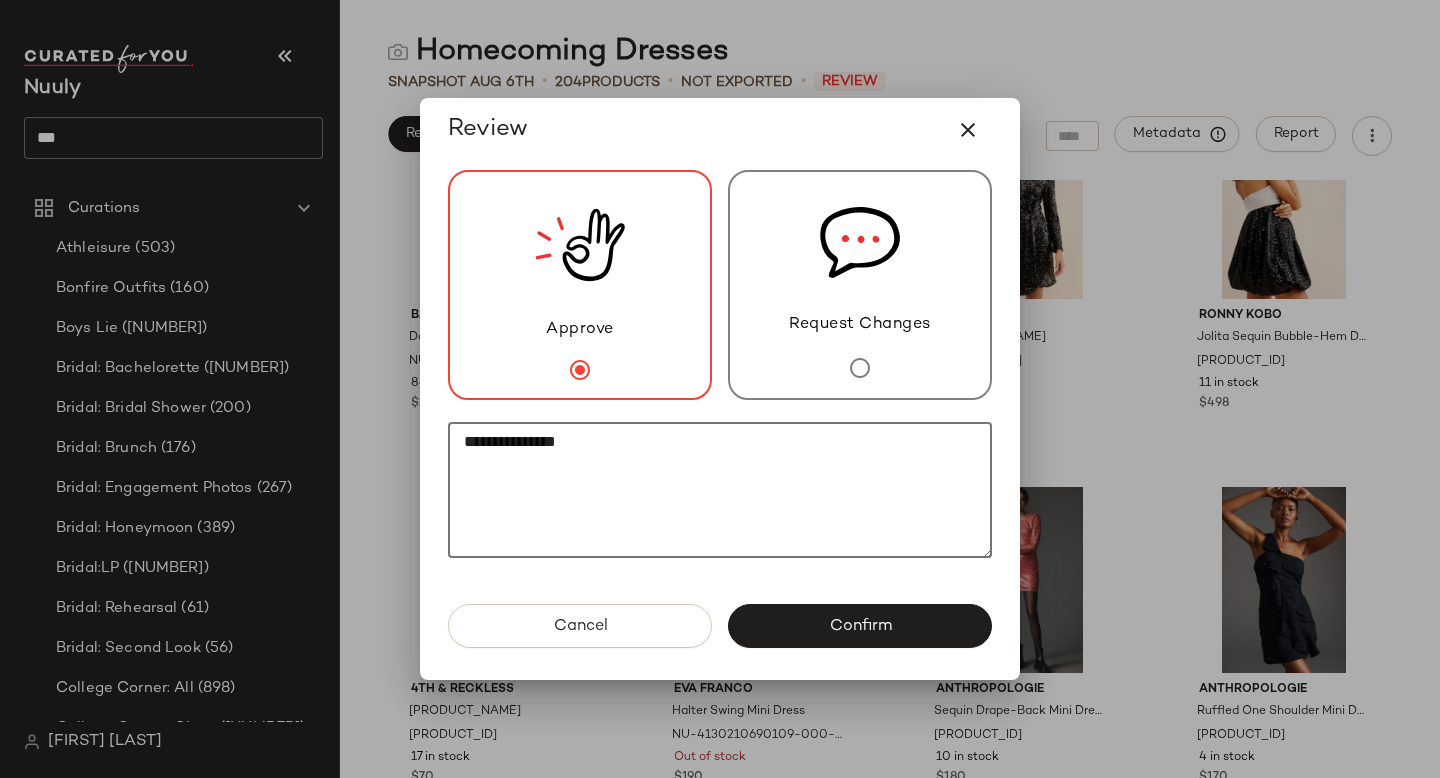 paste on "********" 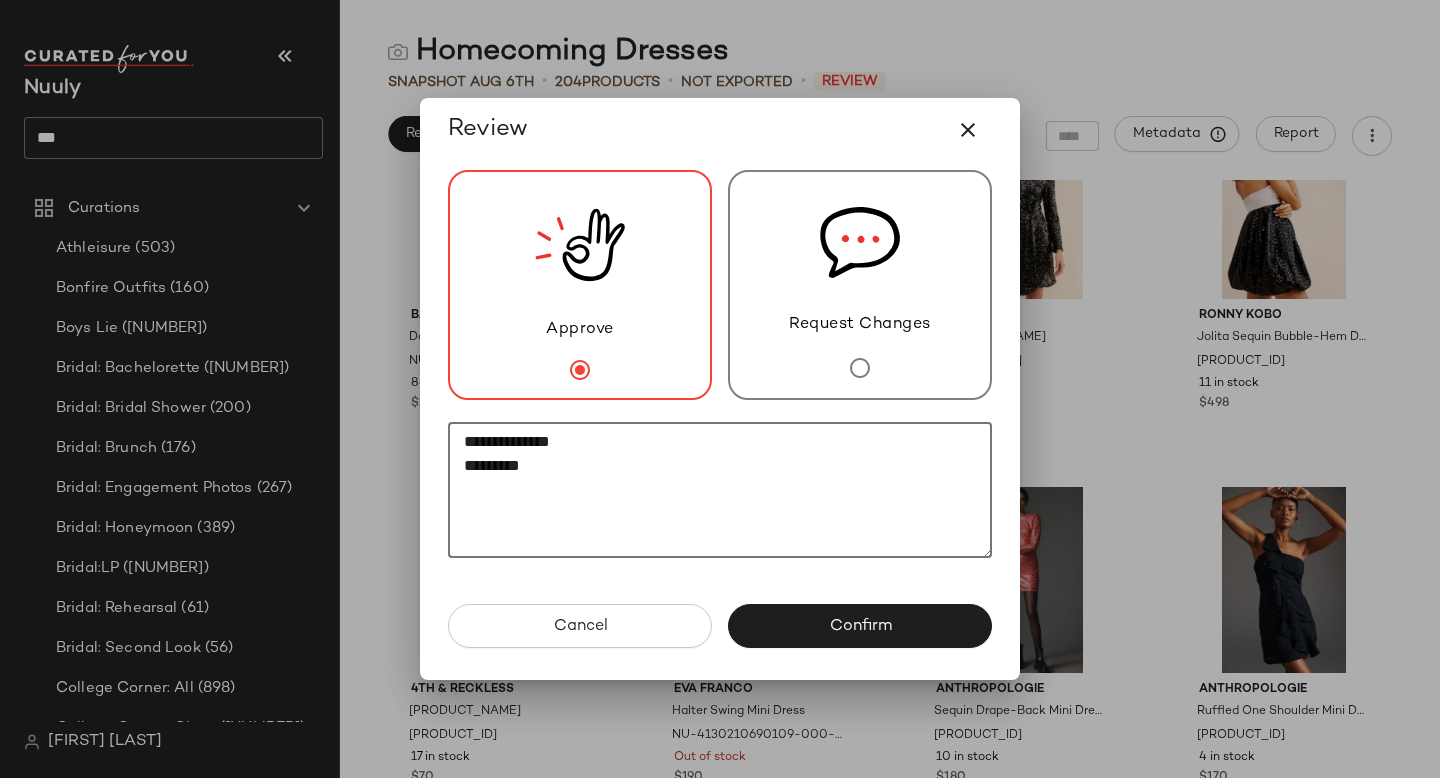 paste on "**********" 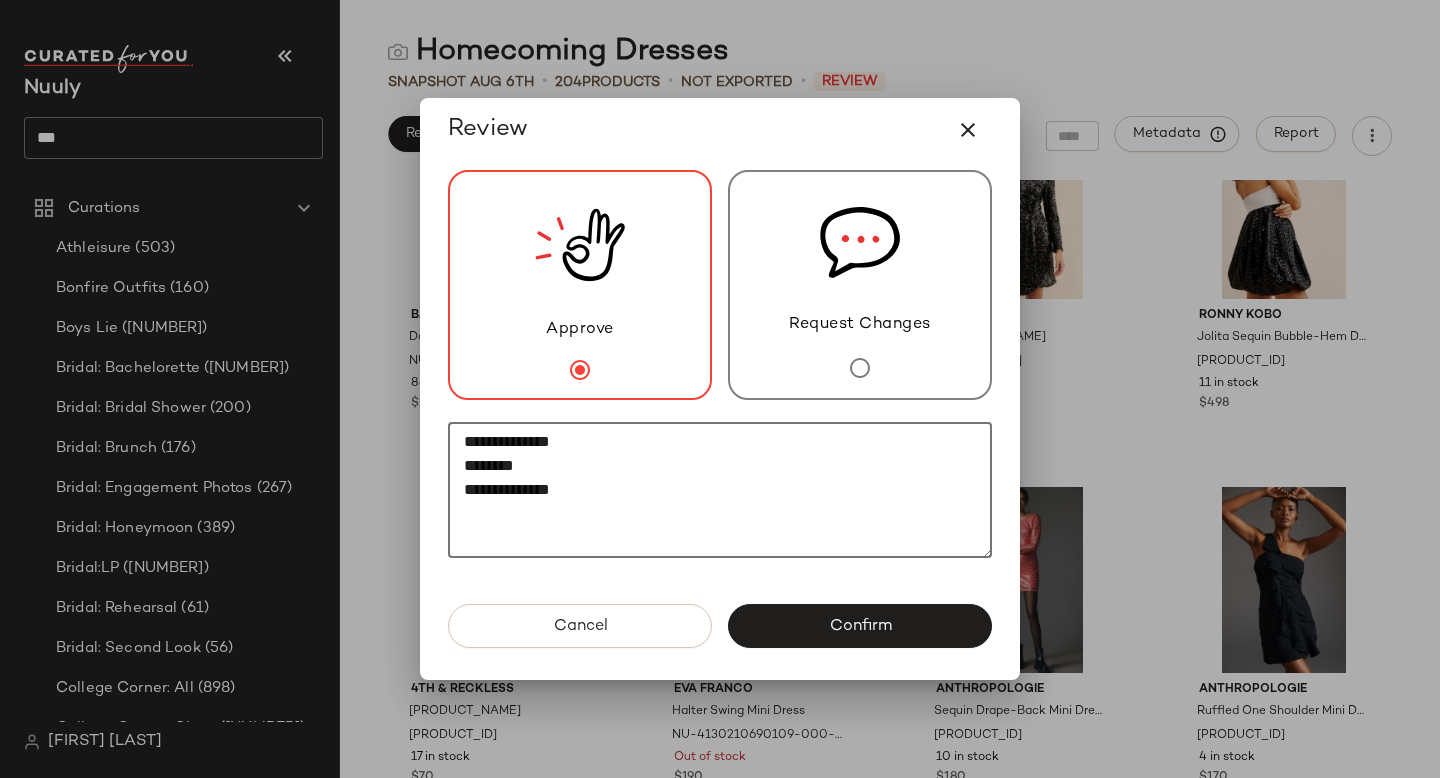 paste on "********" 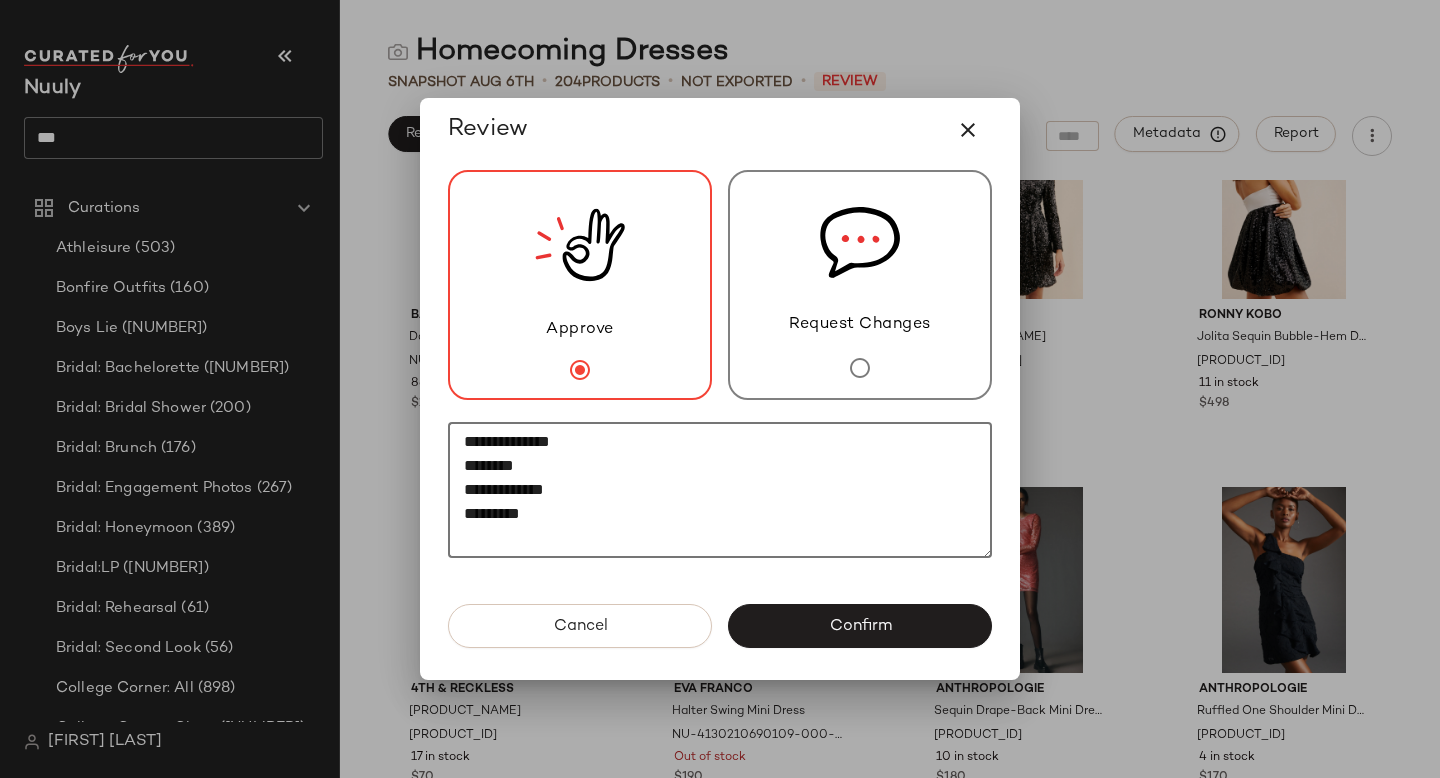 paste on "**********" 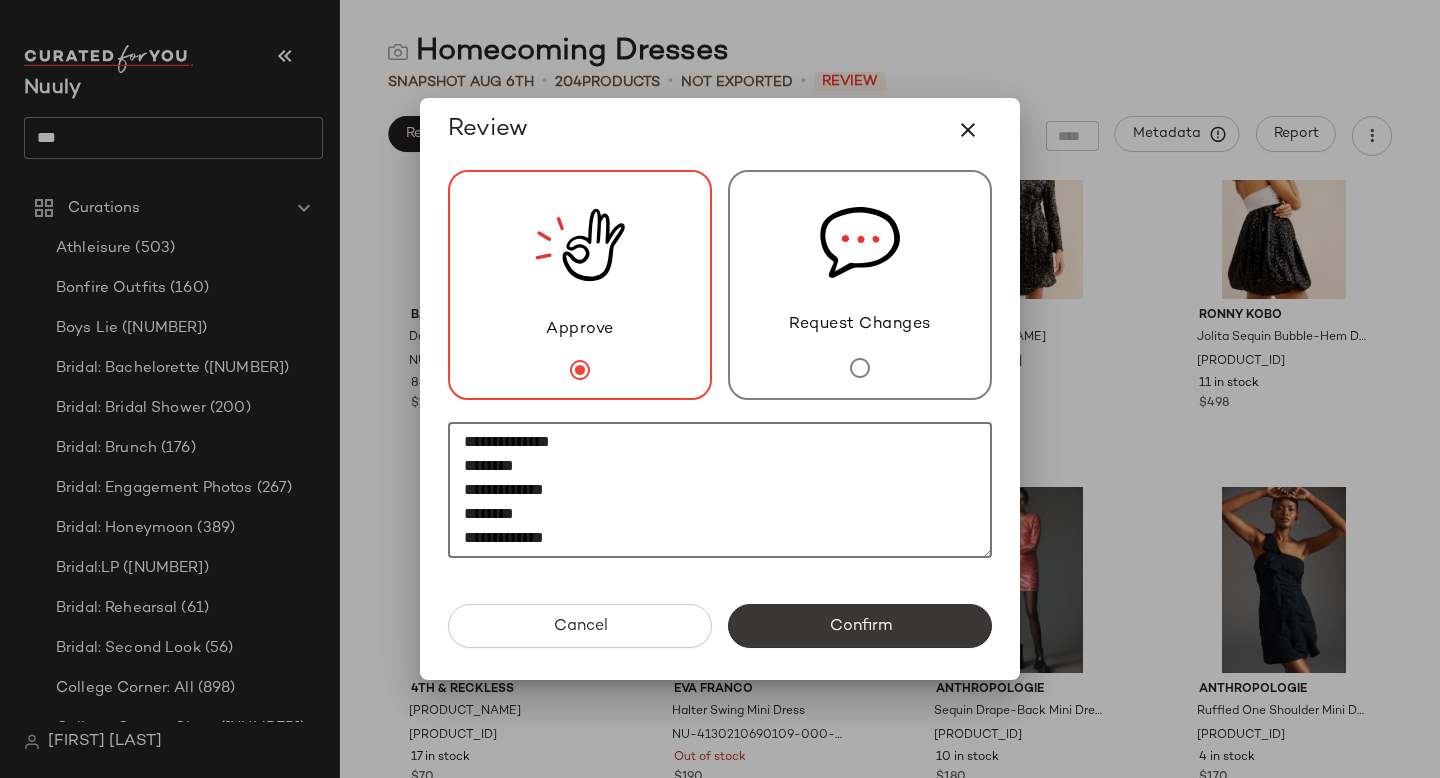type on "**********" 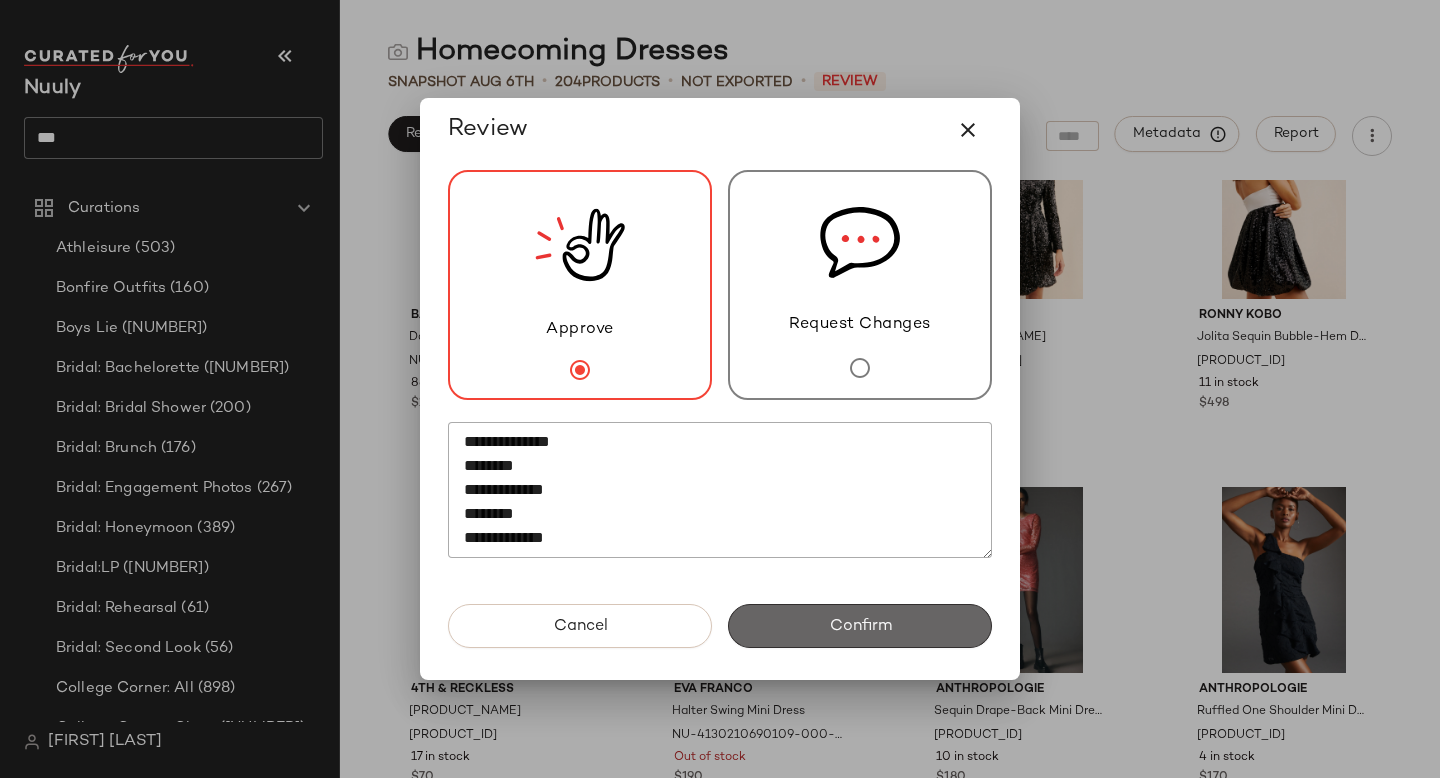 click on "Confirm" 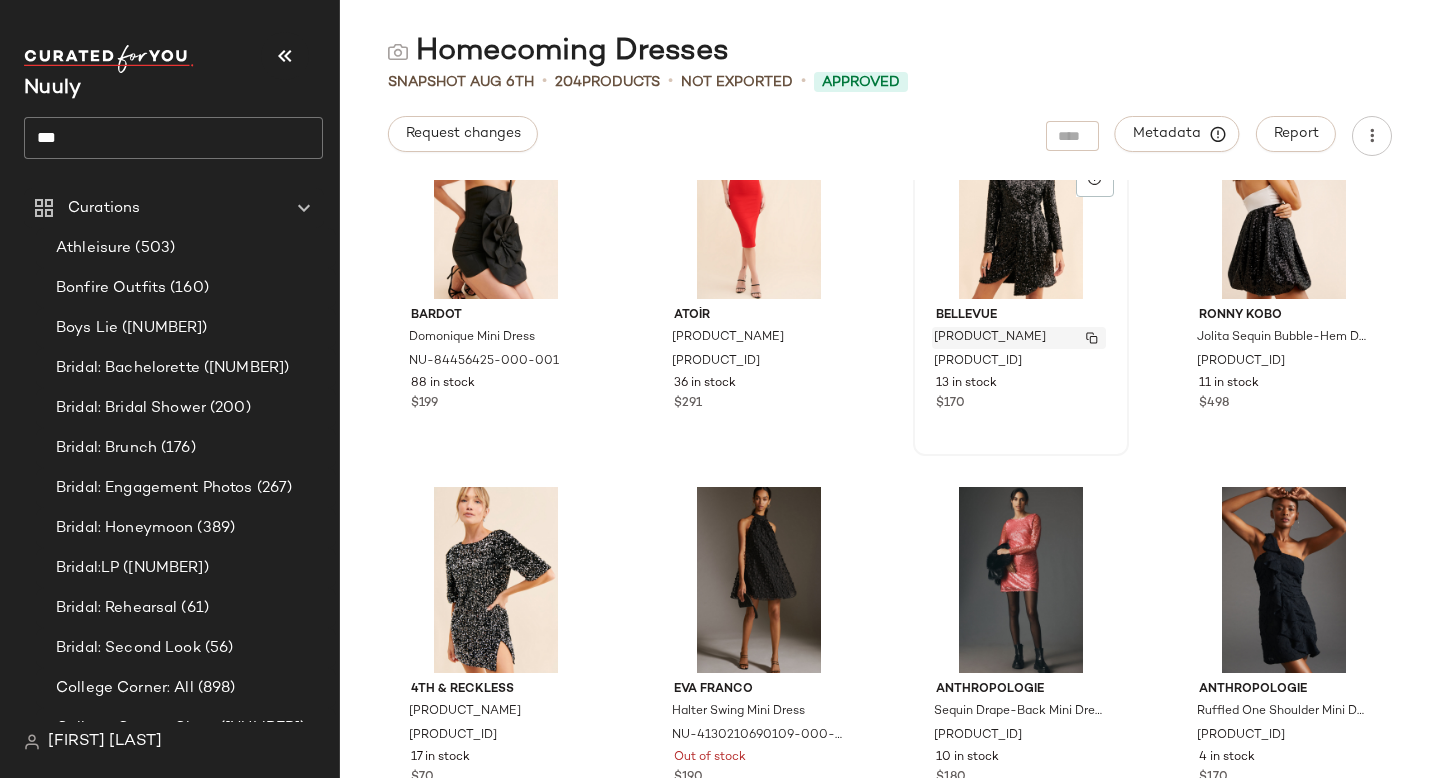 scroll, scrollTop: 16573, scrollLeft: 0, axis: vertical 